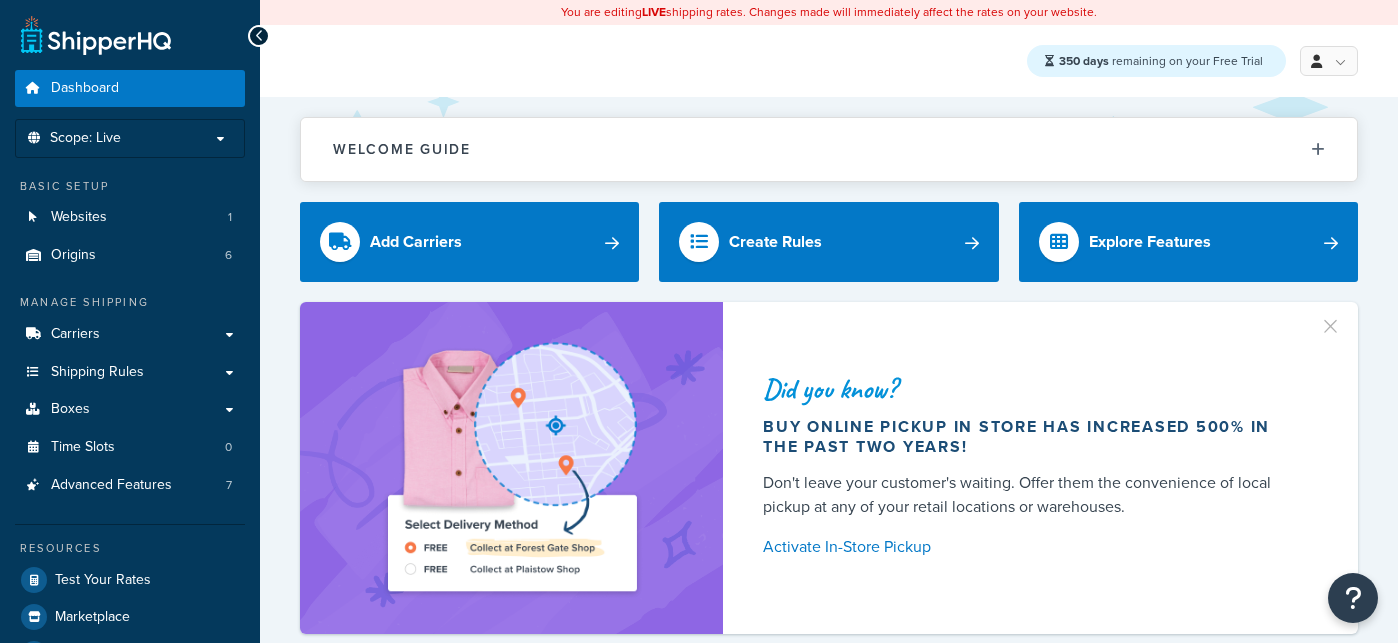 scroll, scrollTop: 0, scrollLeft: 0, axis: both 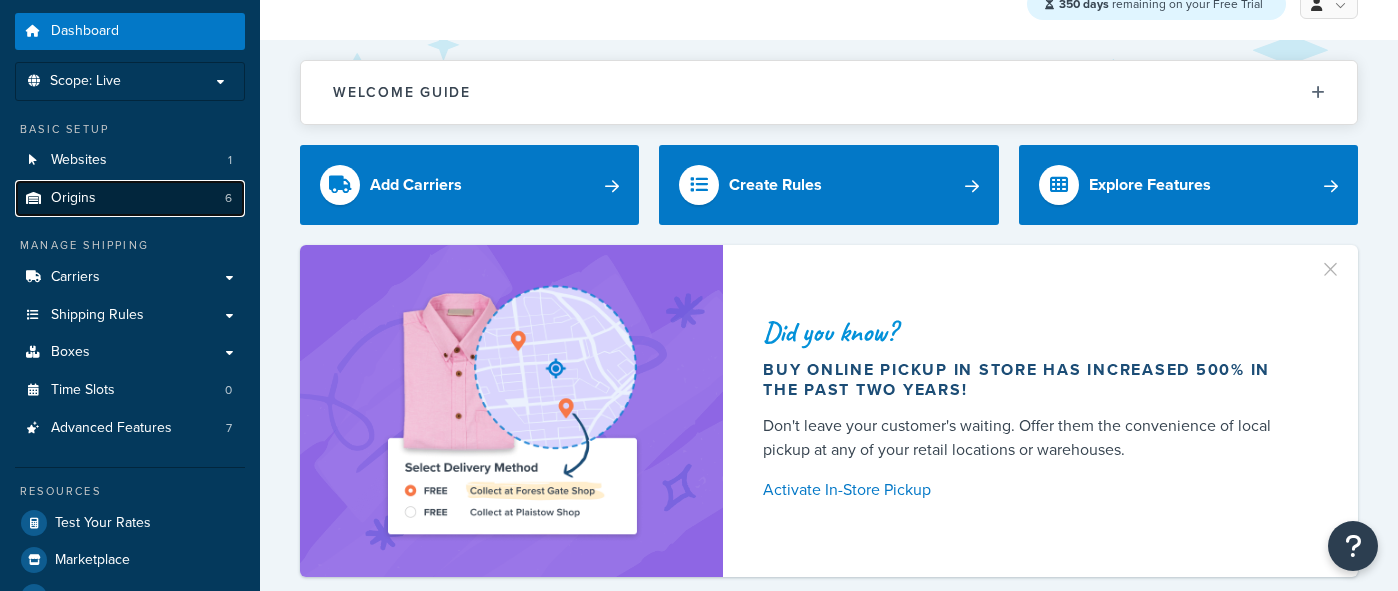 click on "Origins 6" at bounding box center [130, 198] 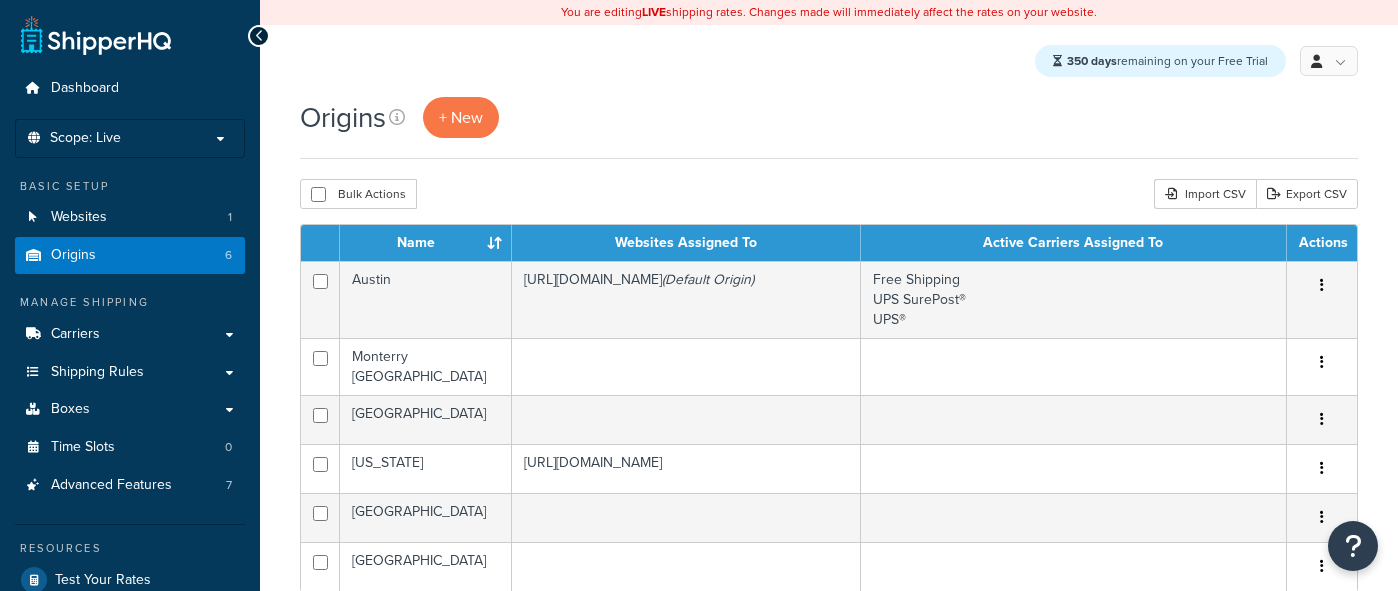 scroll, scrollTop: 0, scrollLeft: 0, axis: both 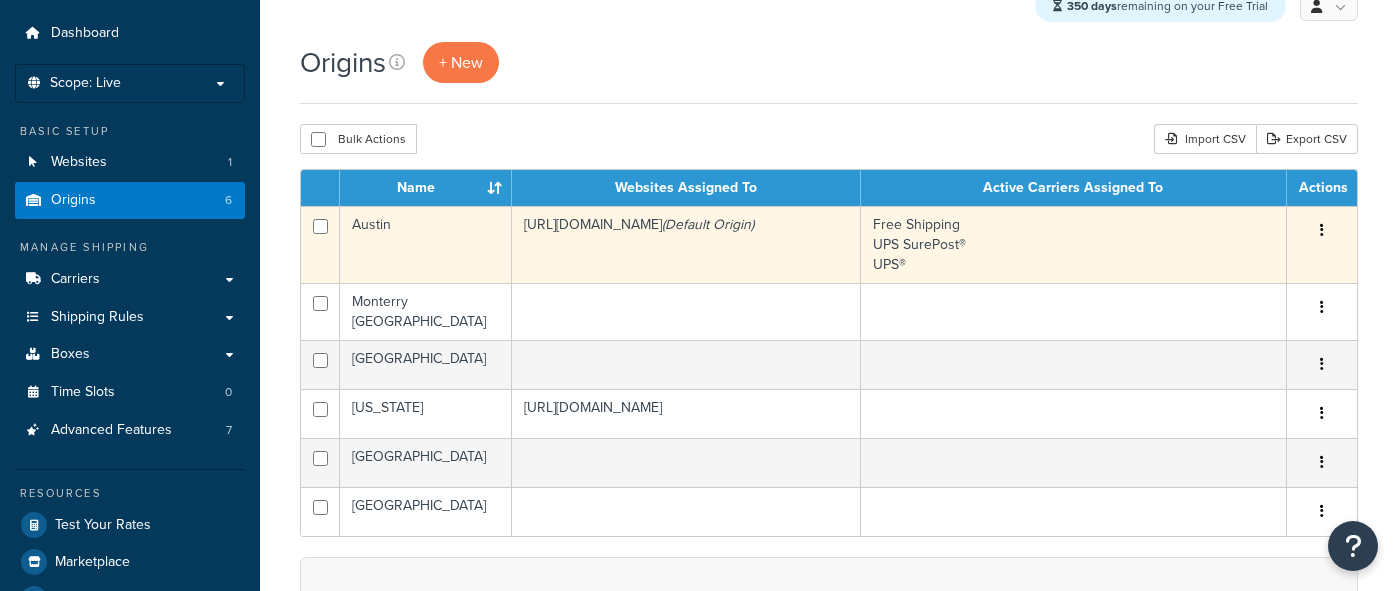 click on "Austin" at bounding box center [426, 244] 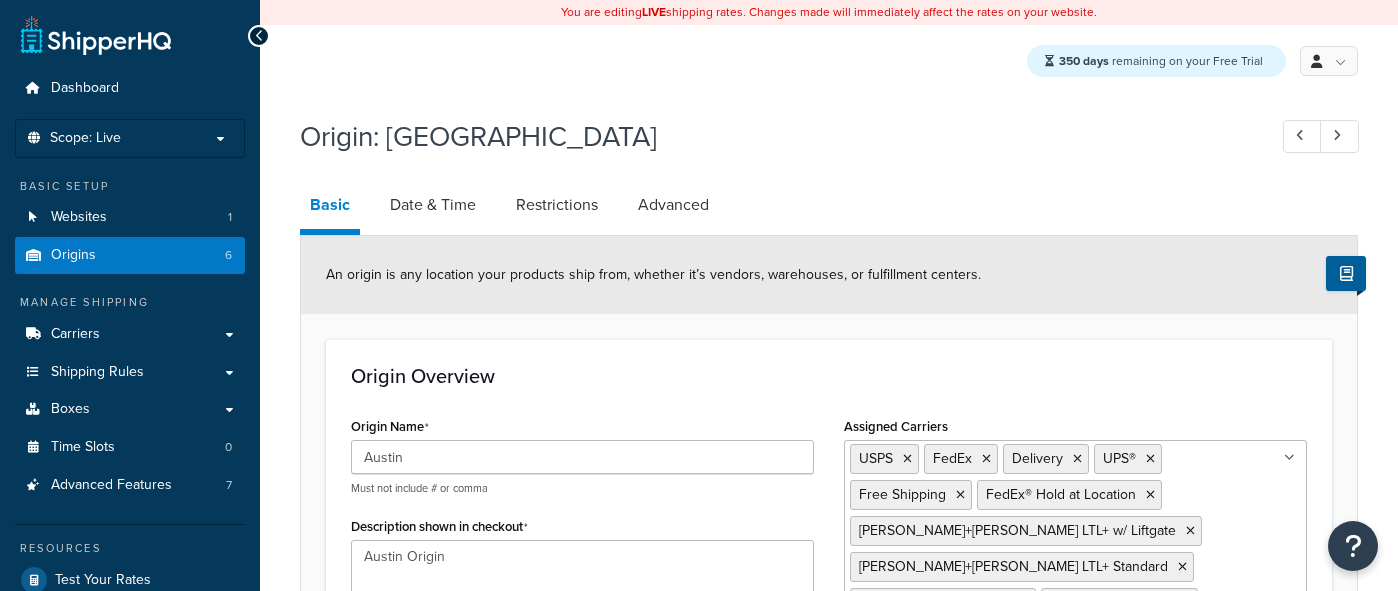 select on "43" 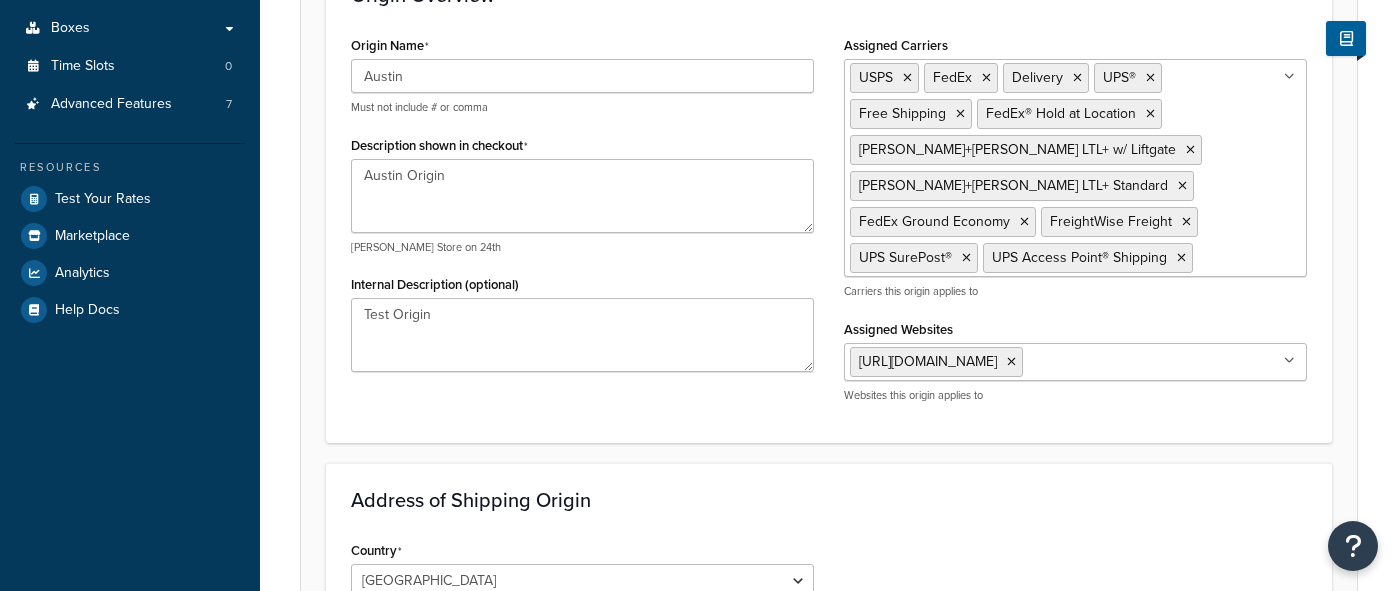 scroll, scrollTop: 525, scrollLeft: 0, axis: vertical 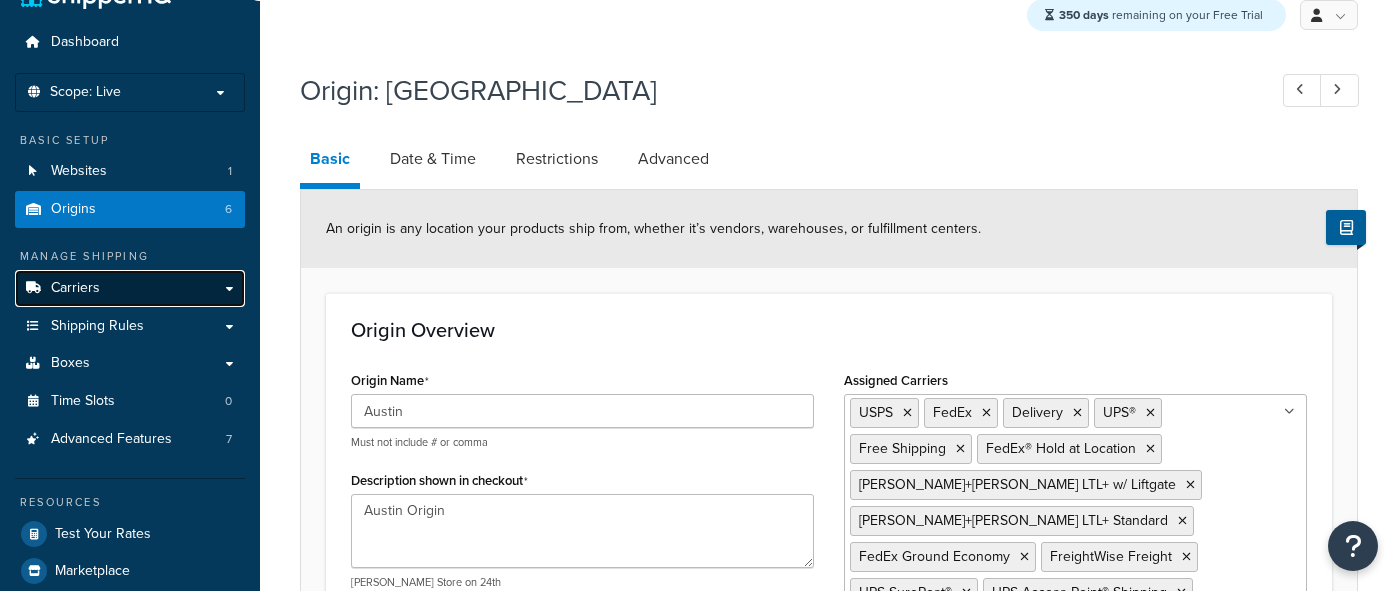 click on "Carriers" at bounding box center (130, 288) 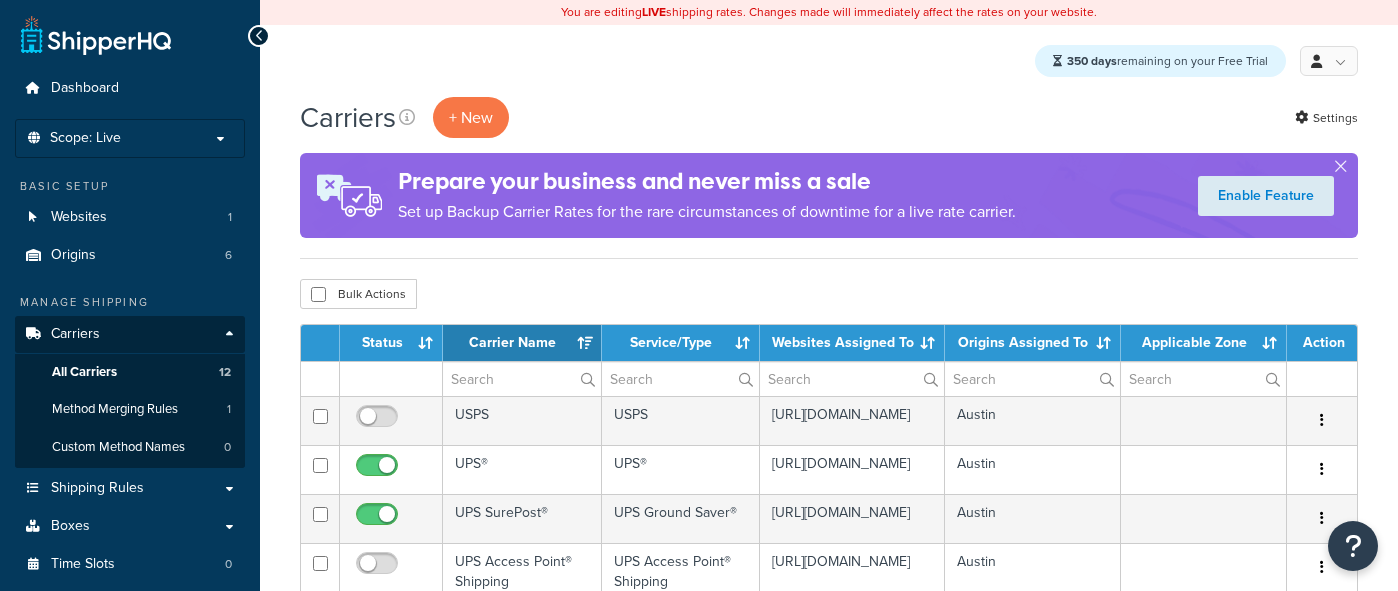 select on "15" 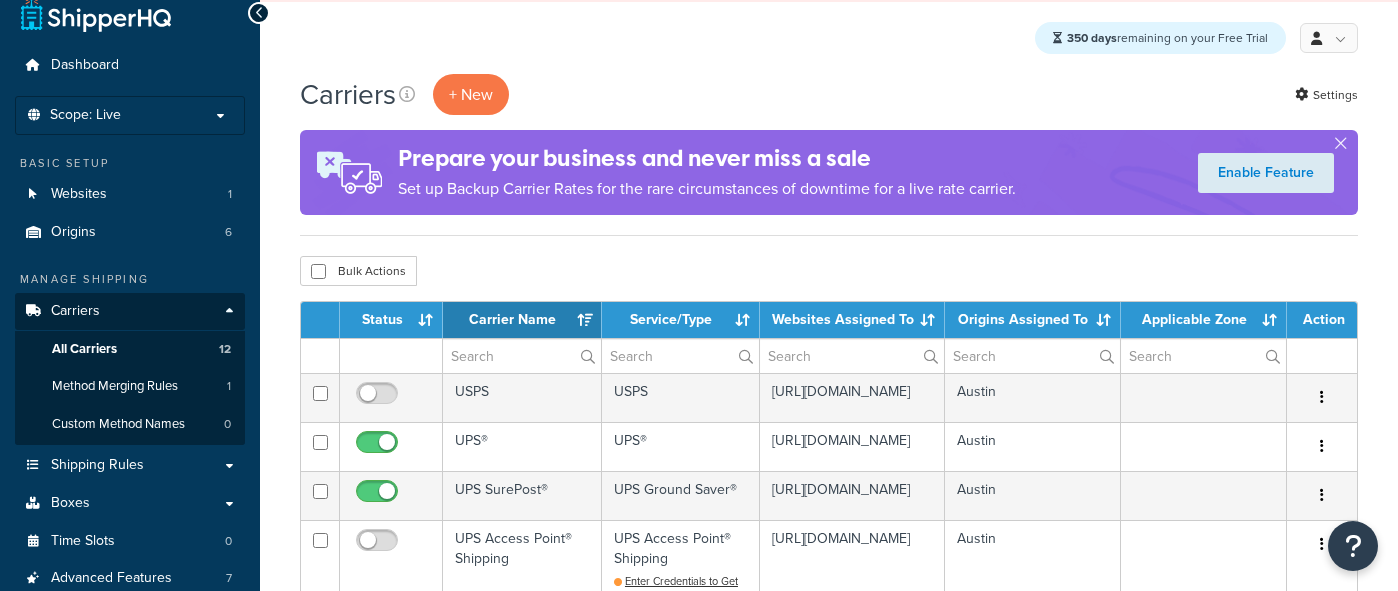 scroll, scrollTop: 72, scrollLeft: 0, axis: vertical 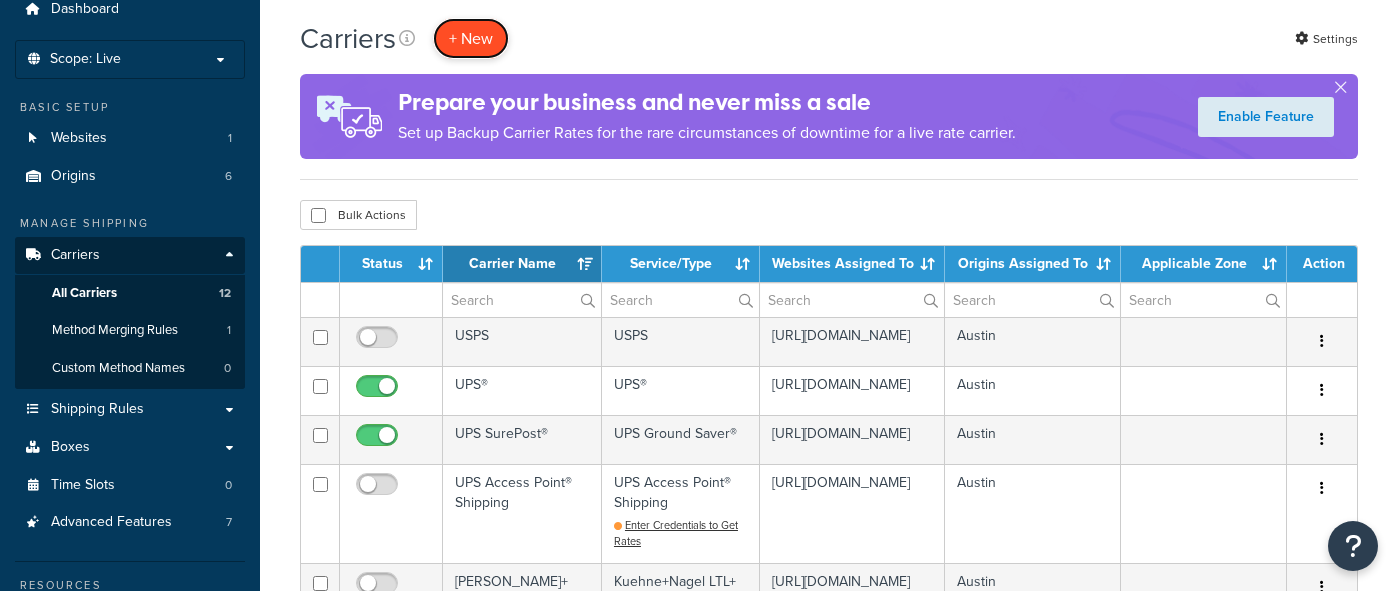 click on "+ New" at bounding box center (471, 38) 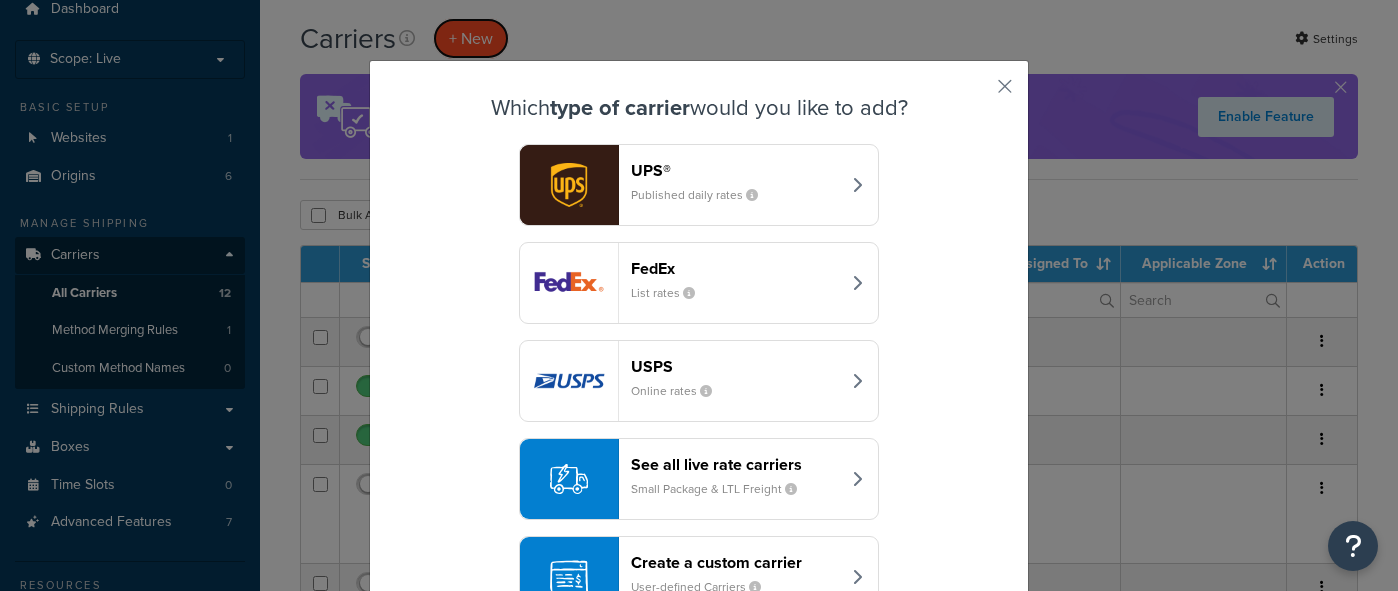 scroll, scrollTop: 68, scrollLeft: 0, axis: vertical 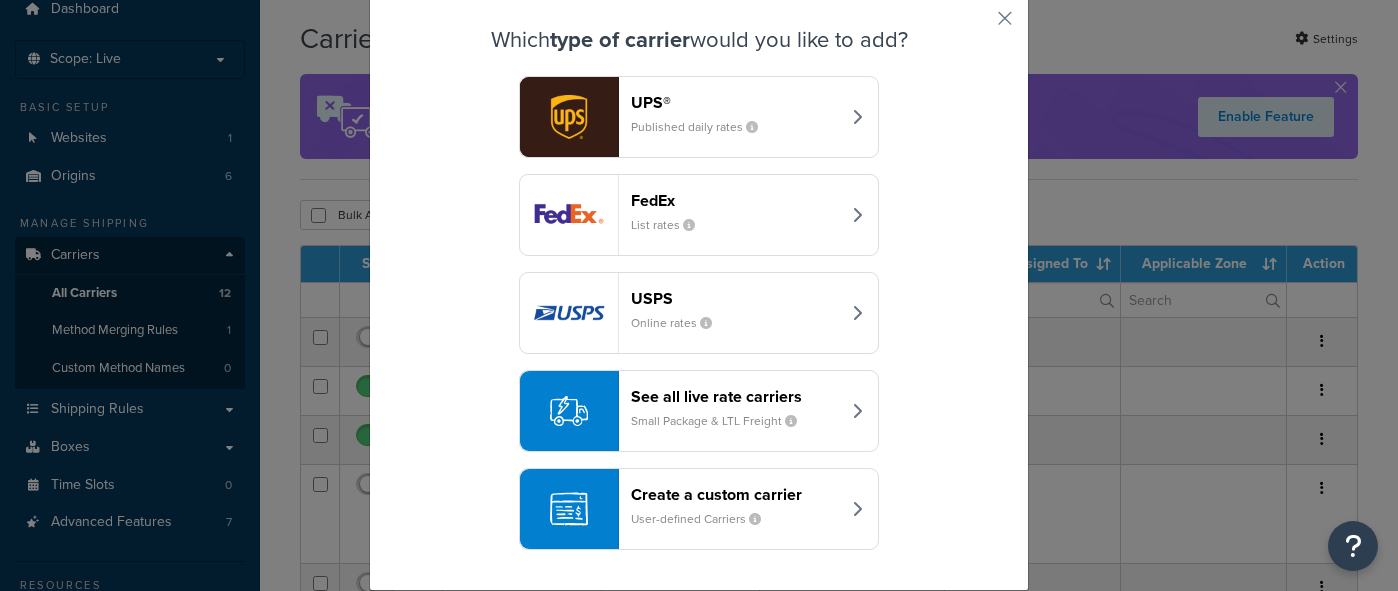 click on "See all live rate carriers Small Package & LTL Freight" at bounding box center (699, 411) 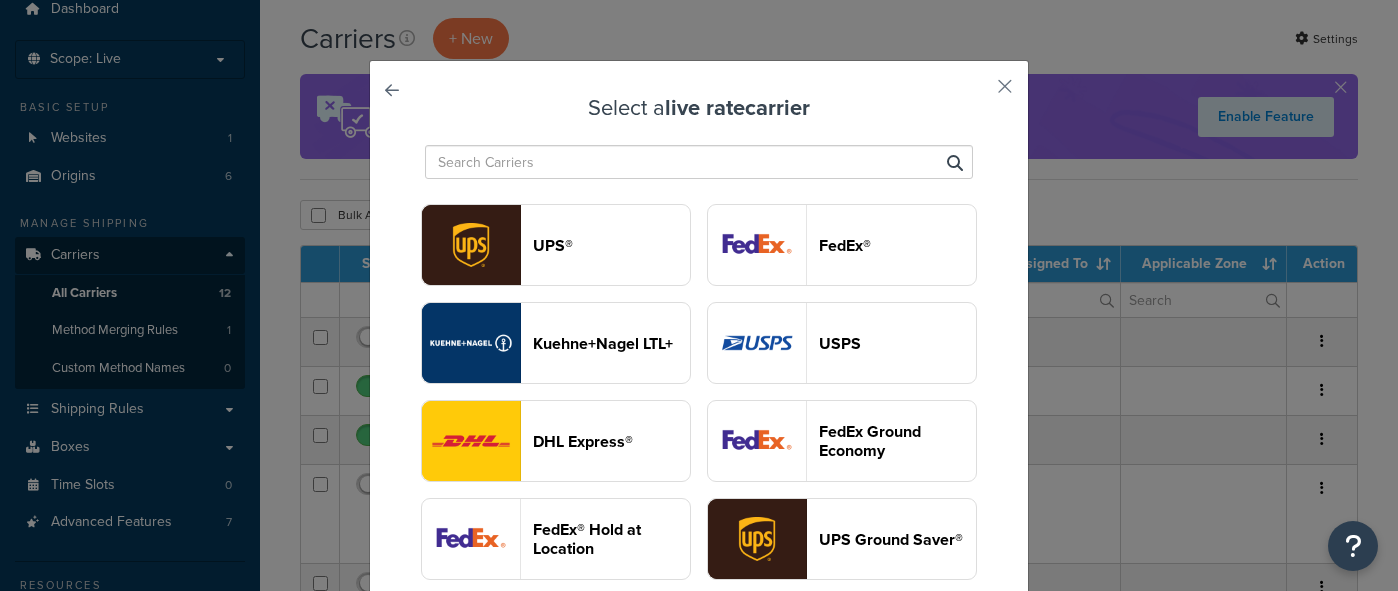 click at bounding box center (699, 162) 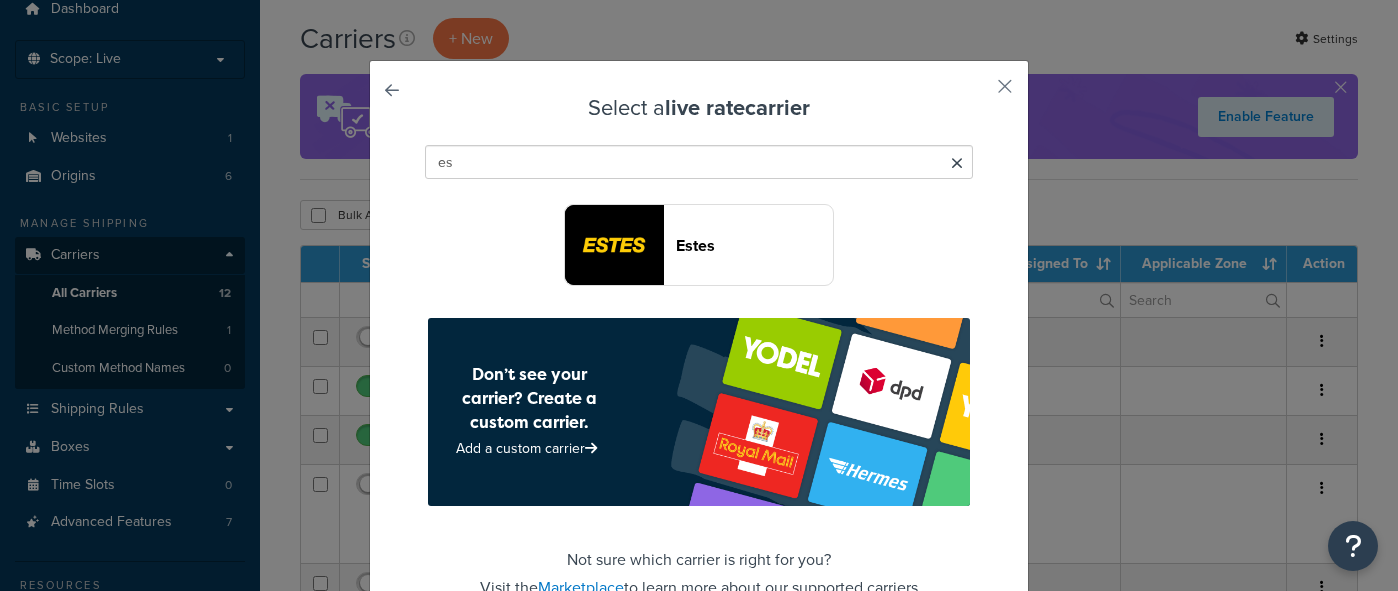 type on "e" 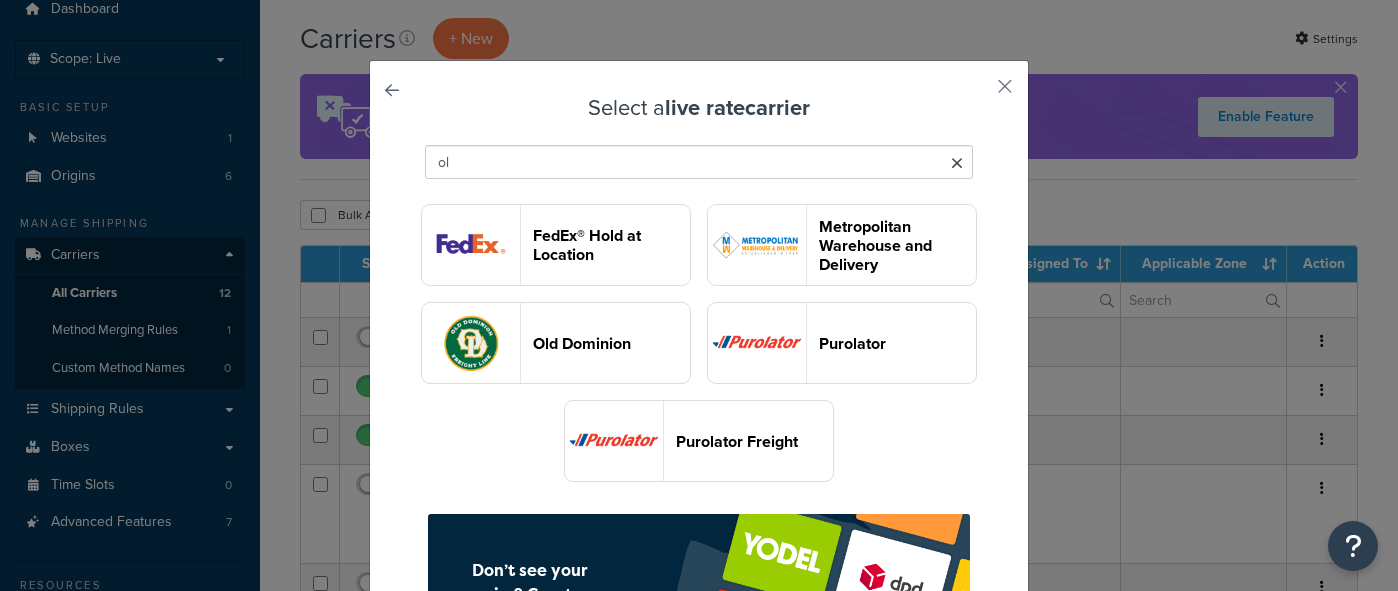 type on "o" 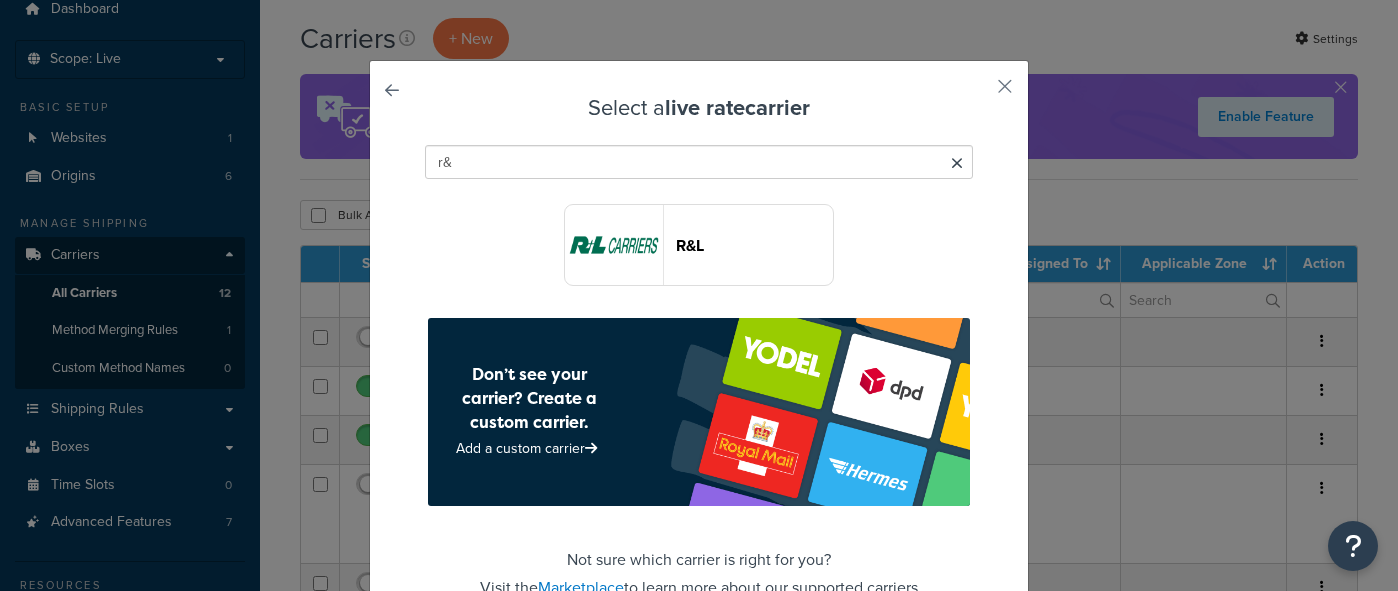 type on "r" 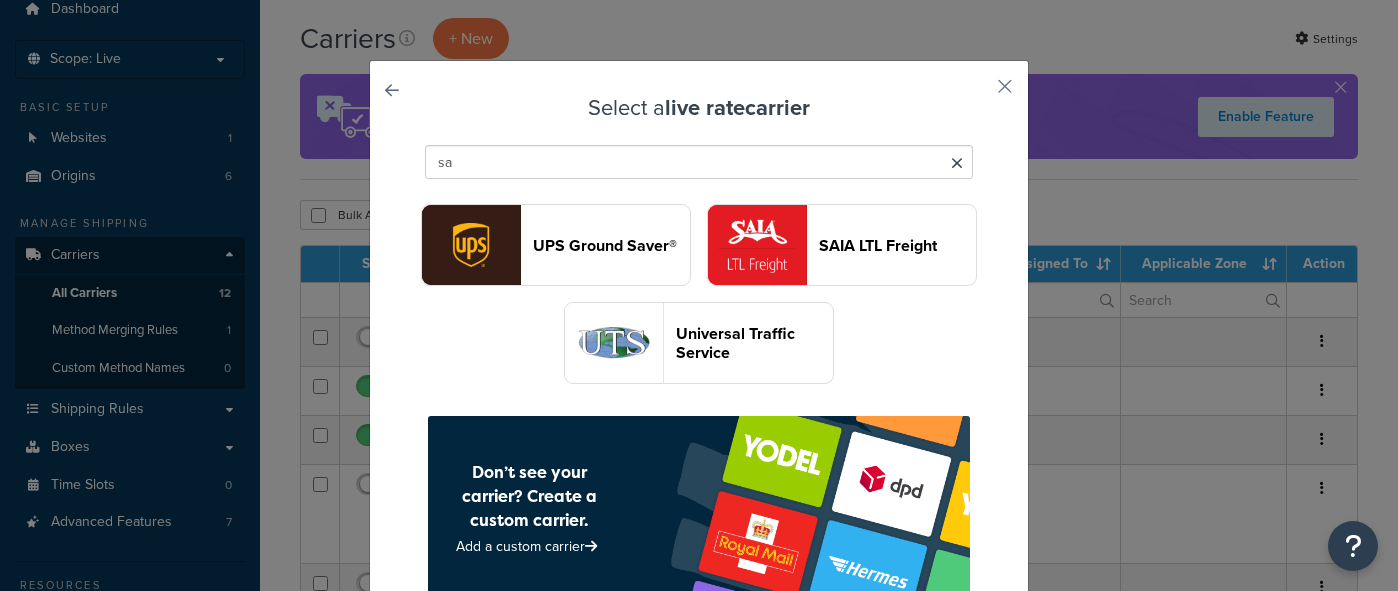 type on "s" 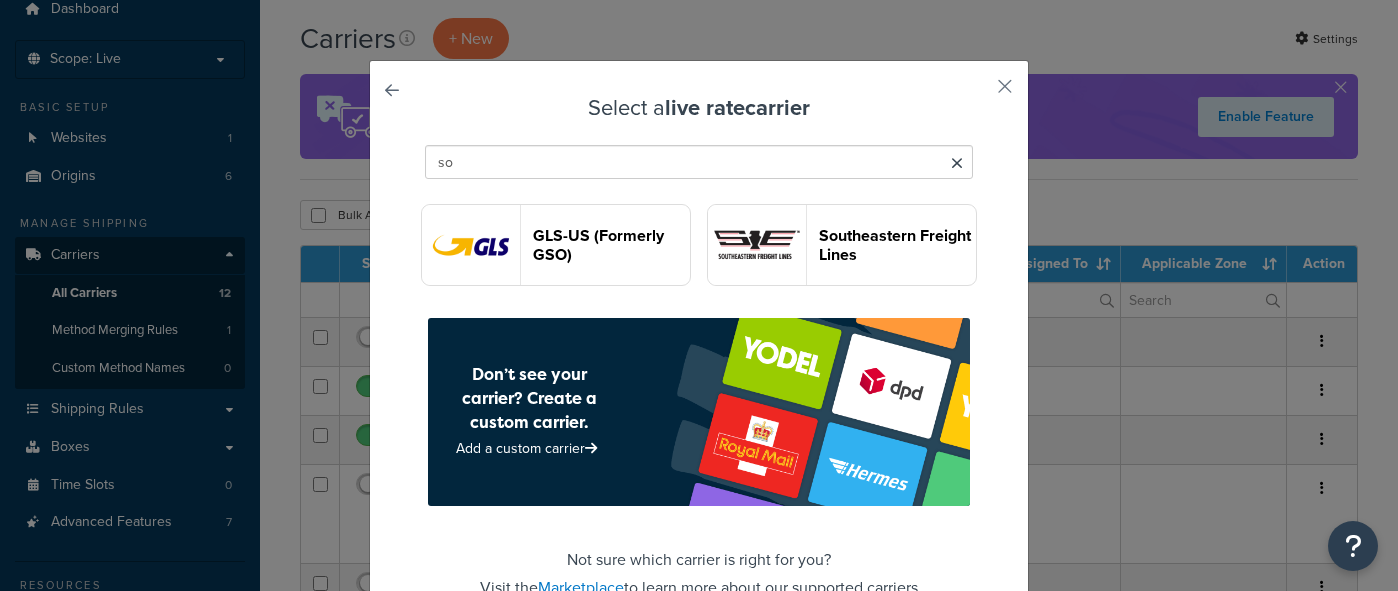type on "s" 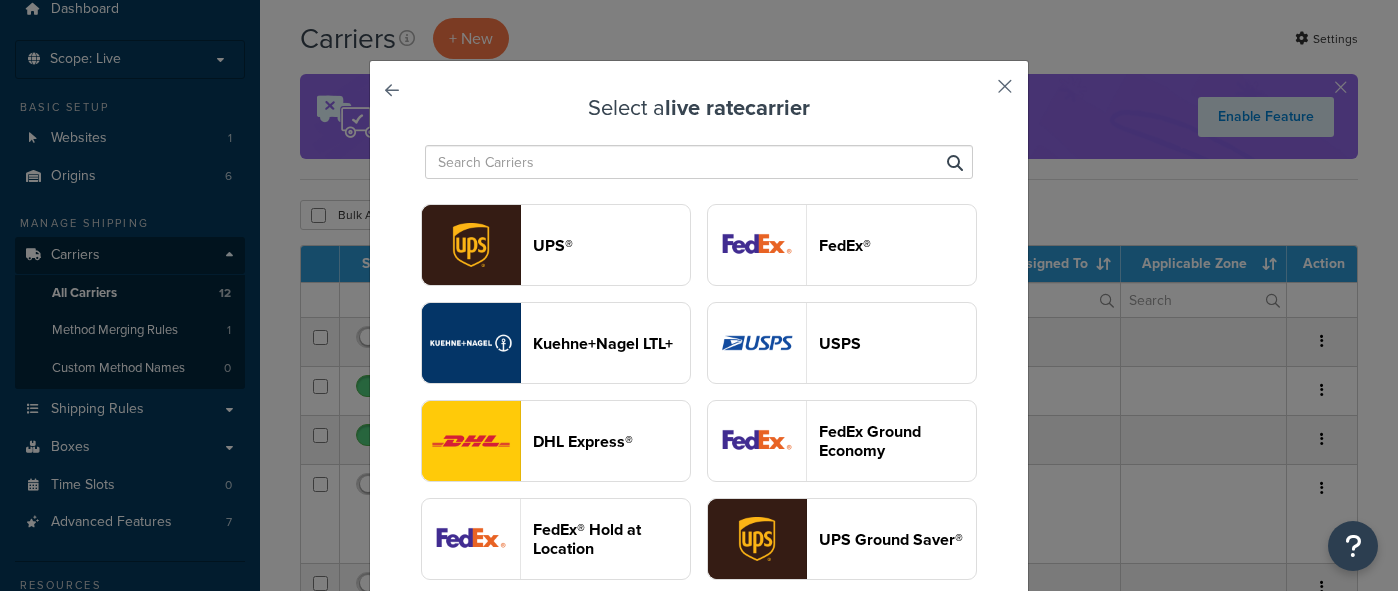 type 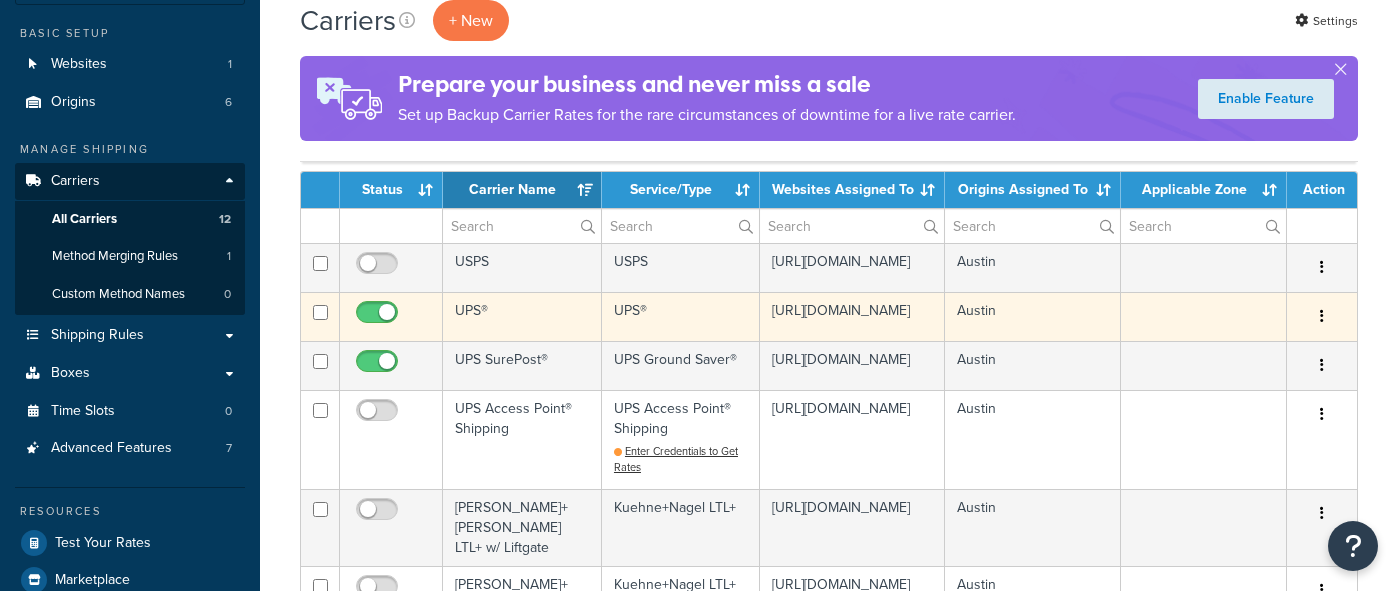 scroll, scrollTop: 99, scrollLeft: 0, axis: vertical 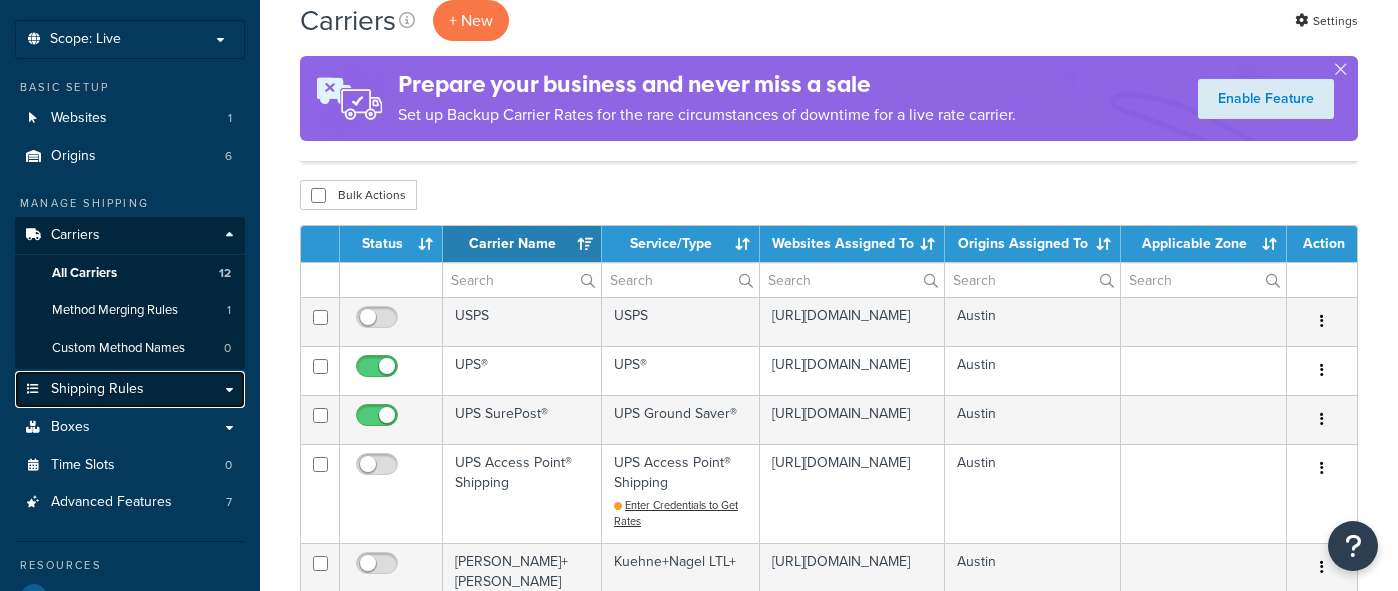 click on "Shipping Rules" at bounding box center (97, 389) 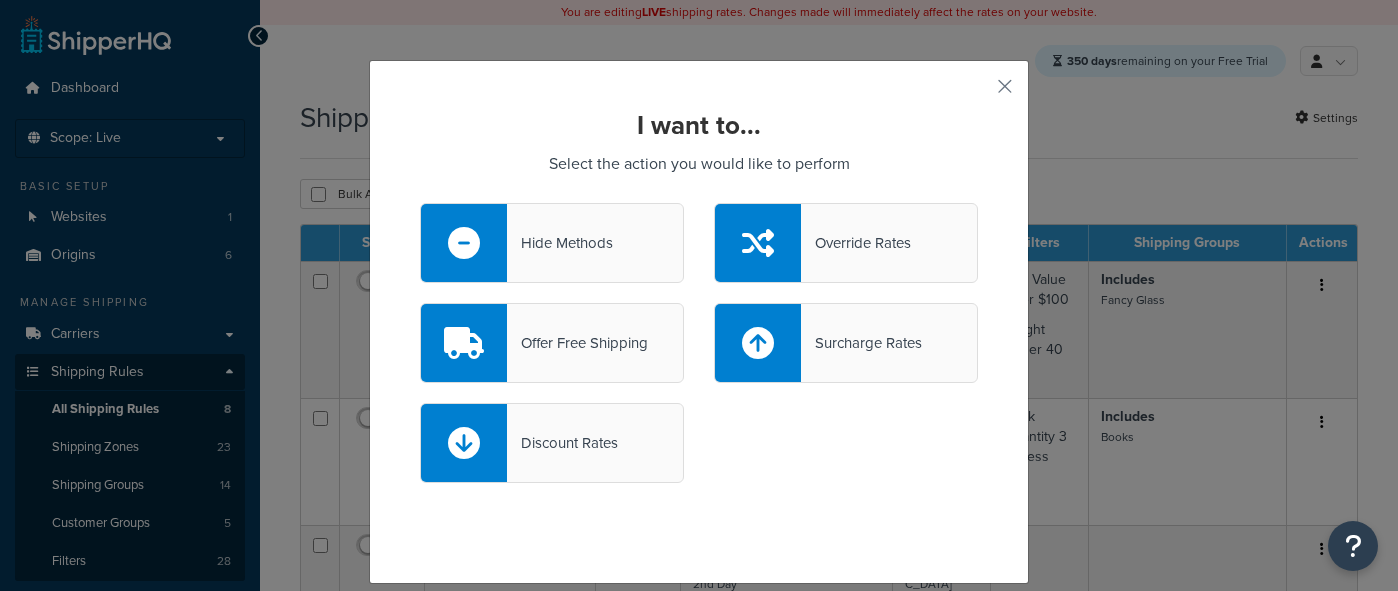 scroll, scrollTop: 0, scrollLeft: 0, axis: both 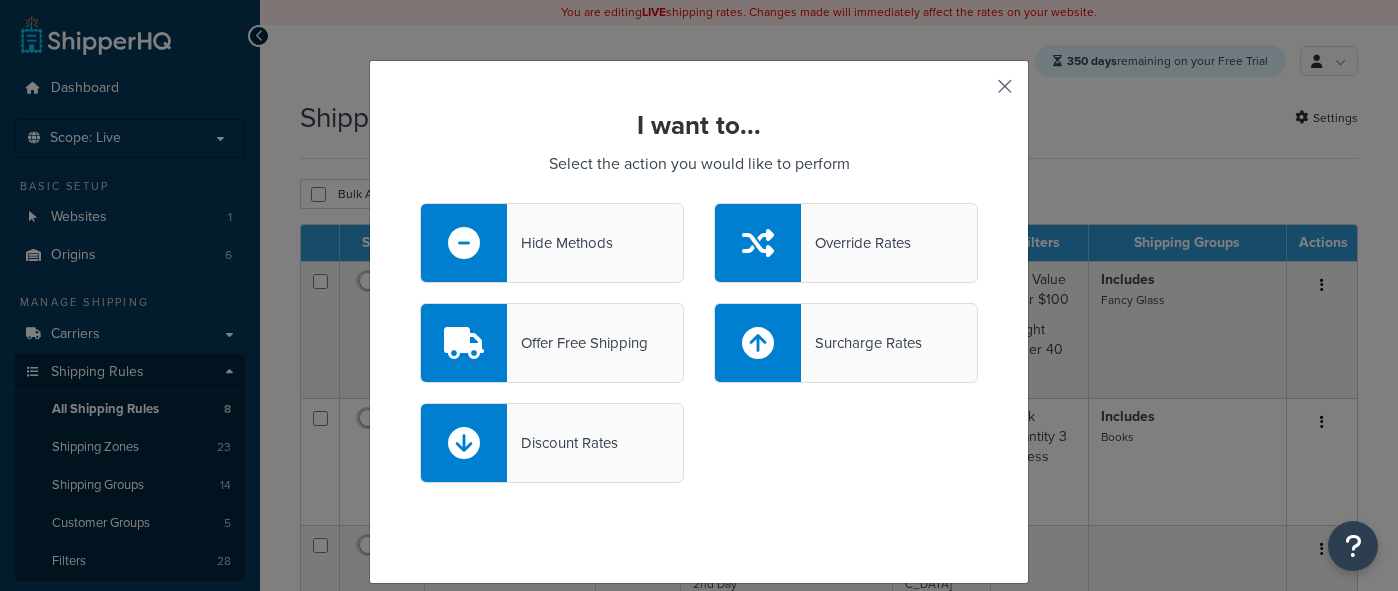 click at bounding box center (975, 93) 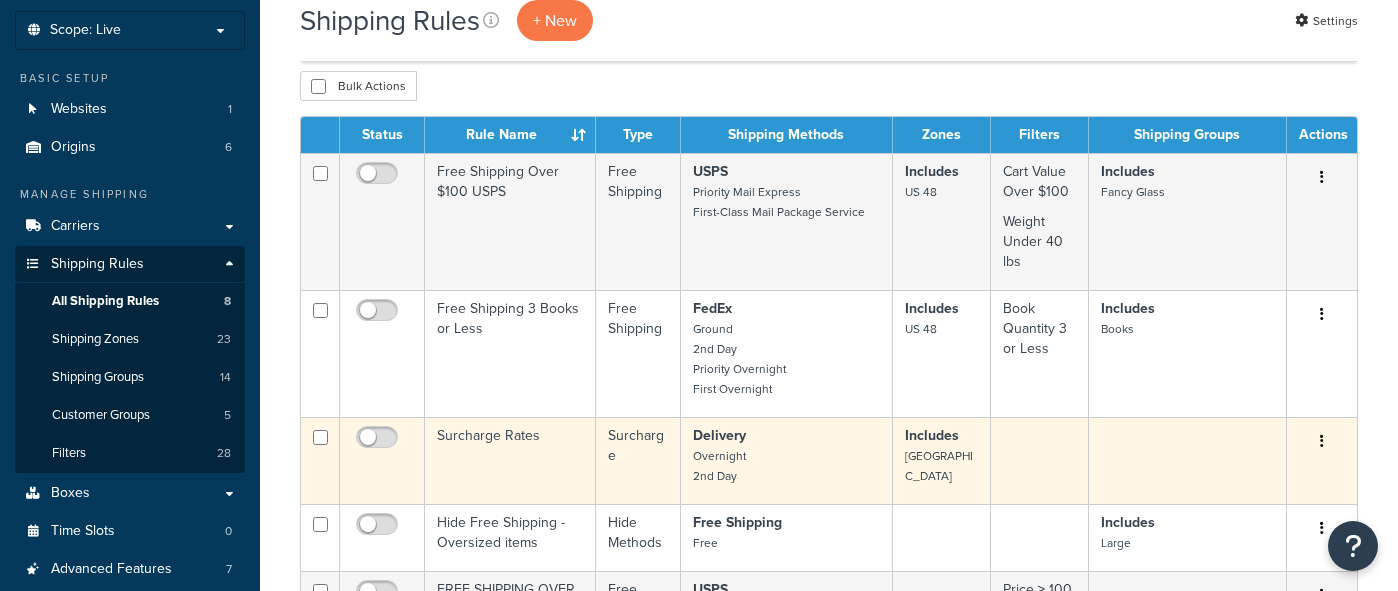 scroll, scrollTop: 168, scrollLeft: 0, axis: vertical 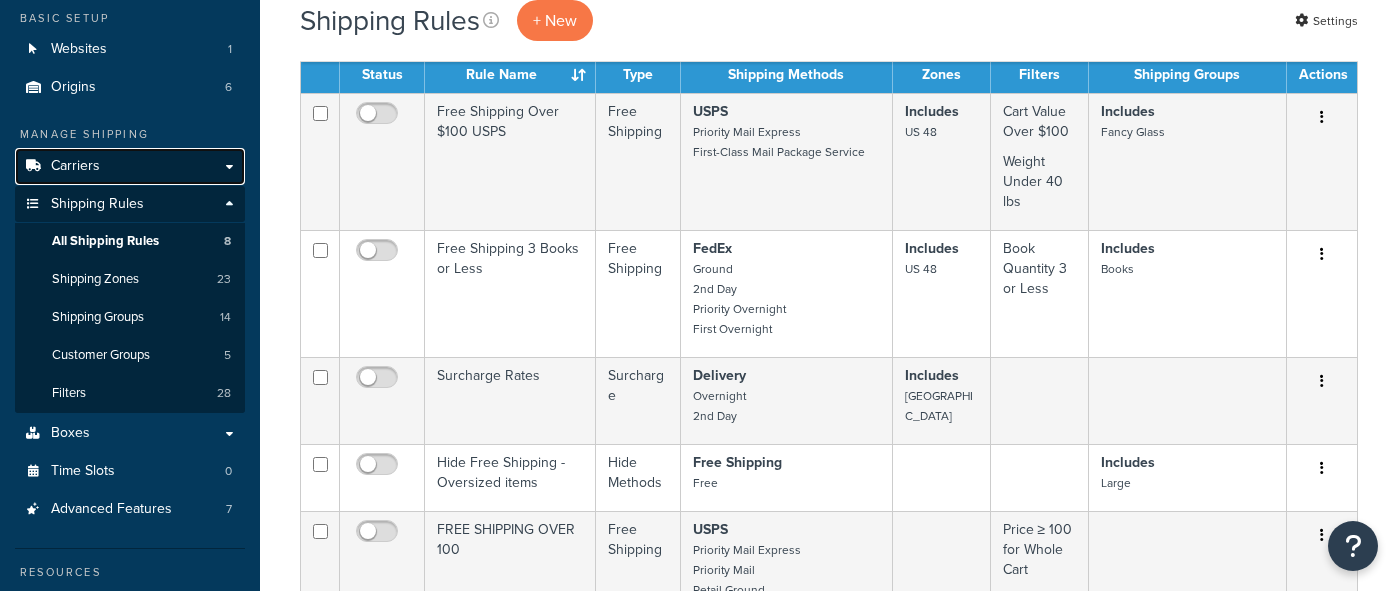 click on "Carriers" at bounding box center [75, 166] 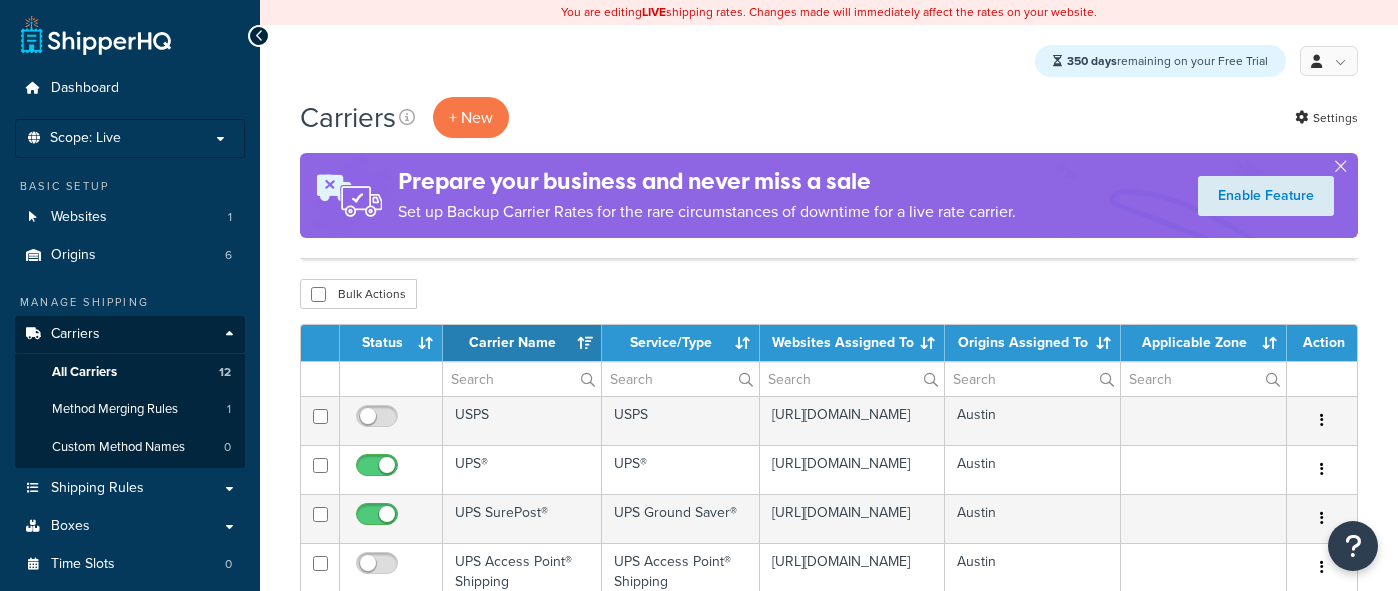 select on "15" 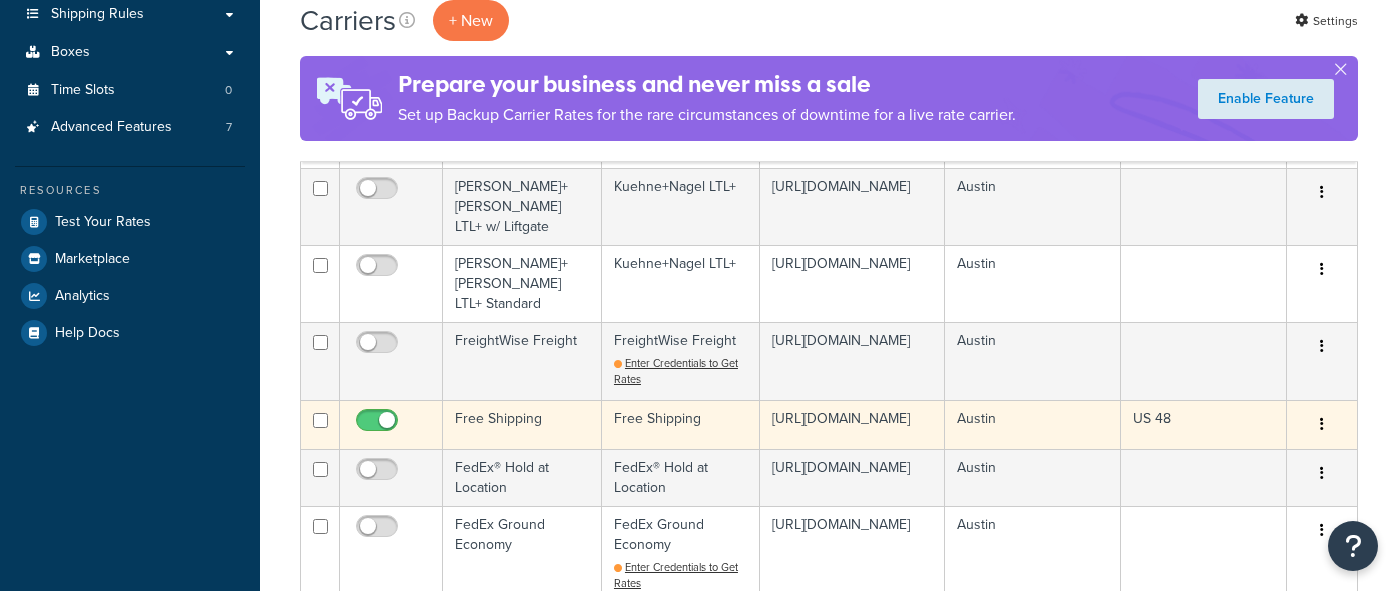 scroll, scrollTop: 474, scrollLeft: 0, axis: vertical 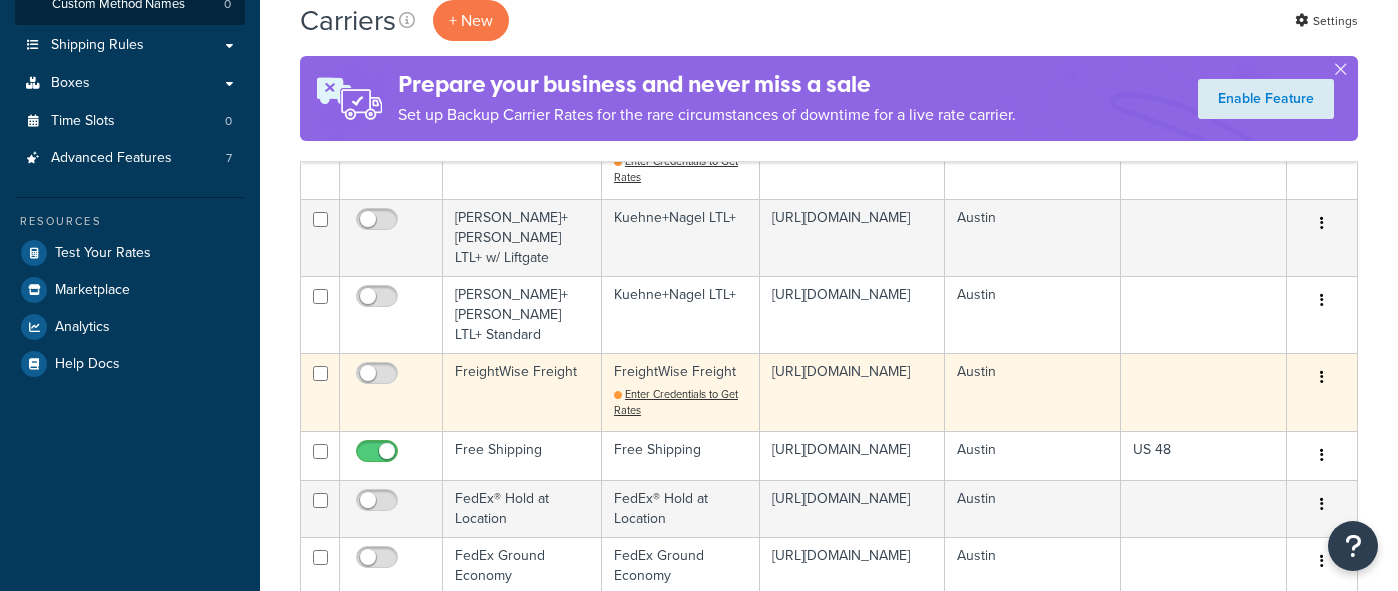 click at bounding box center (1322, 378) 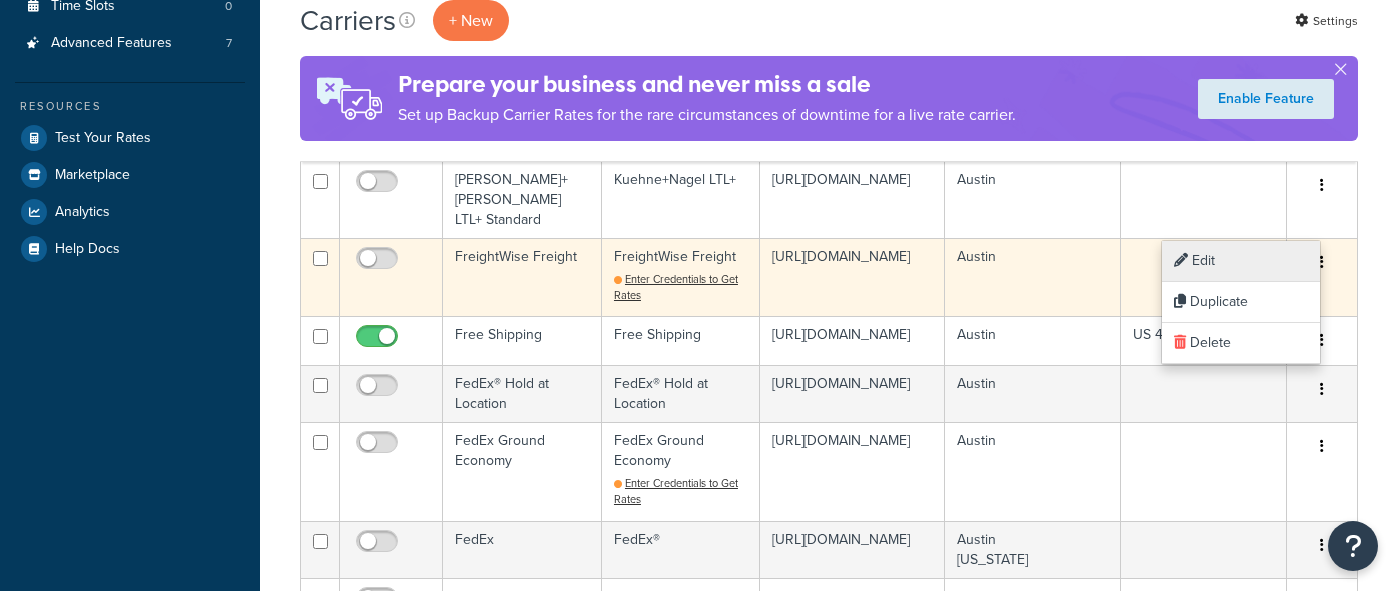 scroll, scrollTop: 559, scrollLeft: 0, axis: vertical 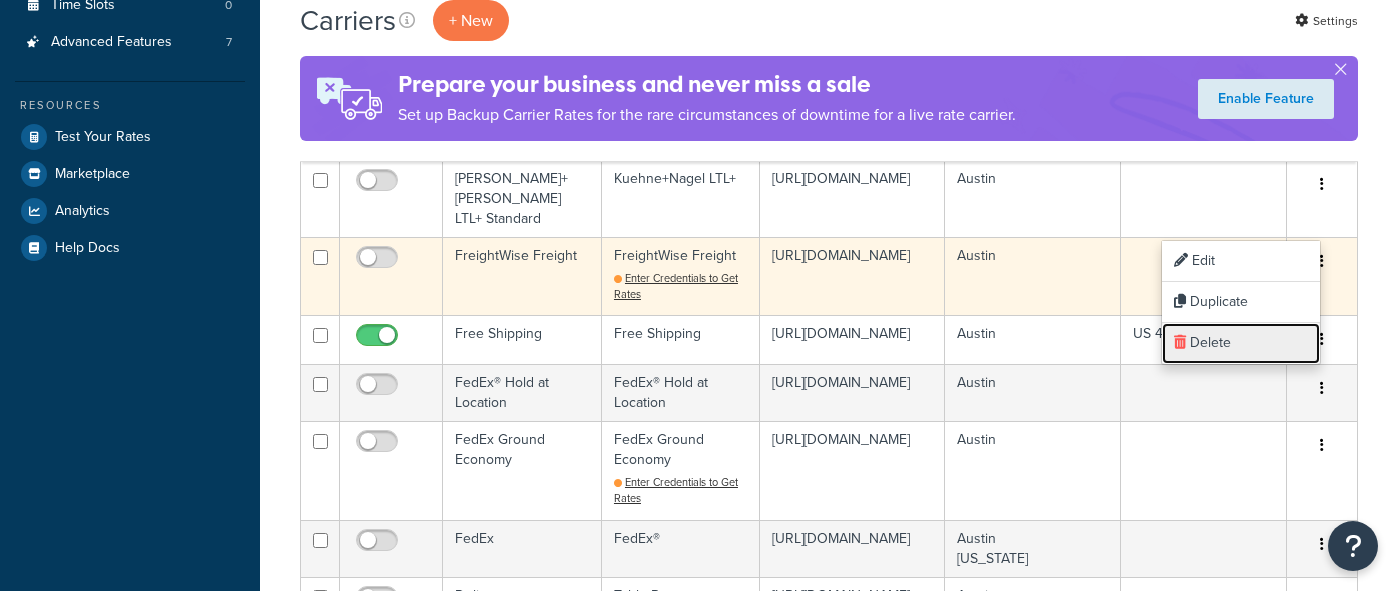 click on "Delete" at bounding box center [1241, 343] 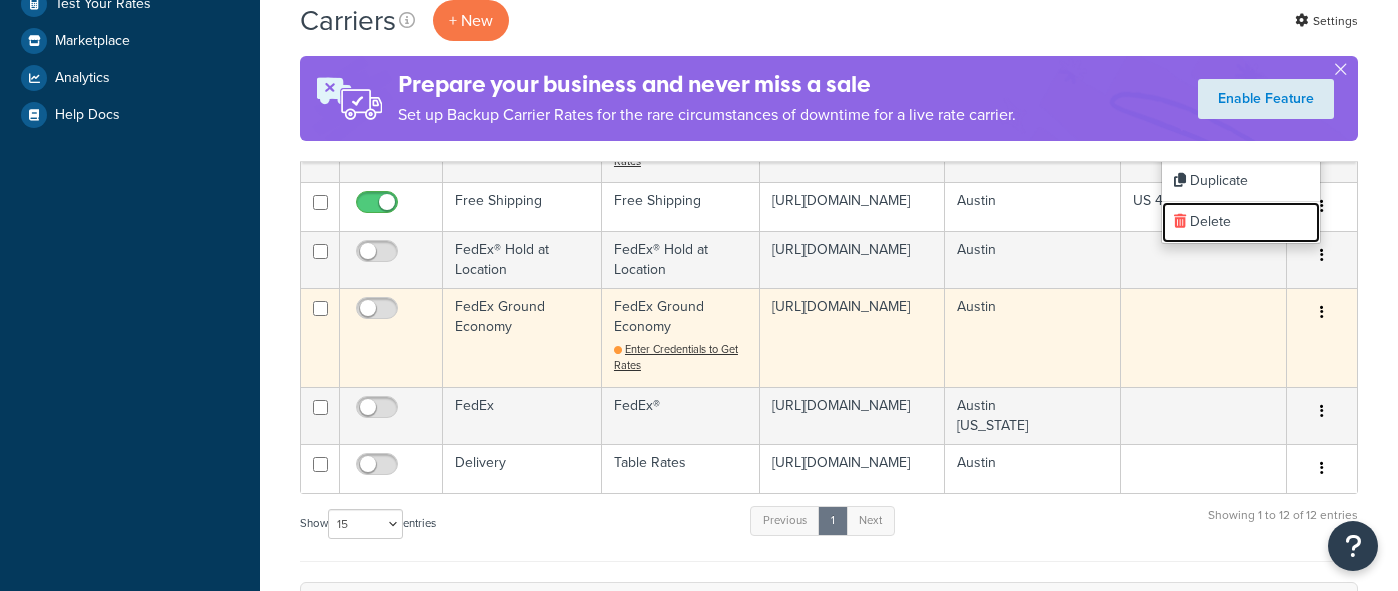 scroll, scrollTop: 721, scrollLeft: 0, axis: vertical 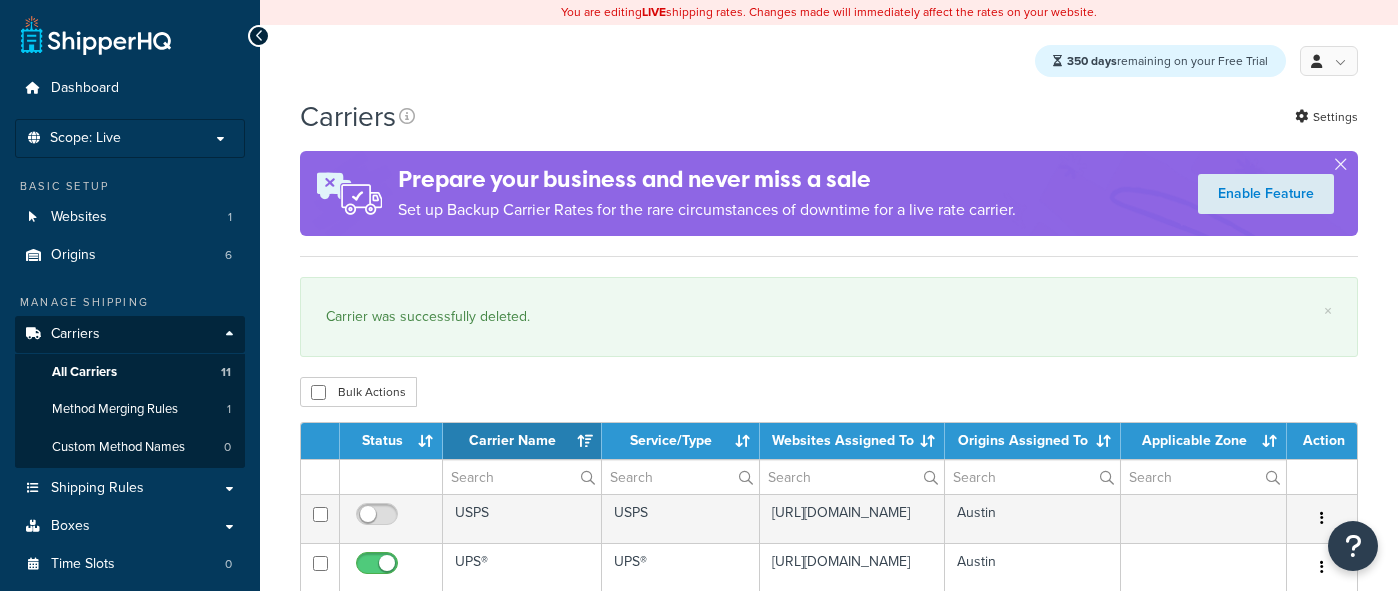 select on "15" 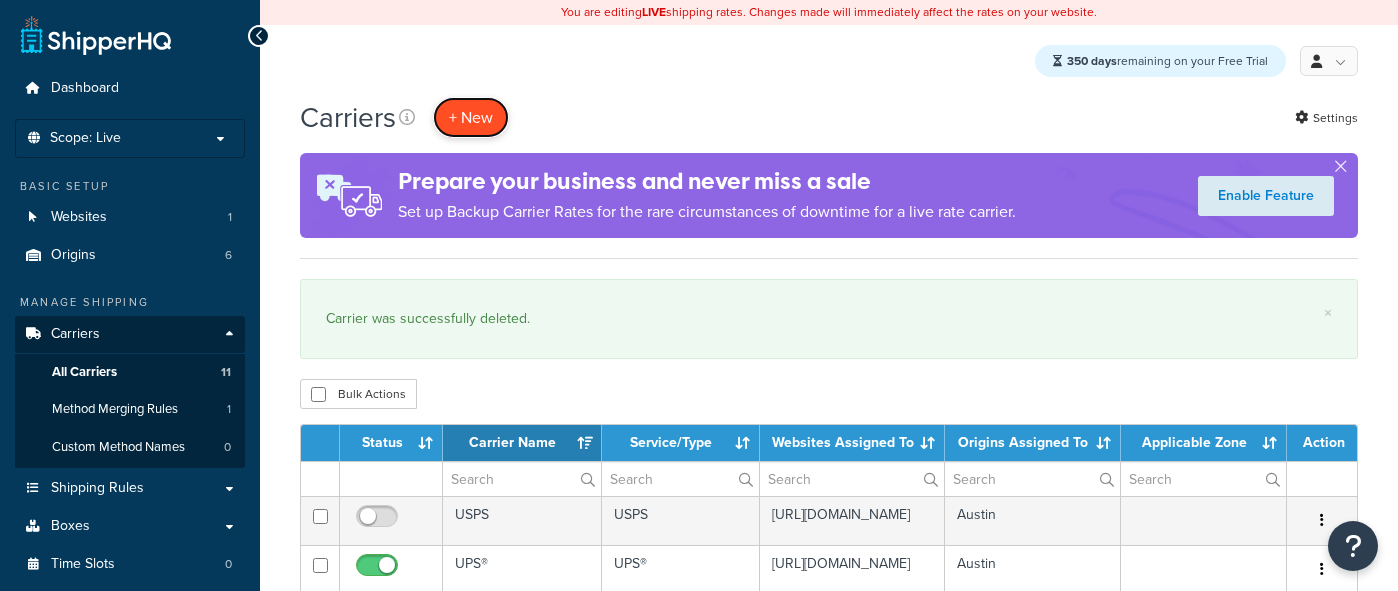 scroll, scrollTop: 0, scrollLeft: 0, axis: both 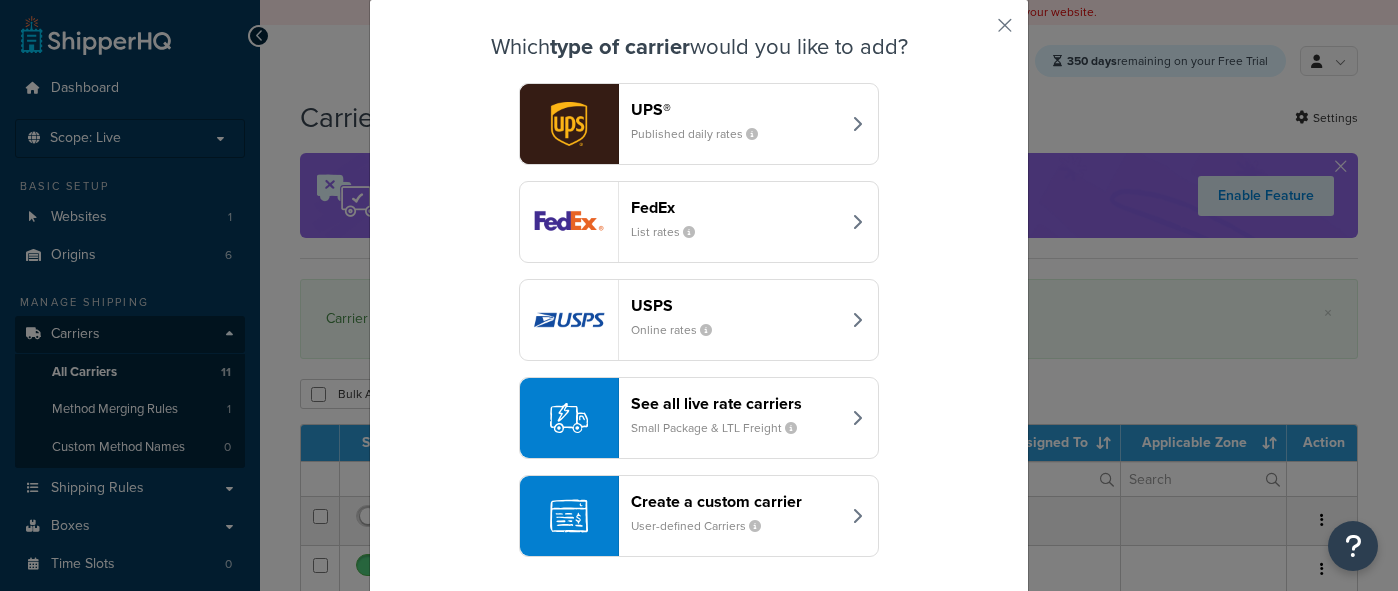 click on "Create a custom carrier" at bounding box center (735, 501) 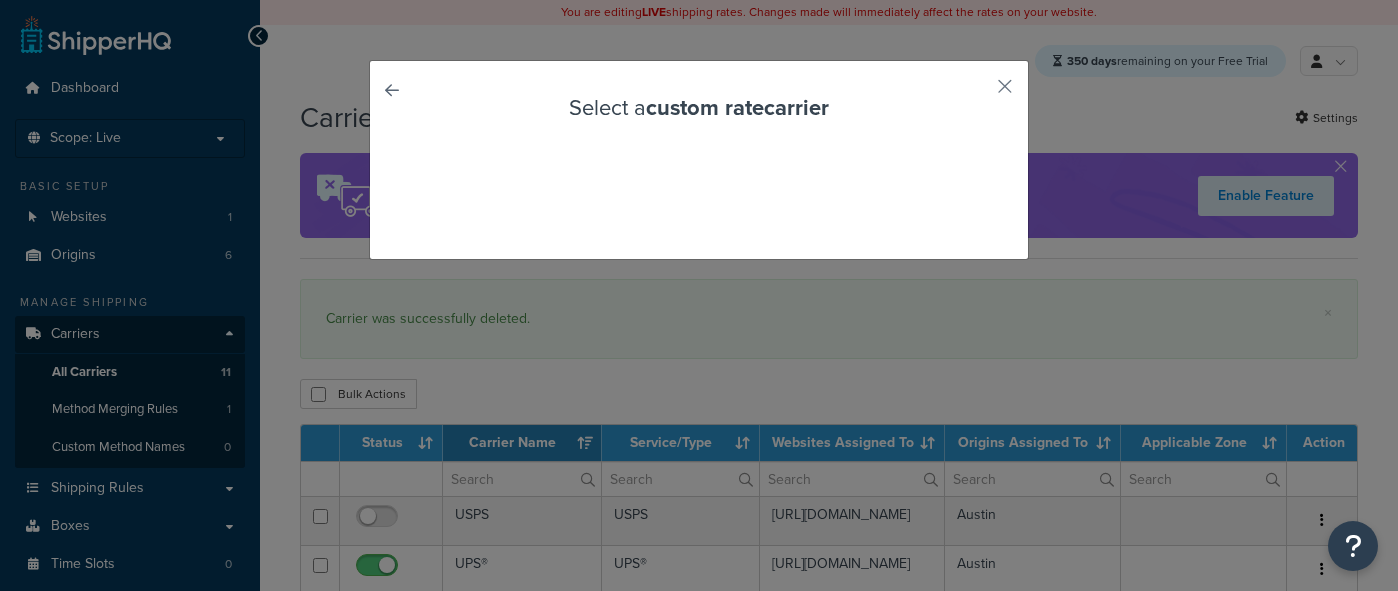 scroll, scrollTop: 0, scrollLeft: 0, axis: both 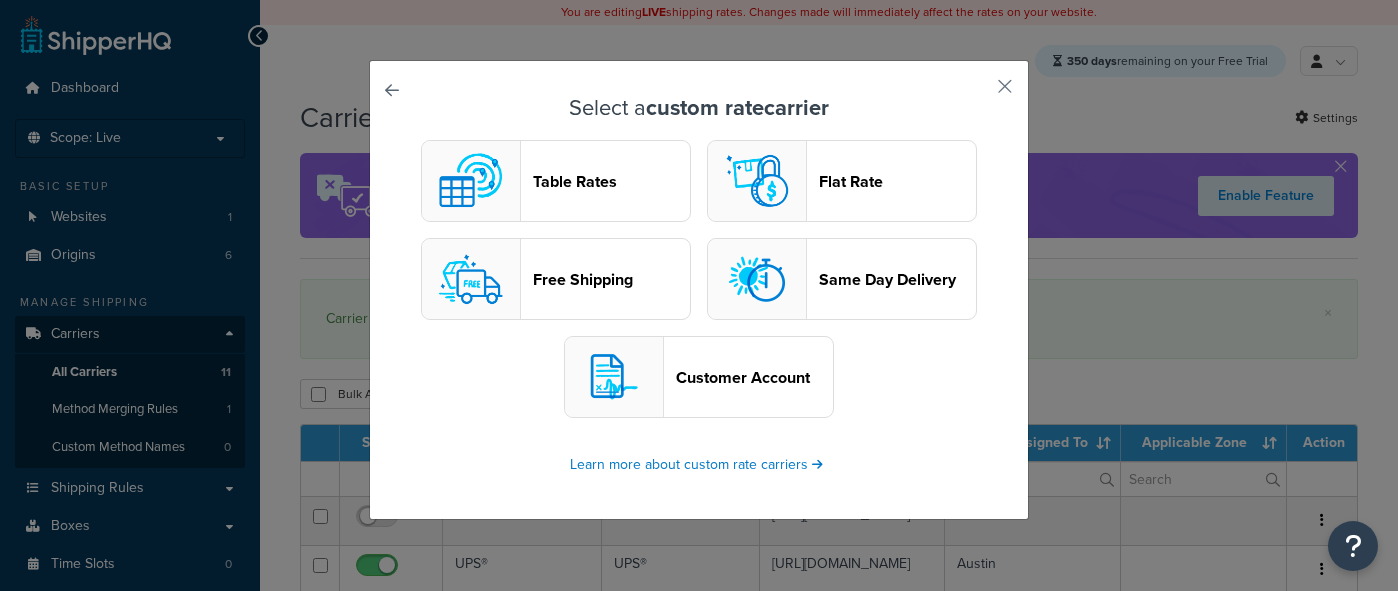 click on "Customer Account" at bounding box center (754, 377) 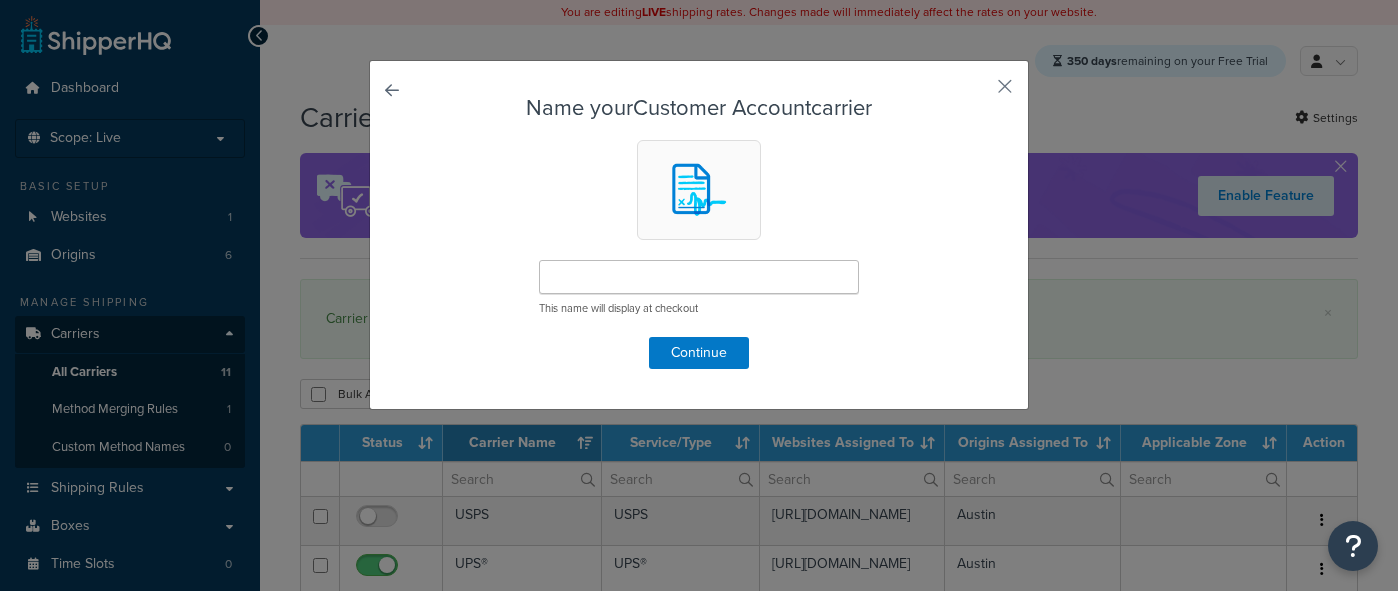 click on "Name your  Customer Account  carrier   This name will display at checkout Continue" at bounding box center (699, 232) 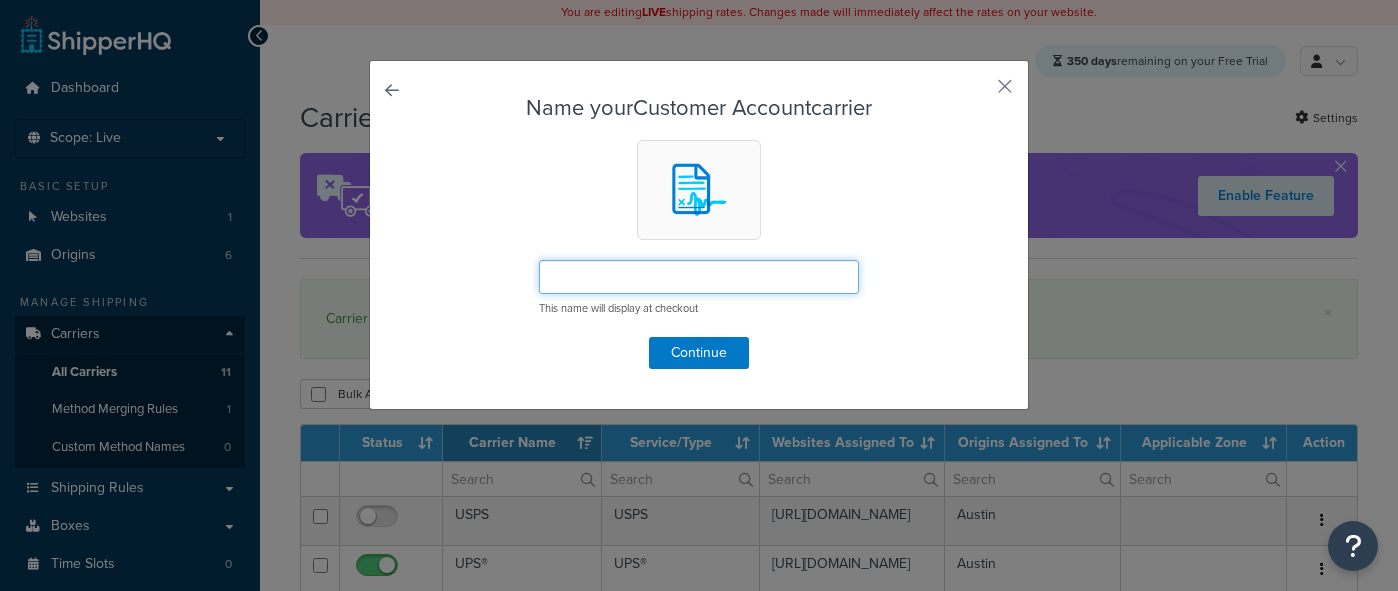 click at bounding box center (699, 277) 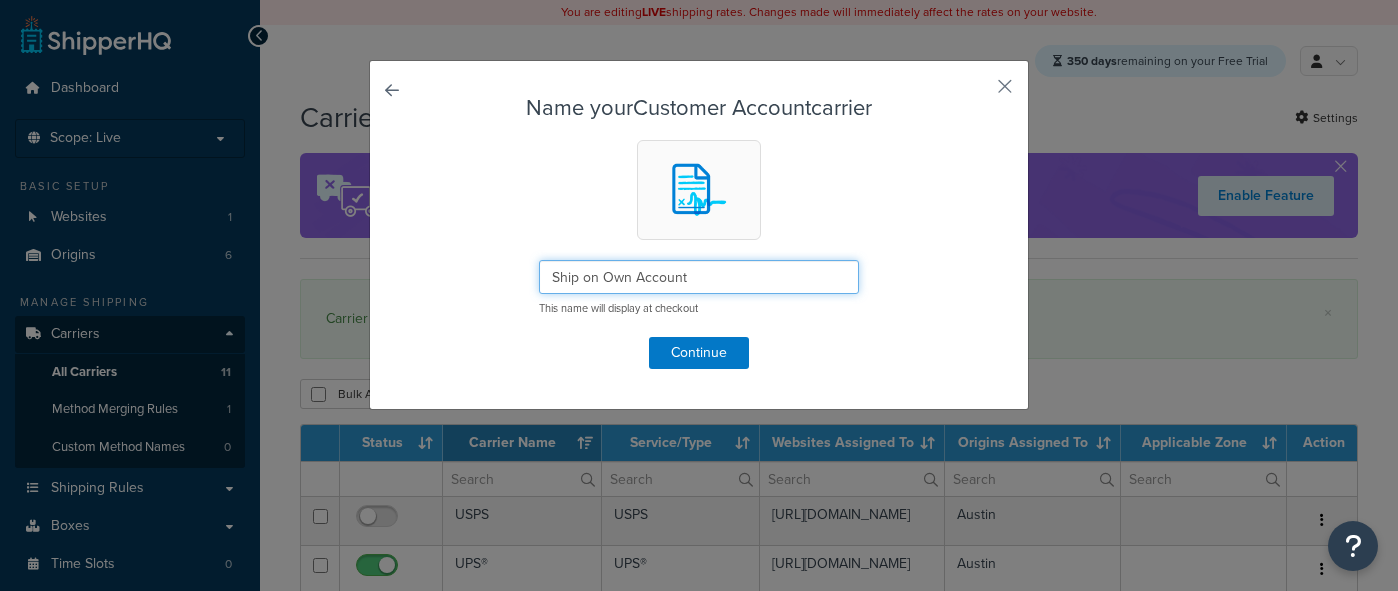 type on "Ship on Own Account" 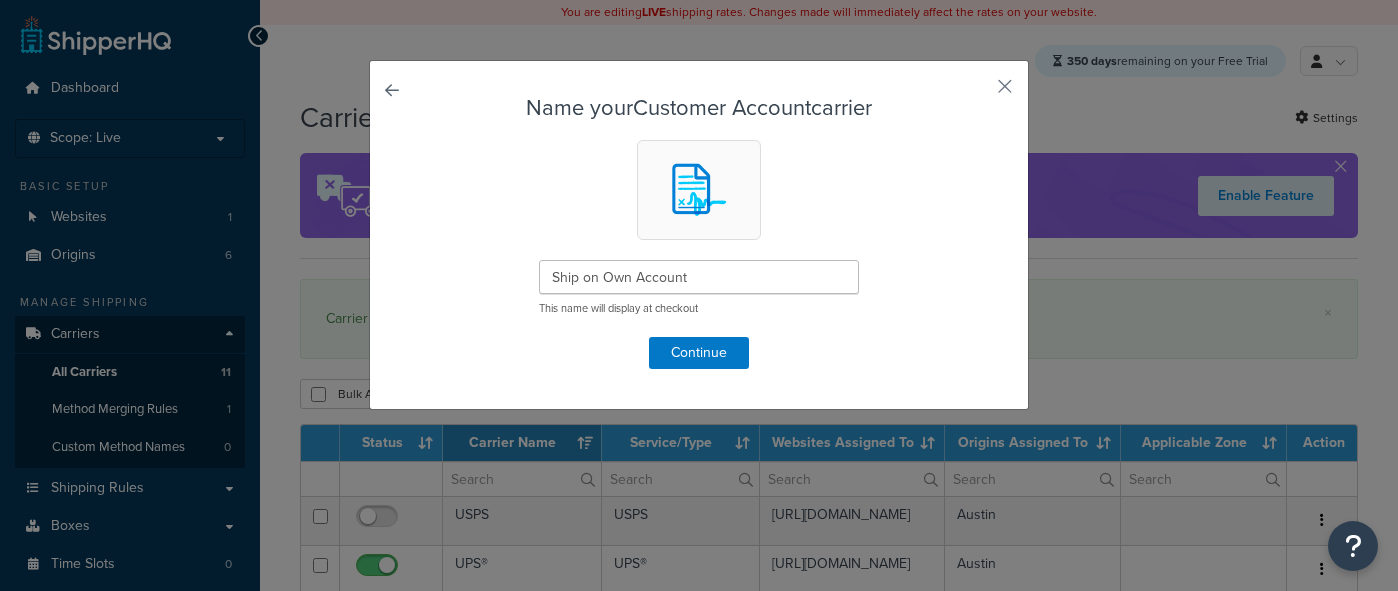 click on "Name your  Customer Account  carrier   Ship on Own Account This name will display at checkout Continue" at bounding box center (699, 235) 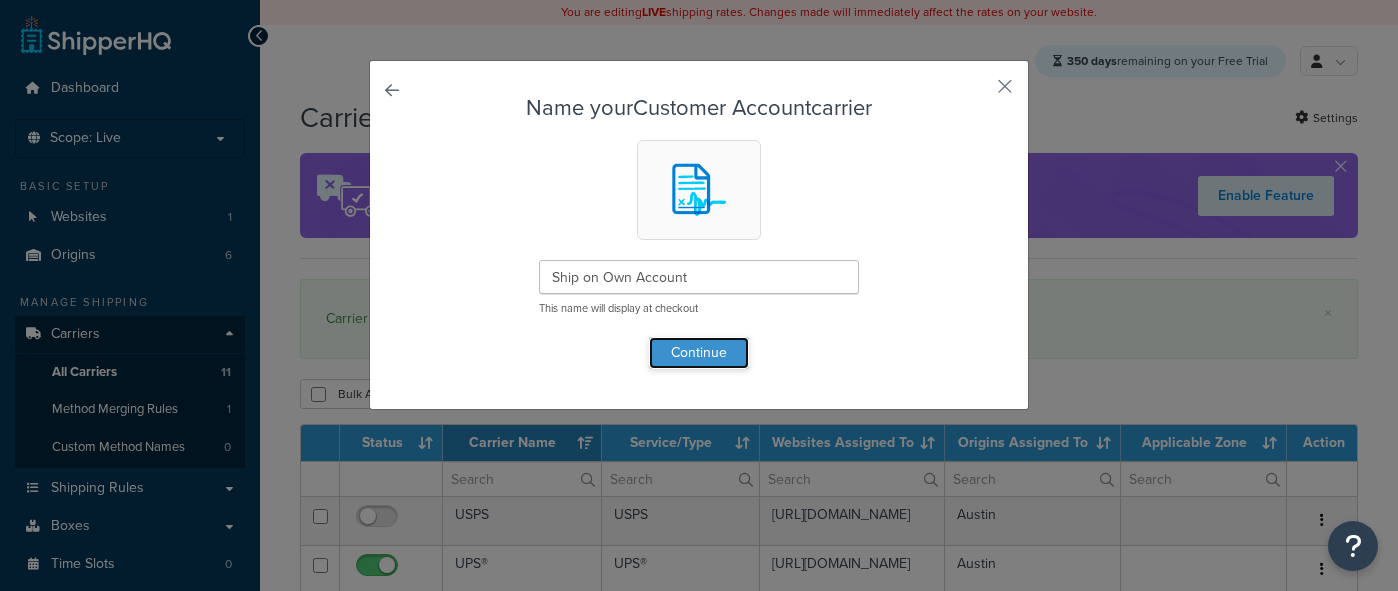 click on "Continue" at bounding box center (699, 353) 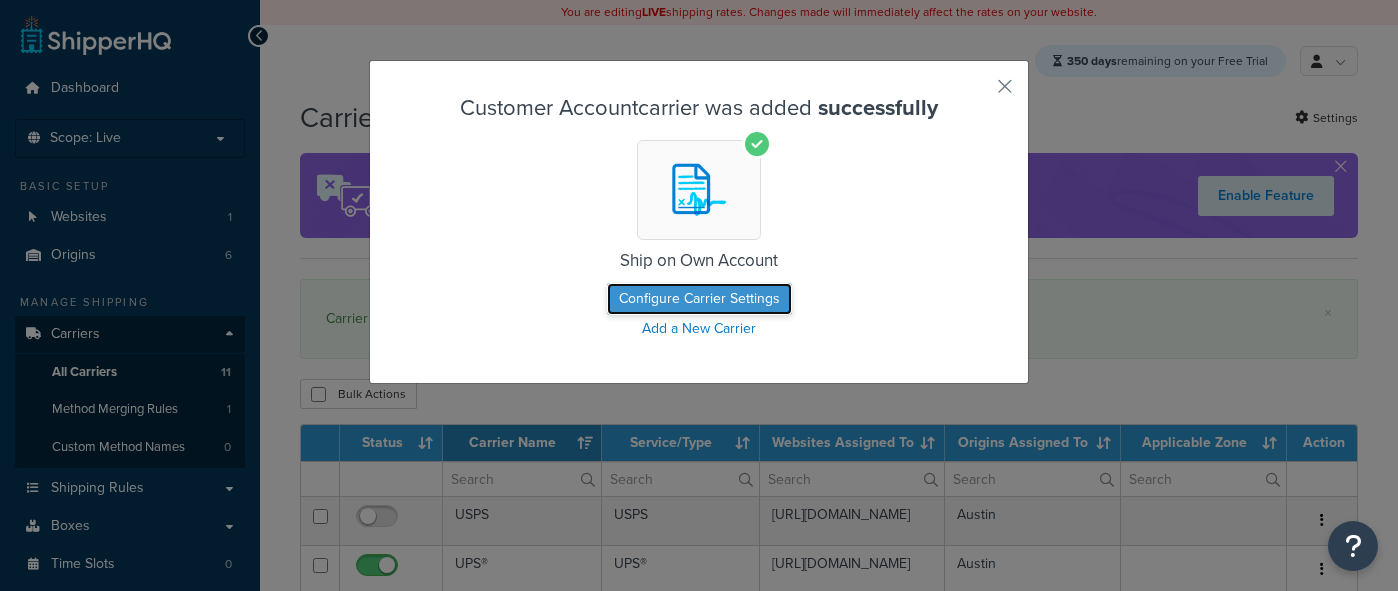 click on "Configure Carrier Settings" at bounding box center (699, 299) 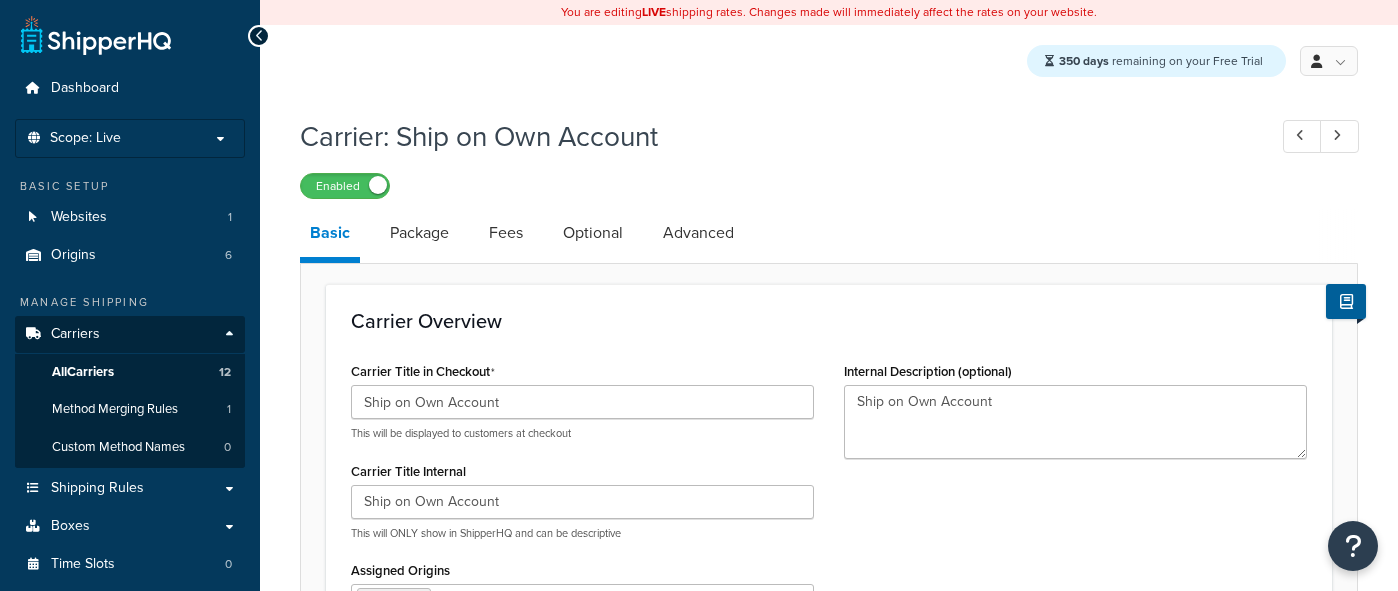 select on "customerAccount" 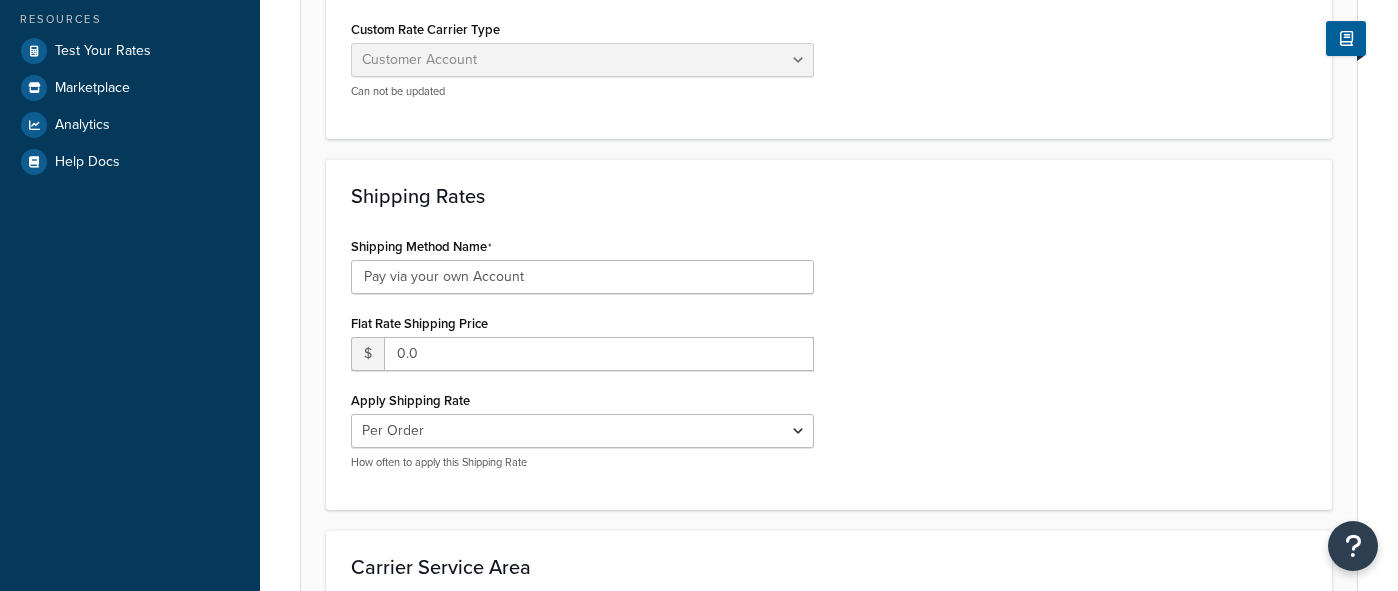 scroll, scrollTop: 0, scrollLeft: 0, axis: both 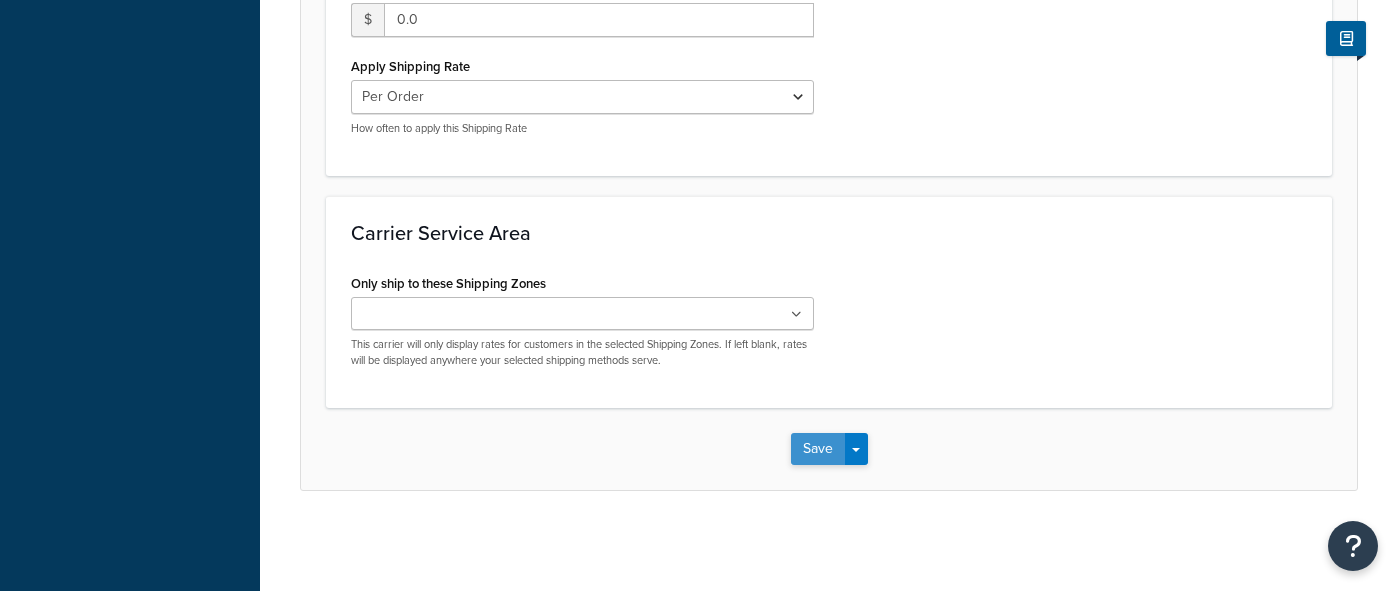 click on "Save" at bounding box center [818, 449] 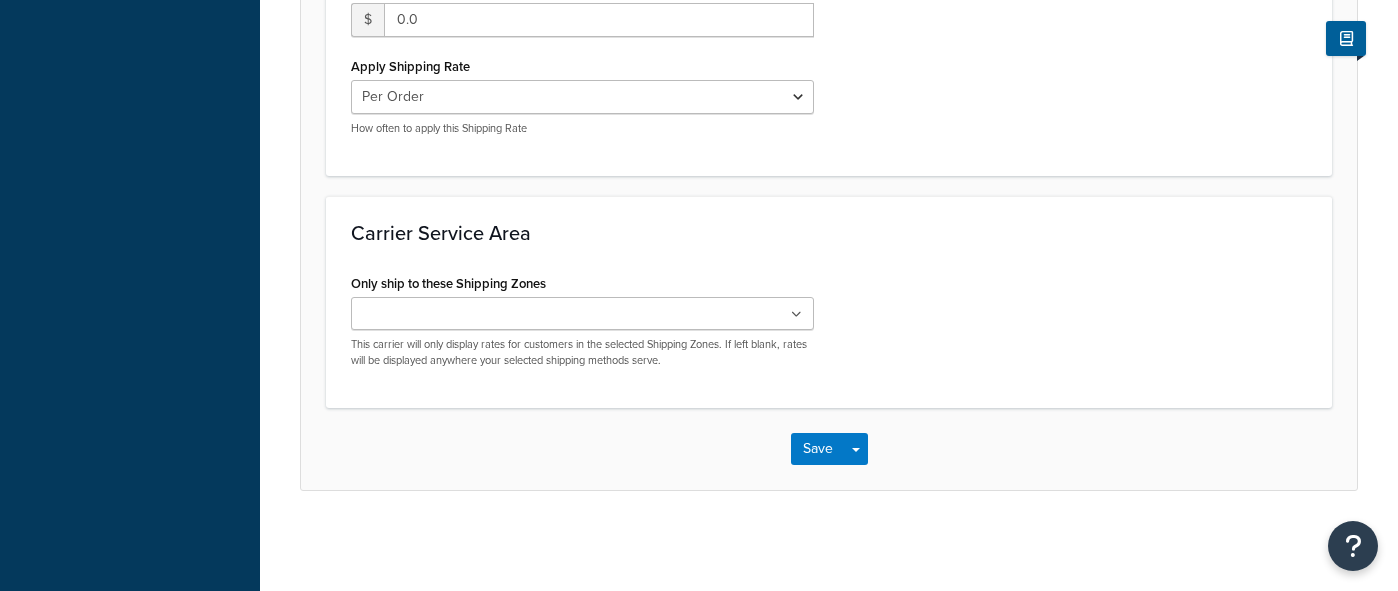 scroll, scrollTop: 0, scrollLeft: 0, axis: both 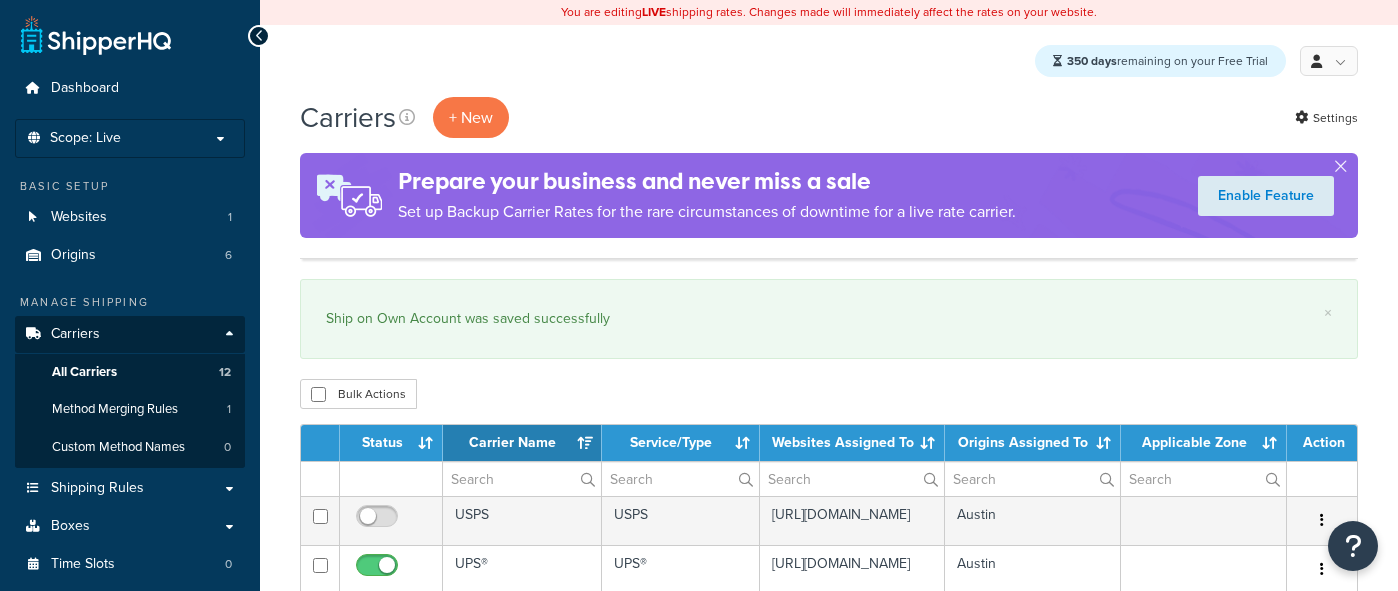 select on "15" 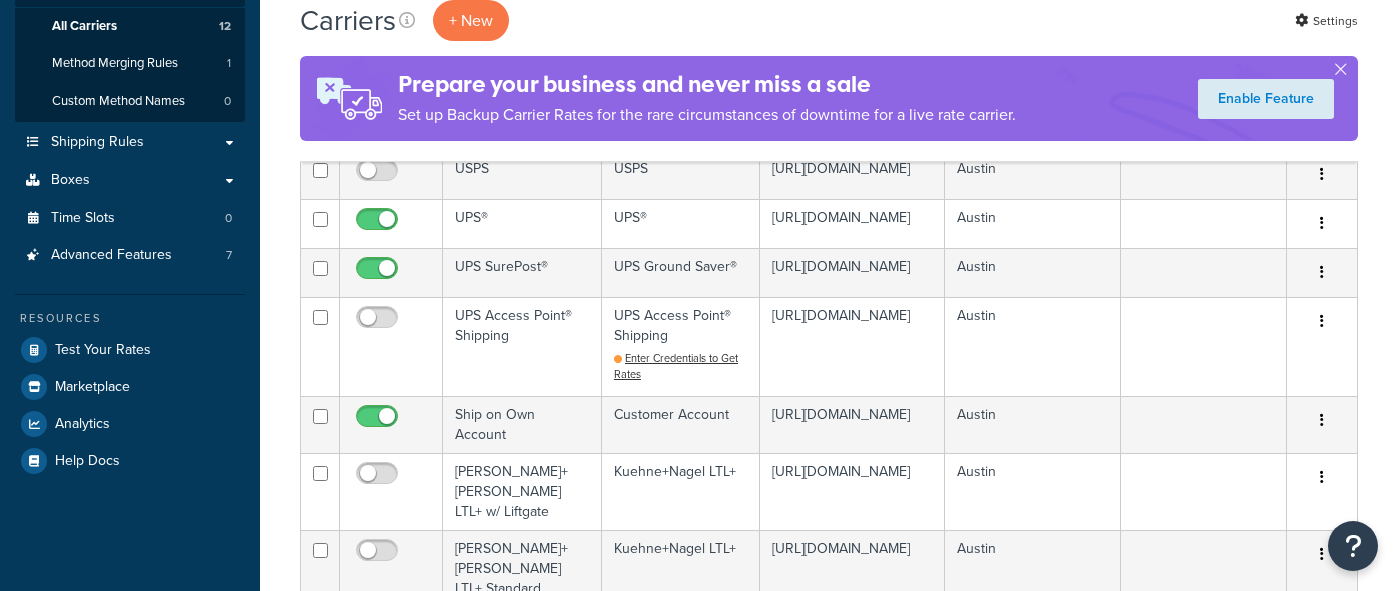 scroll, scrollTop: 0, scrollLeft: 0, axis: both 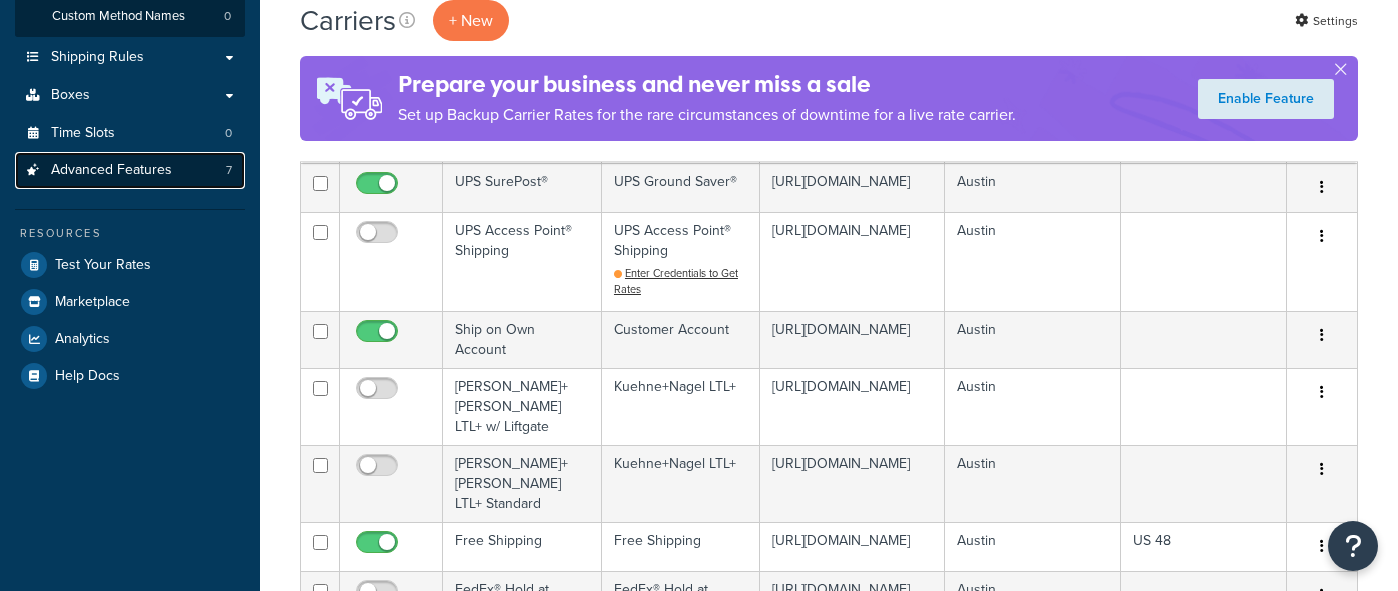 click on "Advanced Features" at bounding box center [111, 170] 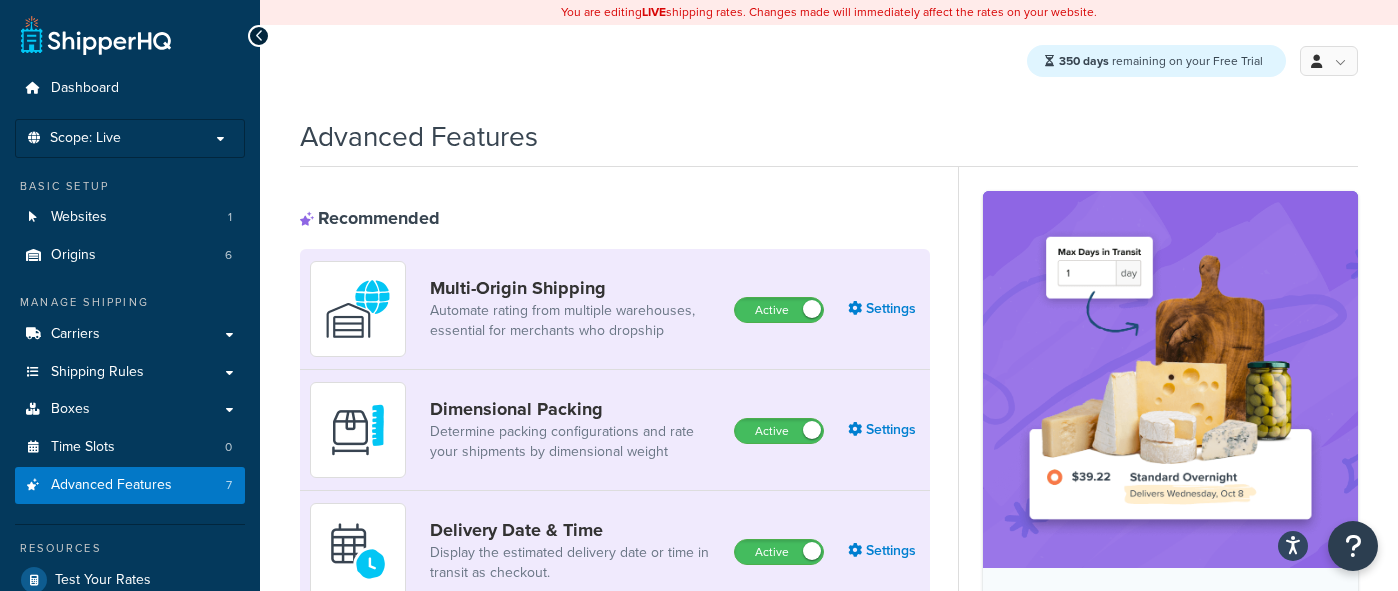 scroll, scrollTop: 0, scrollLeft: 0, axis: both 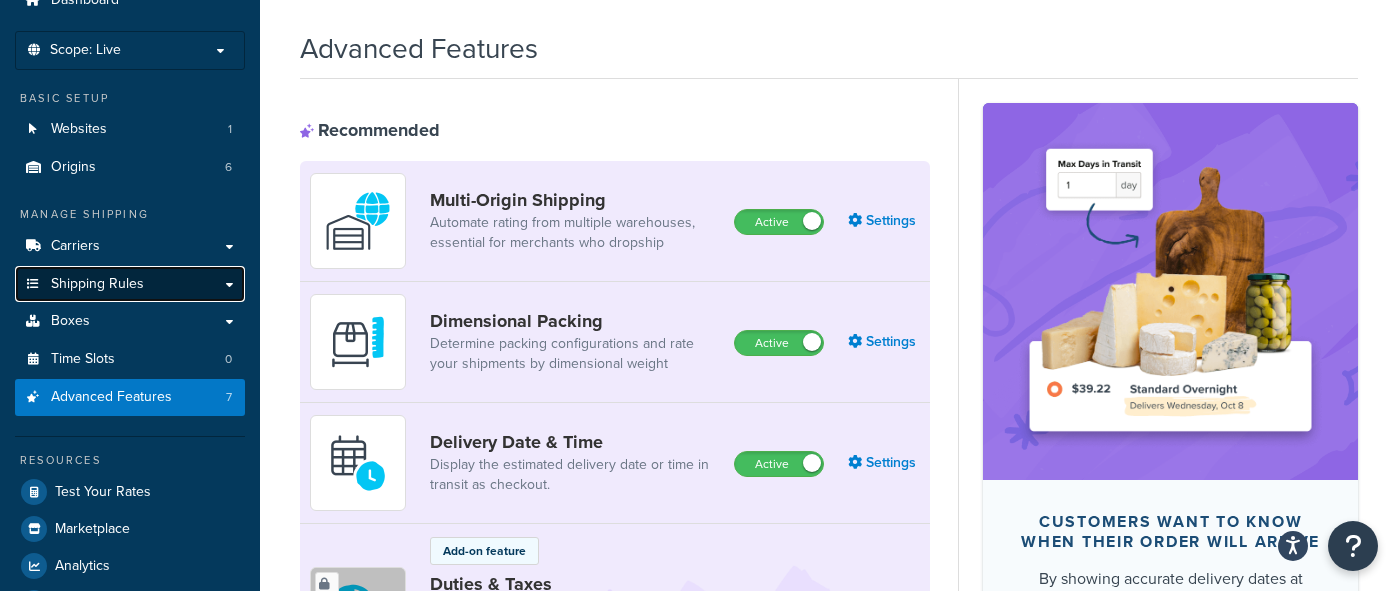 click on "Shipping Rules" at bounding box center [130, 284] 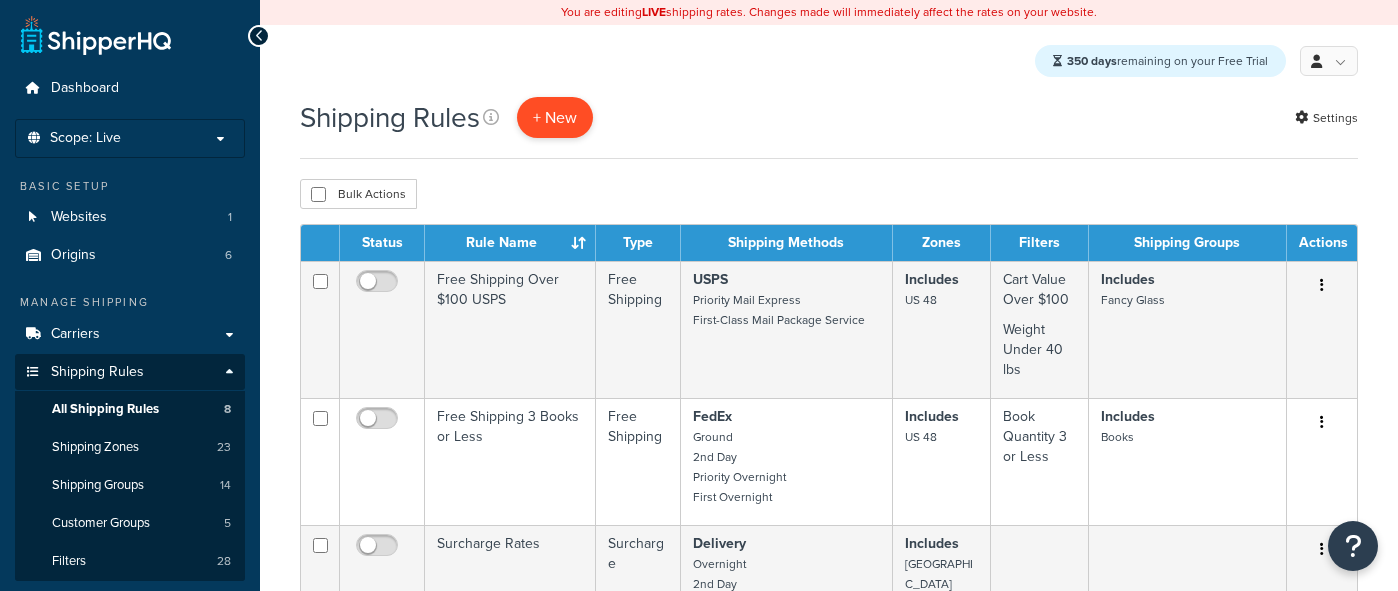 click on "+ New" at bounding box center (555, 117) 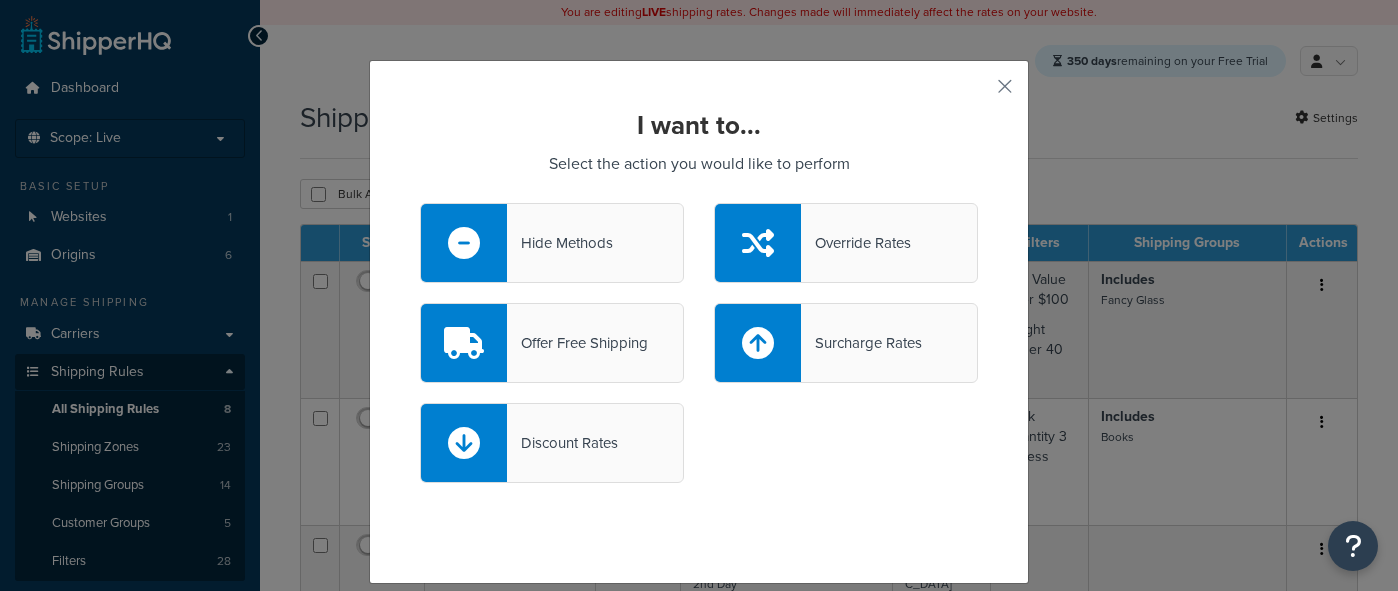 scroll, scrollTop: 0, scrollLeft: 0, axis: both 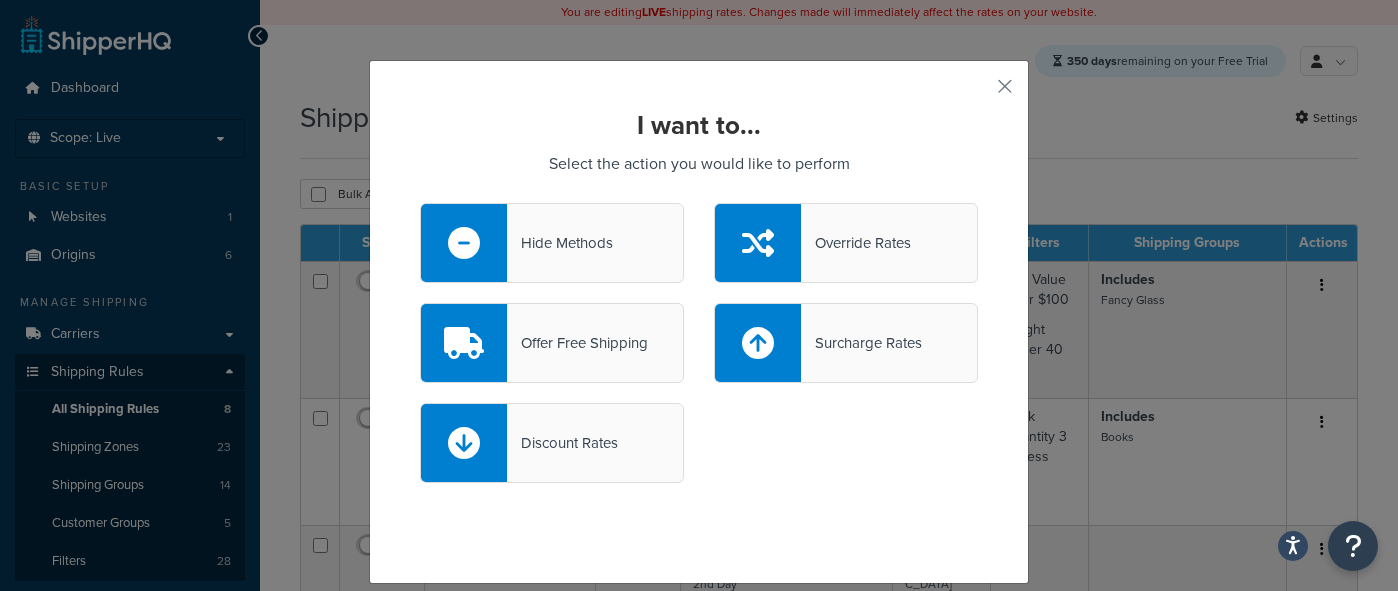 click on "Surcharge Rates" at bounding box center (846, 343) 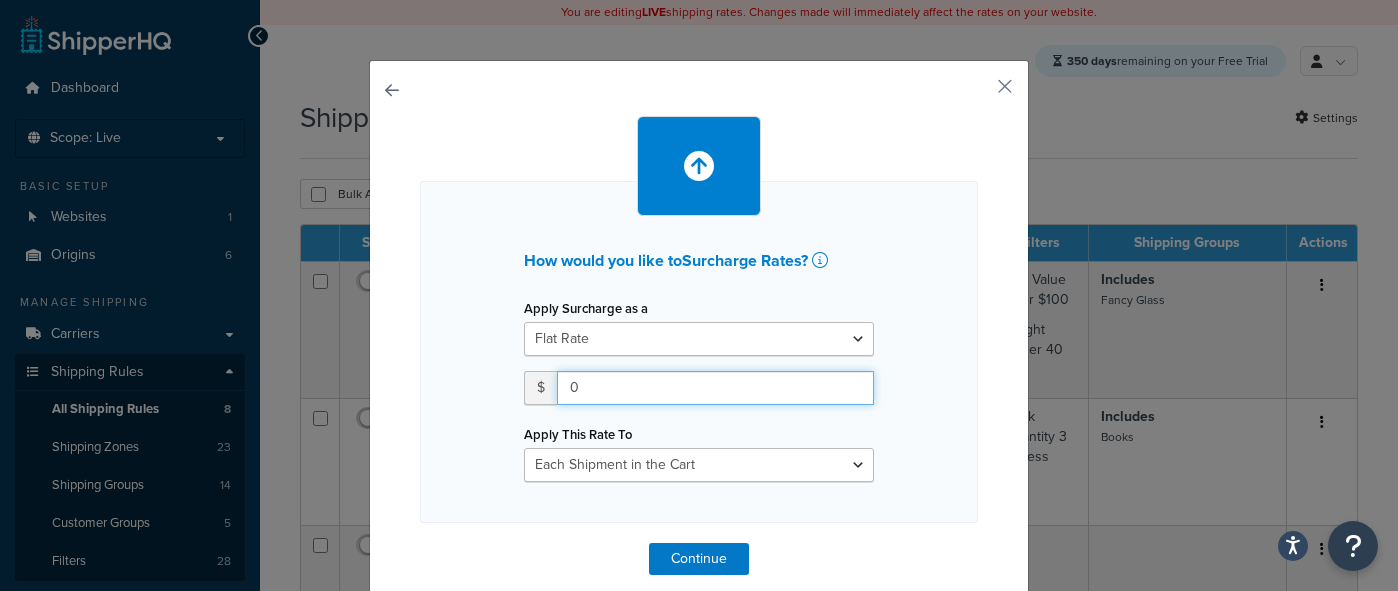 click on "0" at bounding box center (715, 388) 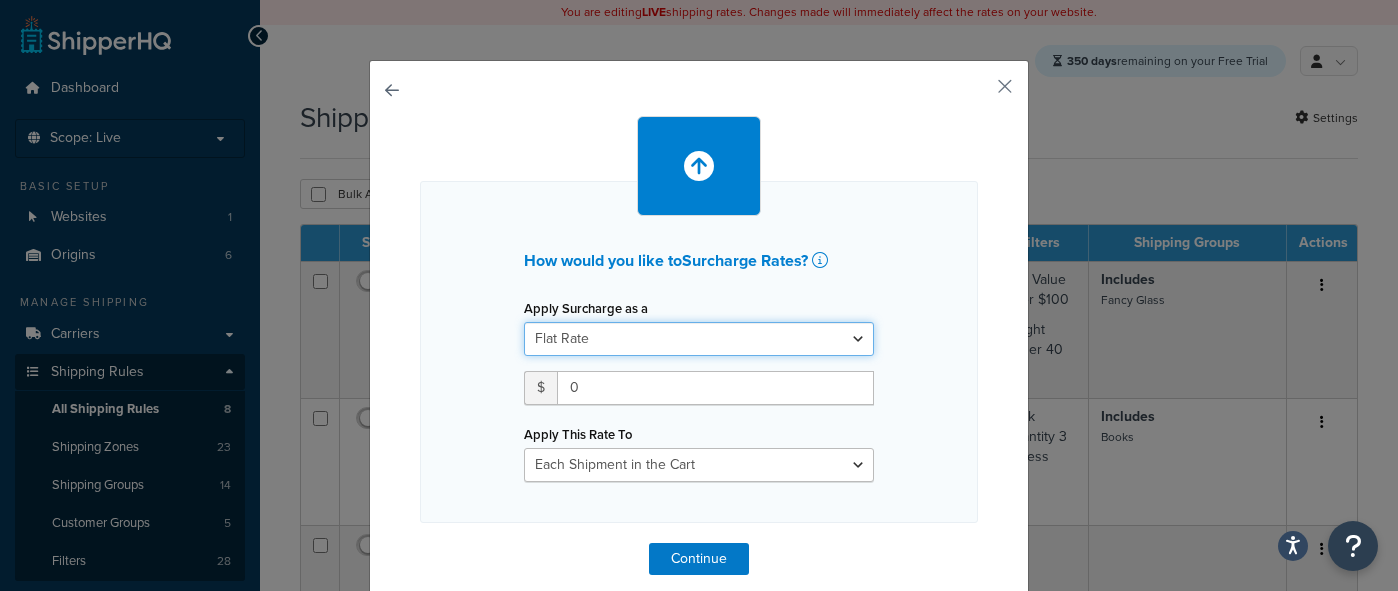 click on "Flat Rate  Percentage  Flat Rate & Percentage" at bounding box center [699, 339] 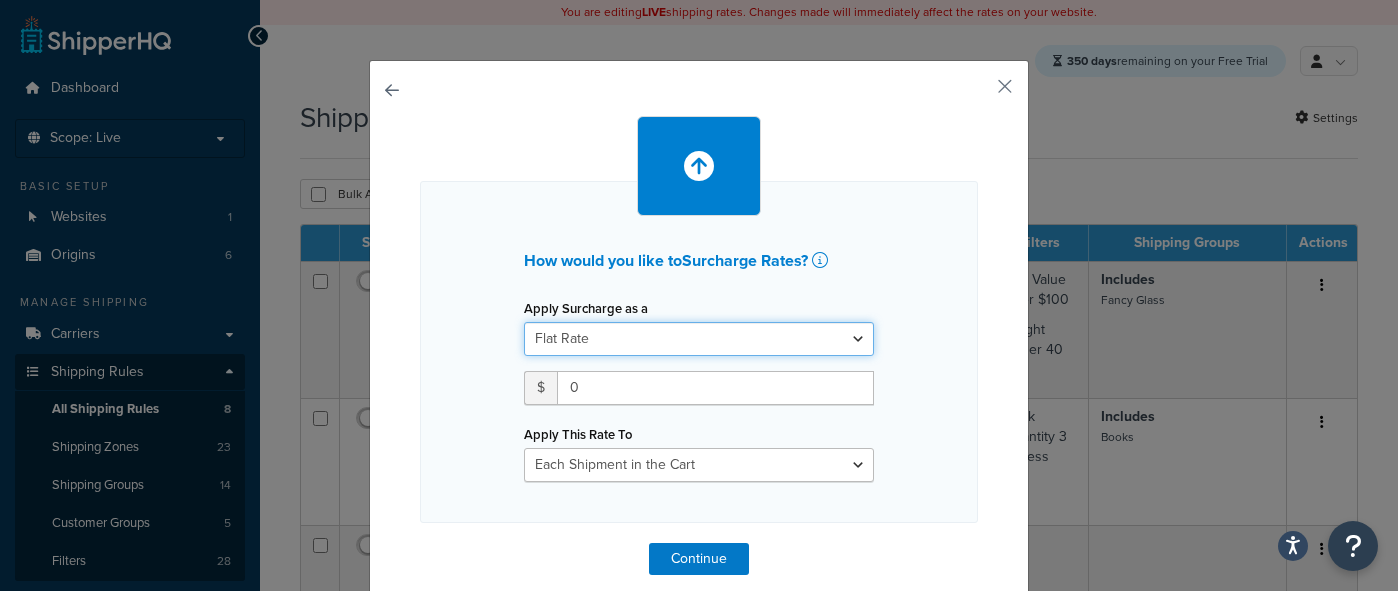 click on "Flat Rate  Percentage  Flat Rate & Percentage" at bounding box center (699, 339) 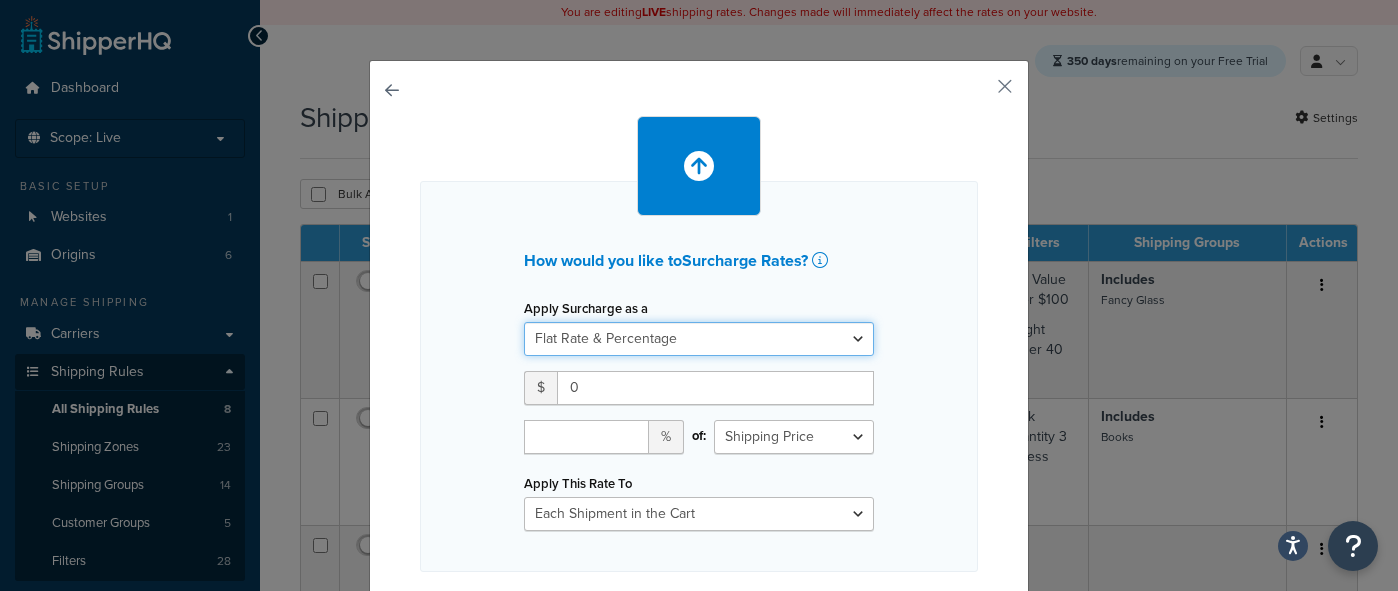 click on "Flat Rate  Percentage  Flat Rate & Percentage" at bounding box center (699, 339) 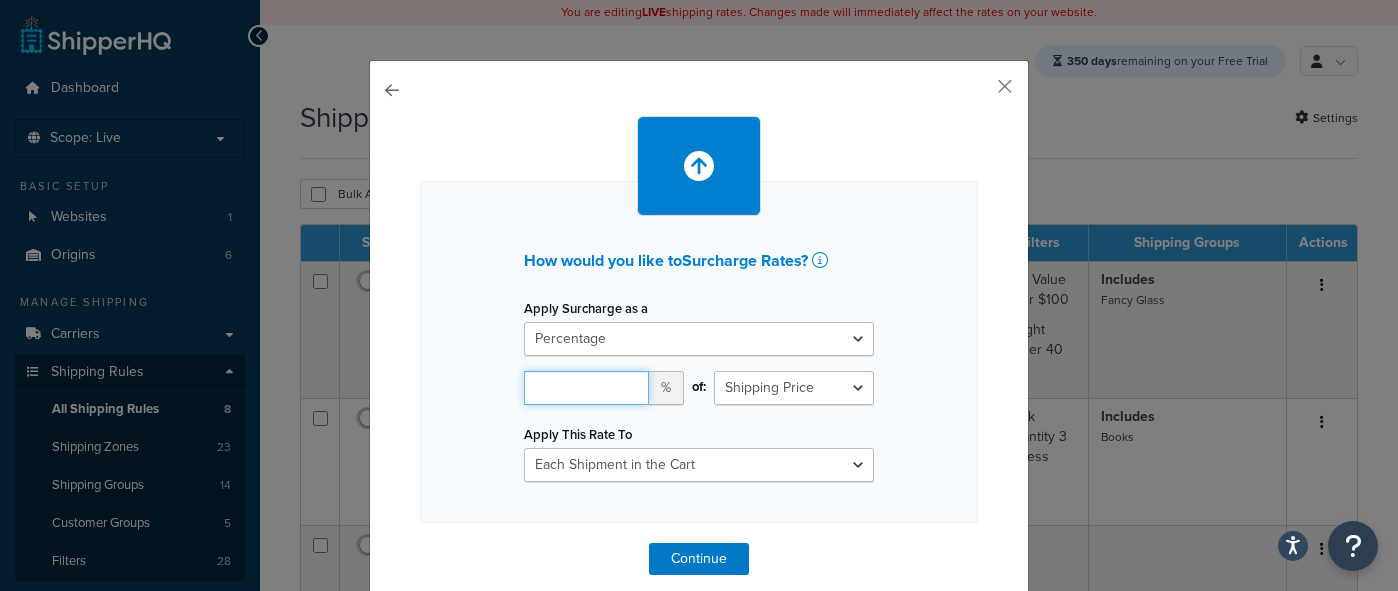 click at bounding box center [586, 388] 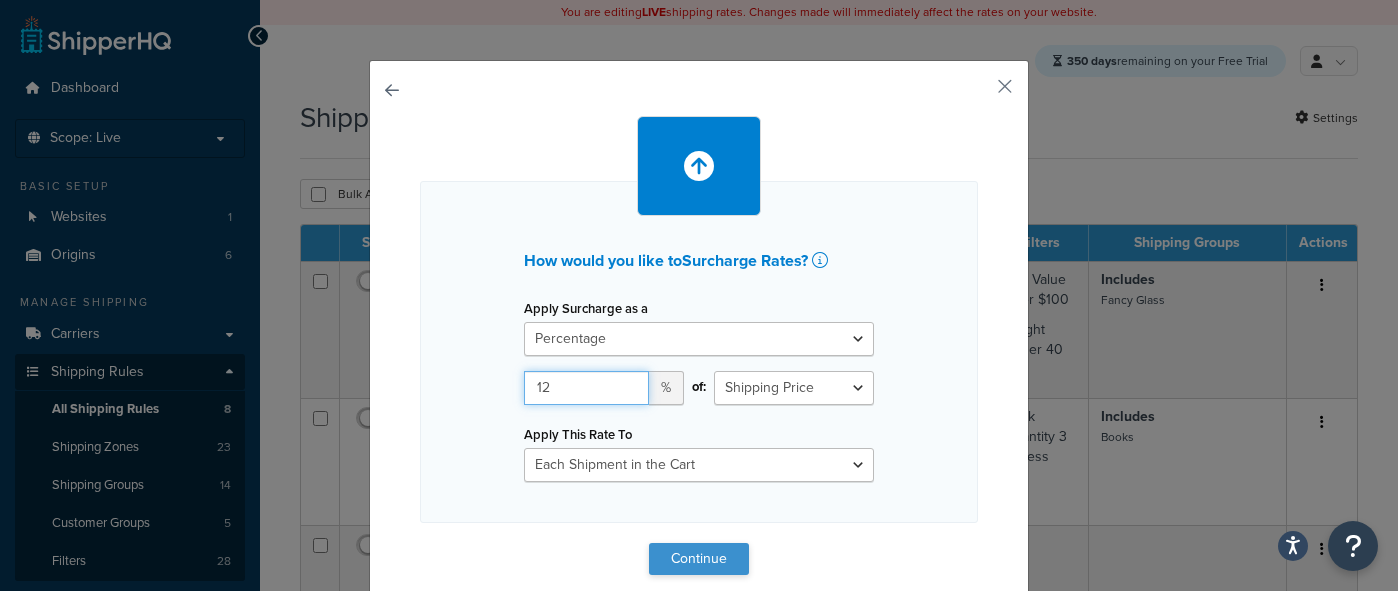 type on "12" 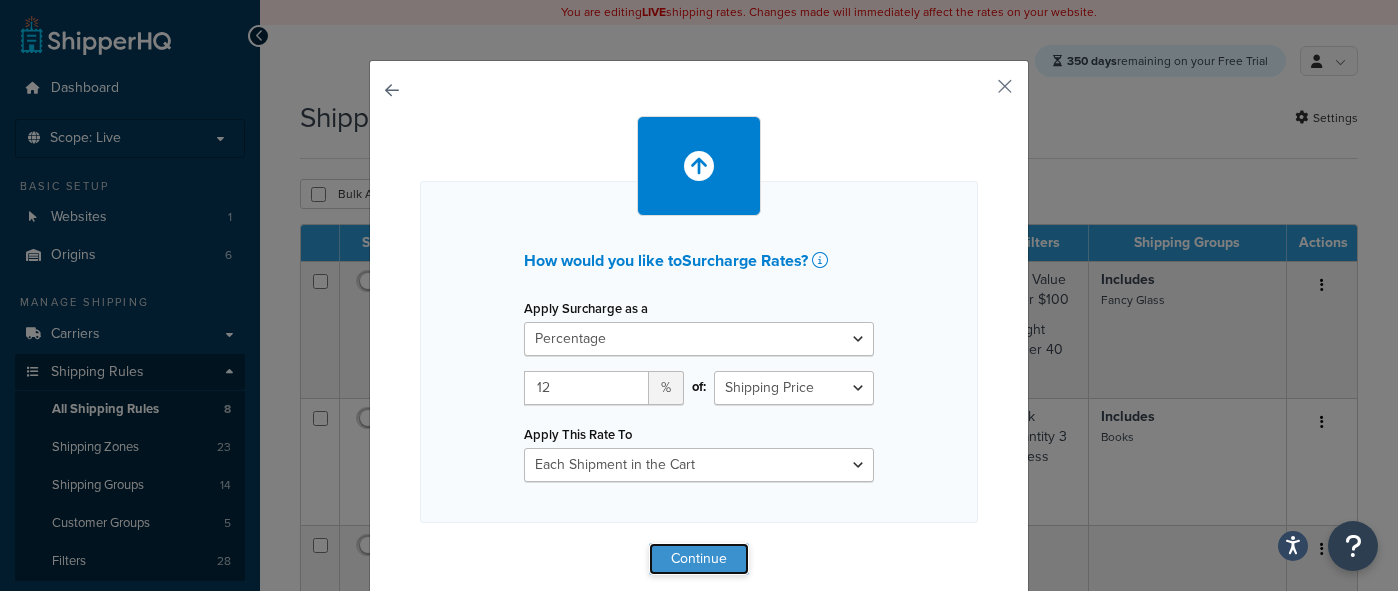 click on "Continue" at bounding box center (699, 559) 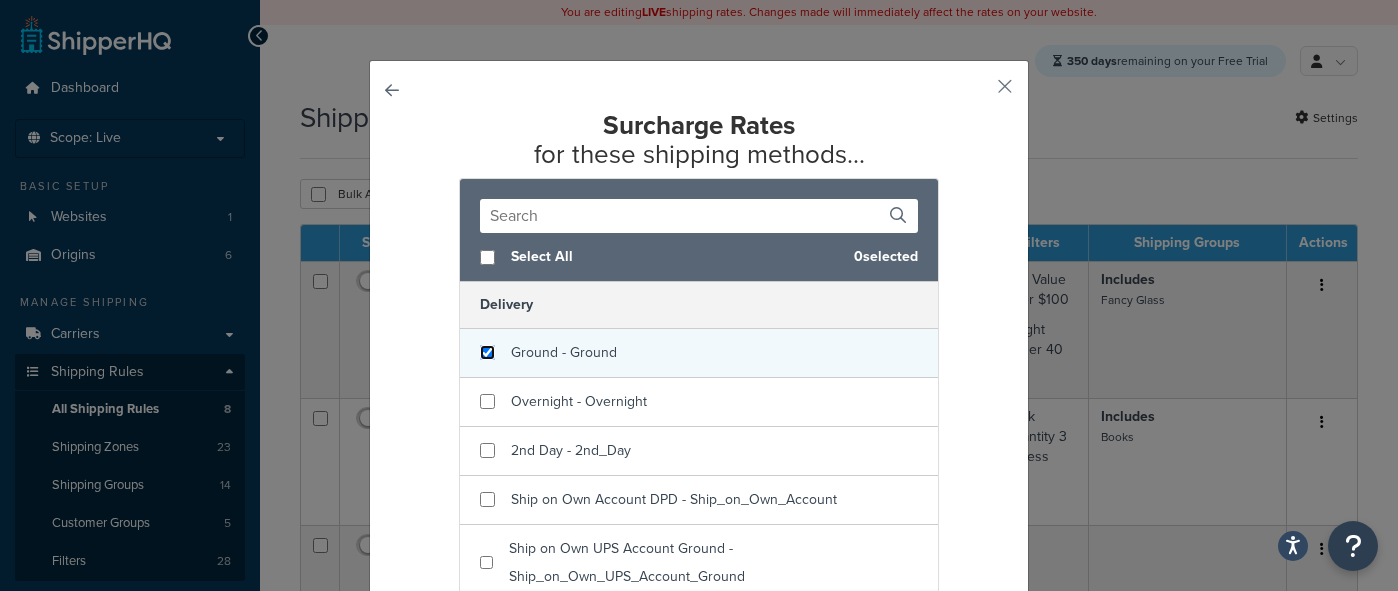 click at bounding box center [487, 352] 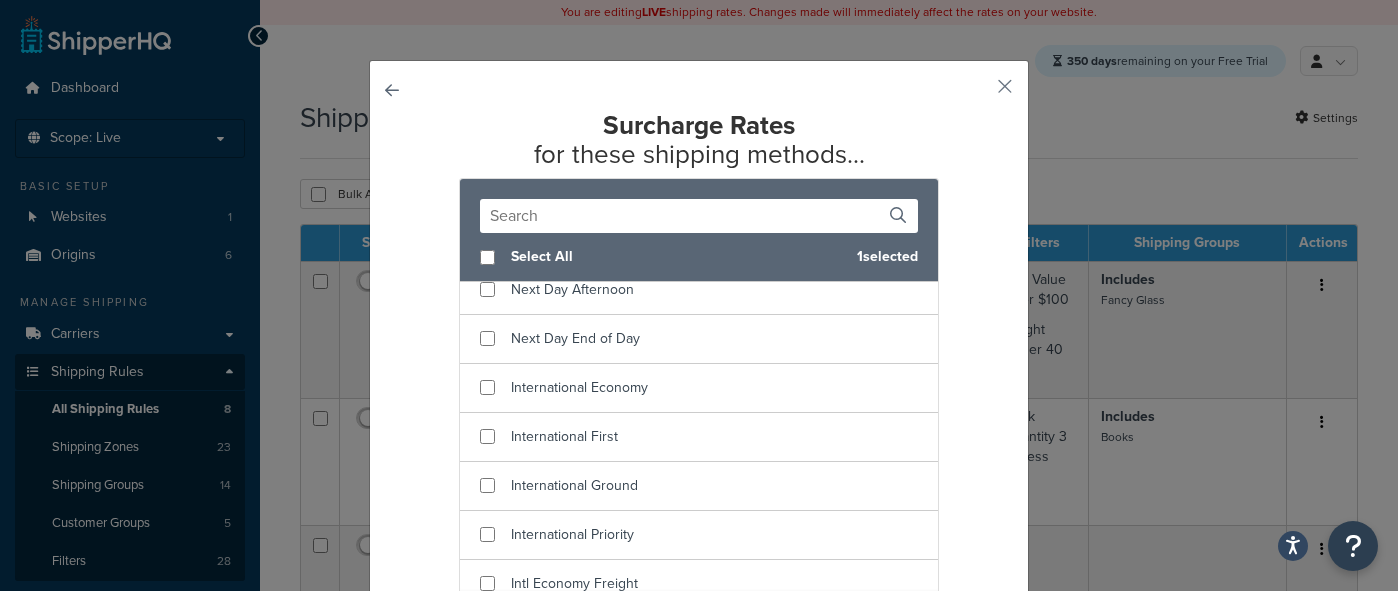 scroll, scrollTop: 2469, scrollLeft: 0, axis: vertical 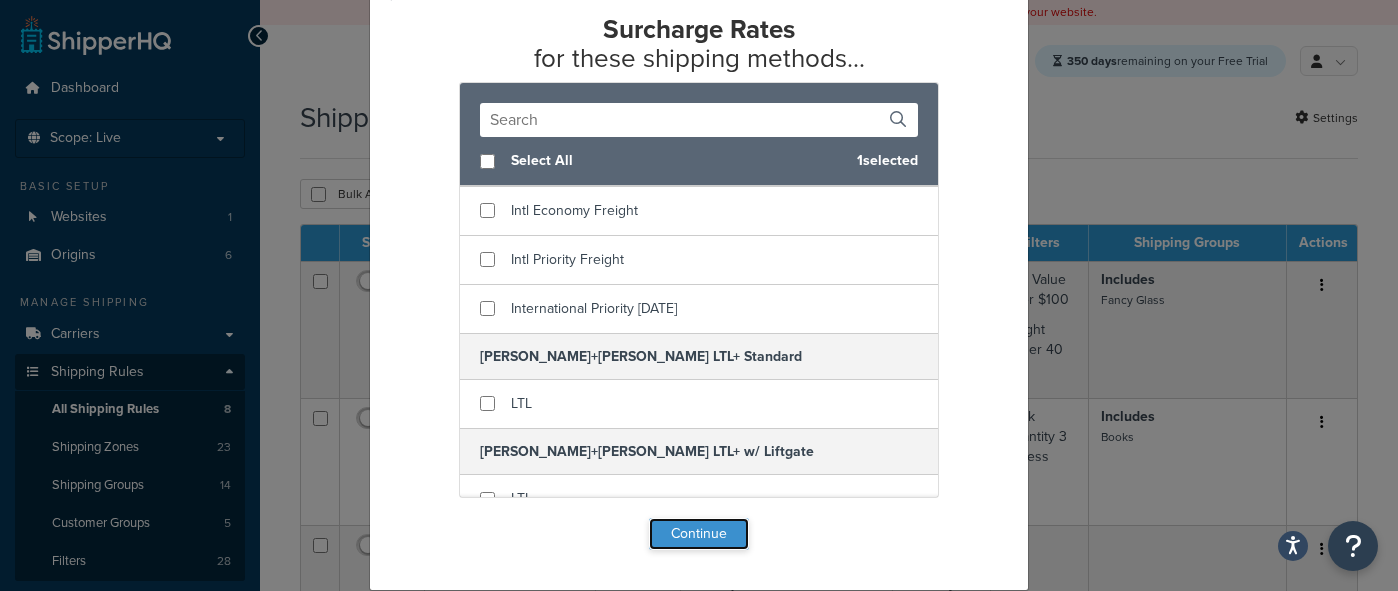 click on "Continue" at bounding box center (699, 534) 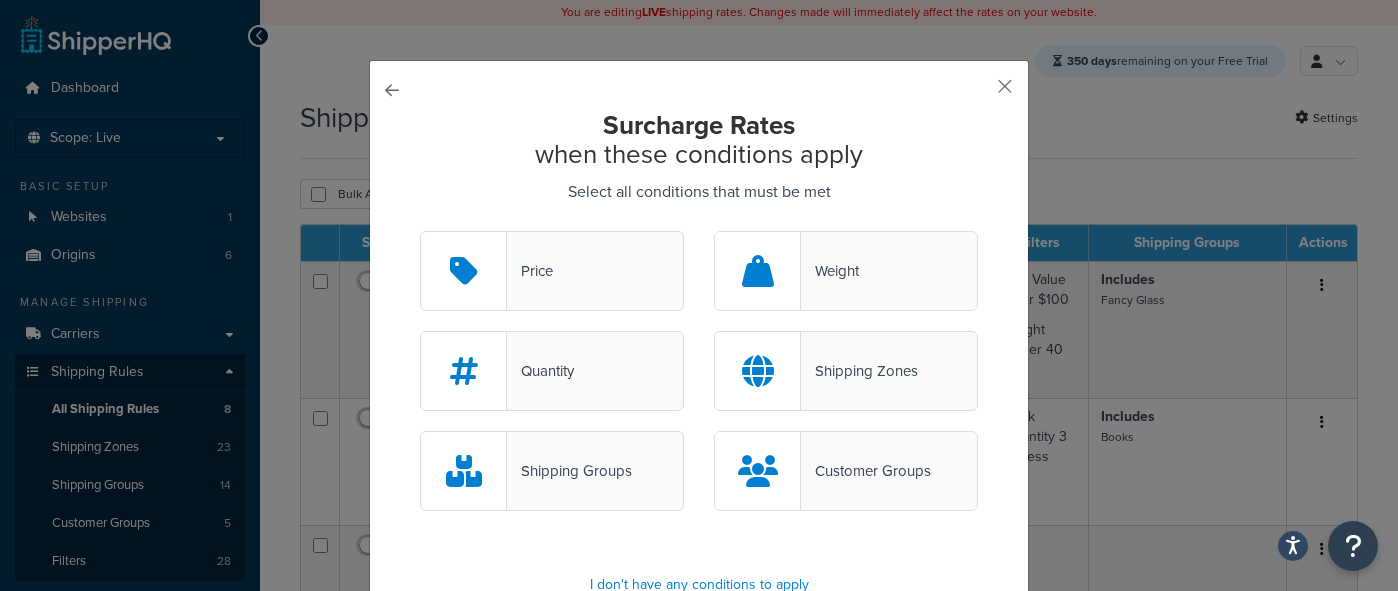 scroll, scrollTop: 2, scrollLeft: 0, axis: vertical 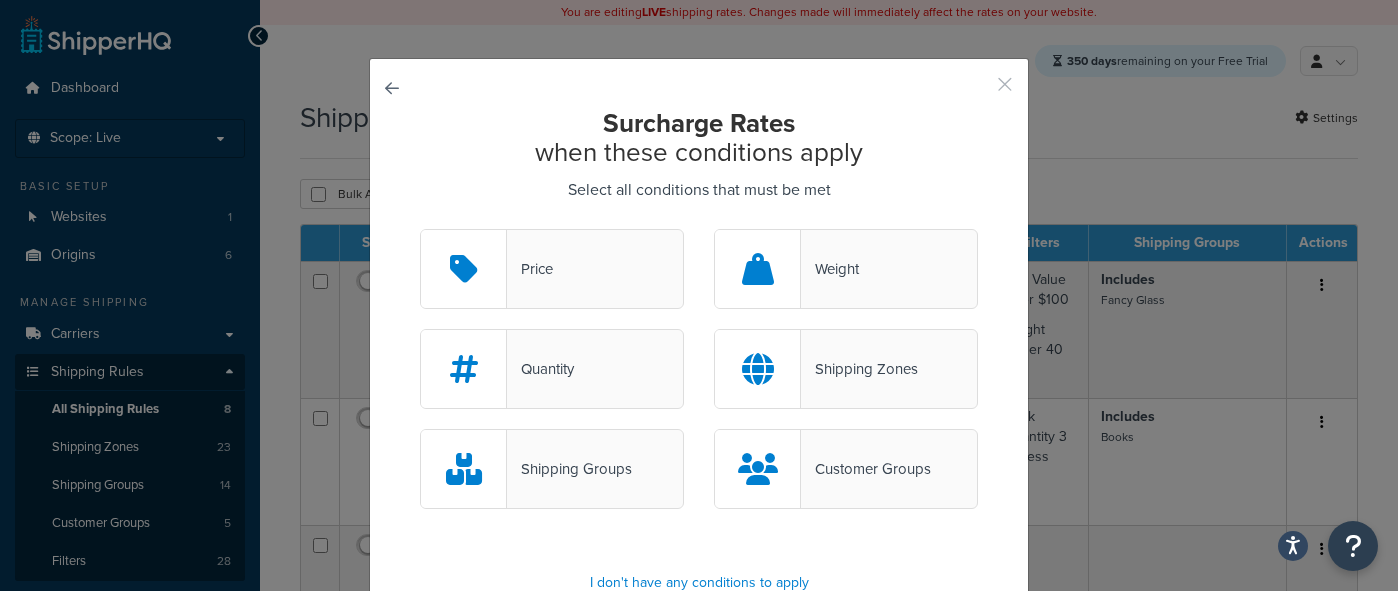 drag, startPoint x: 1004, startPoint y: 87, endPoint x: 994, endPoint y: 30, distance: 57.870544 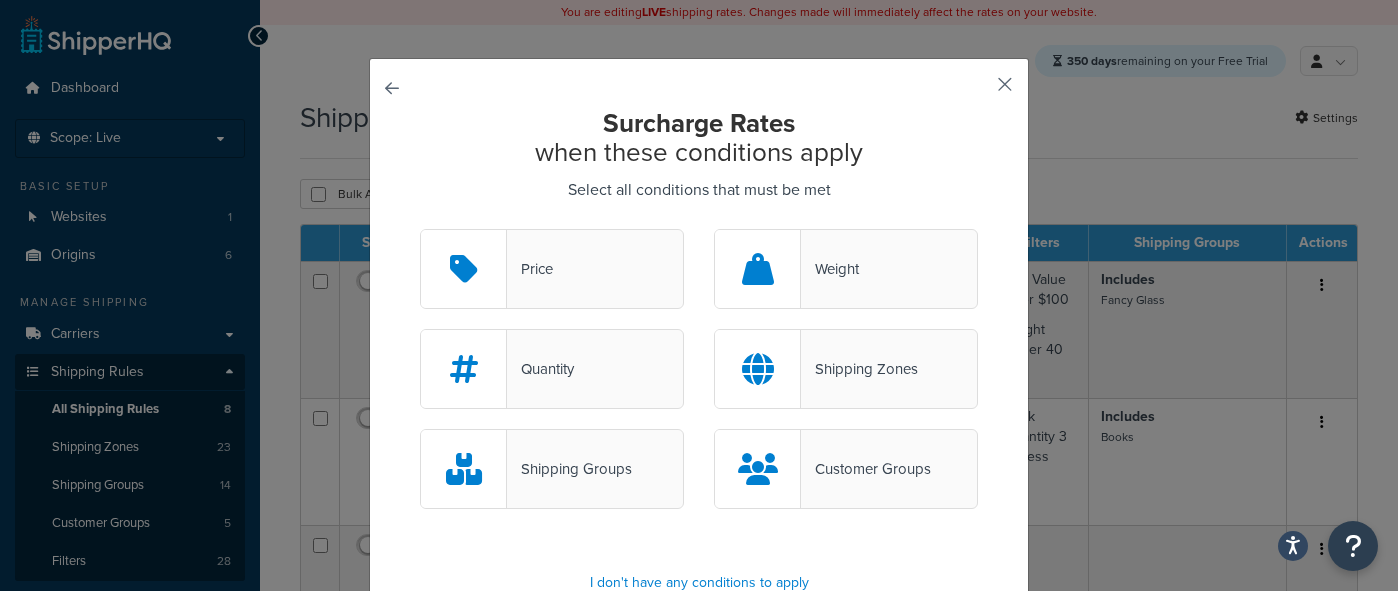 click at bounding box center (975, 91) 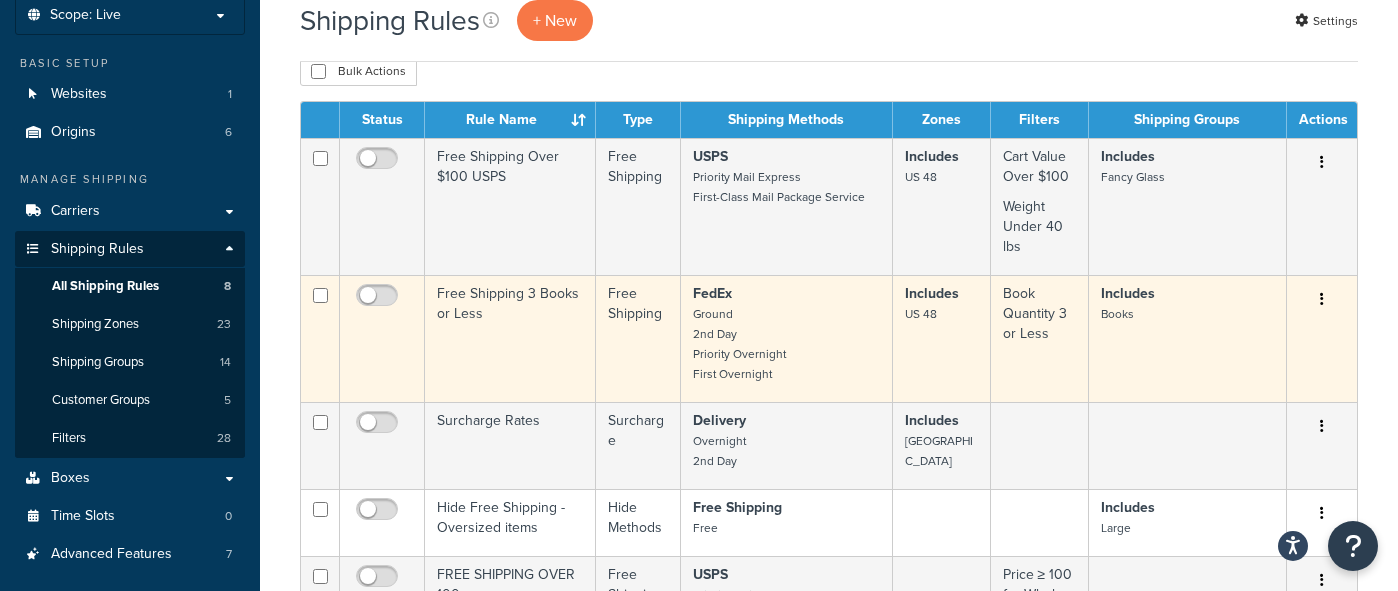 scroll, scrollTop: 0, scrollLeft: 0, axis: both 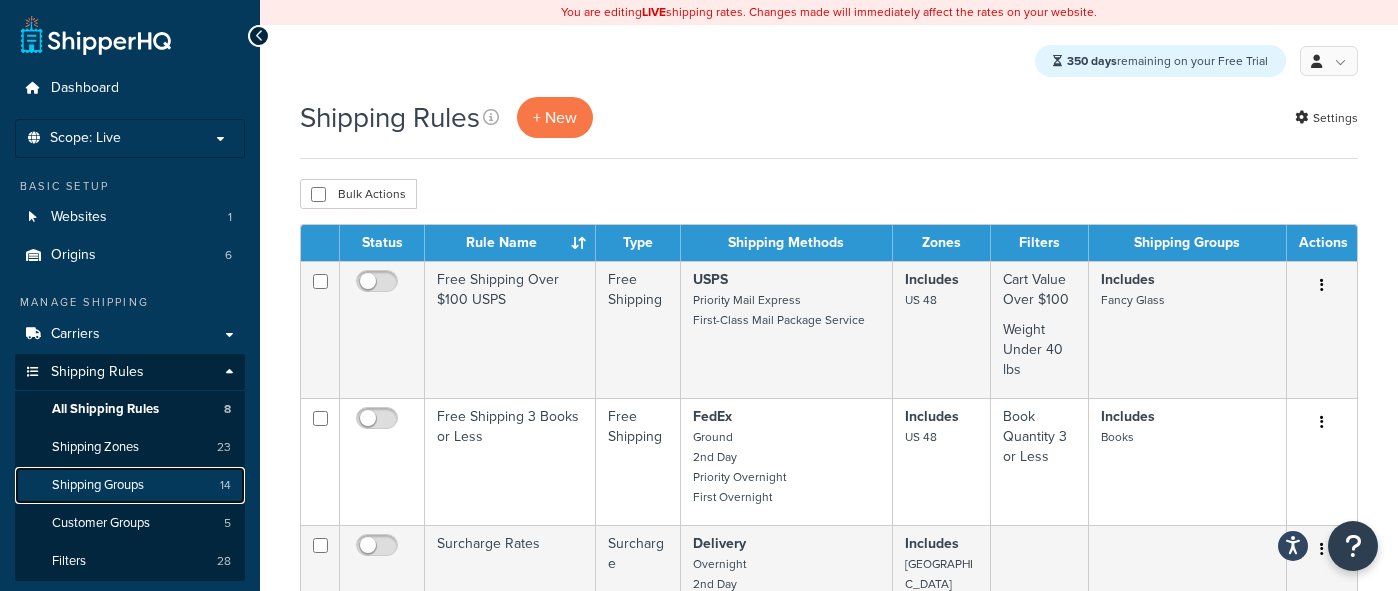 click on "Shipping Groups" at bounding box center (98, 485) 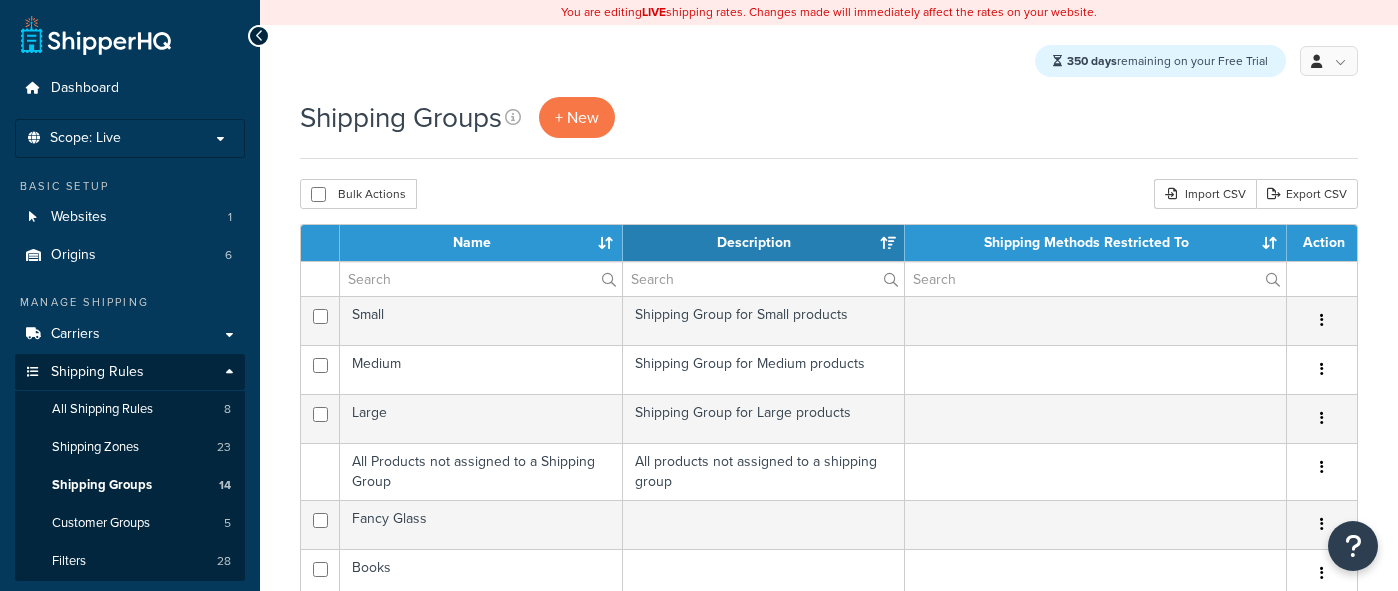 select on "15" 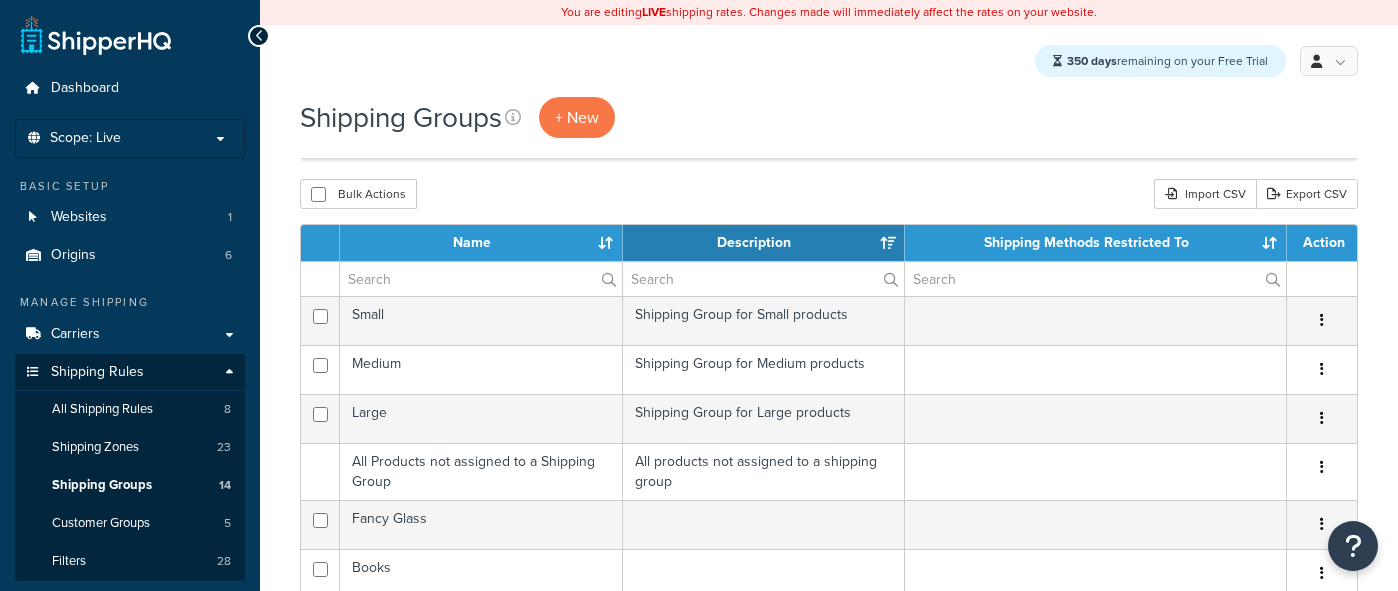 scroll, scrollTop: 215, scrollLeft: 0, axis: vertical 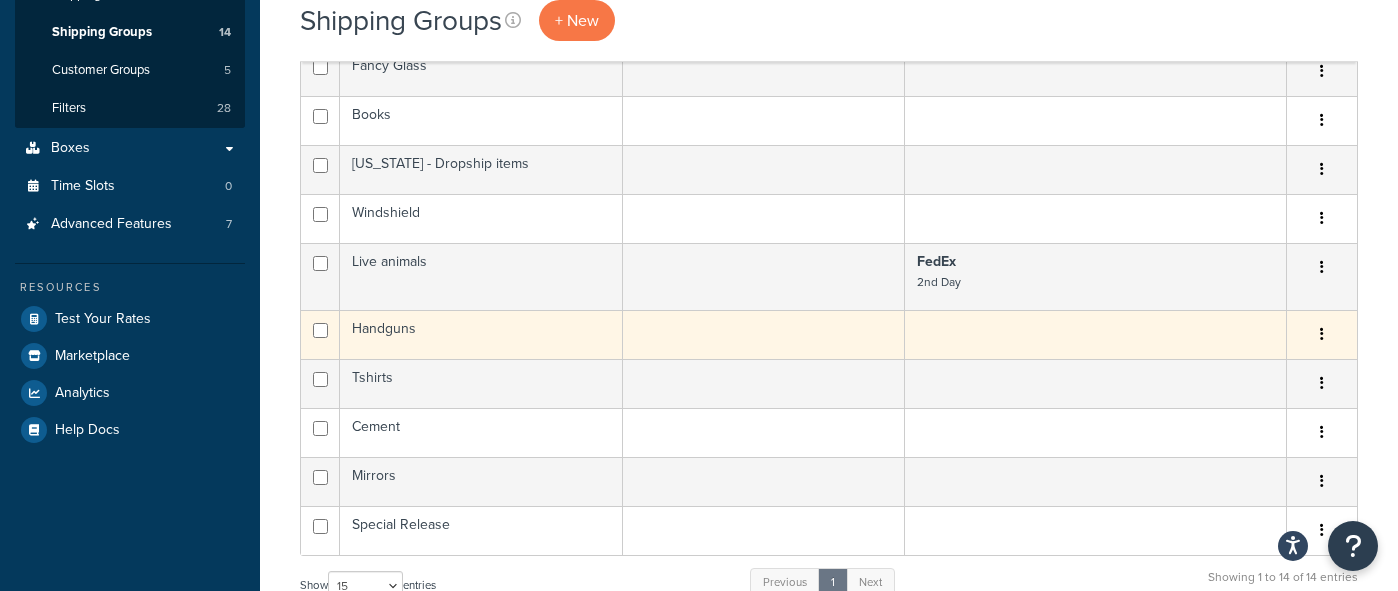 click on "Handguns" at bounding box center [481, 334] 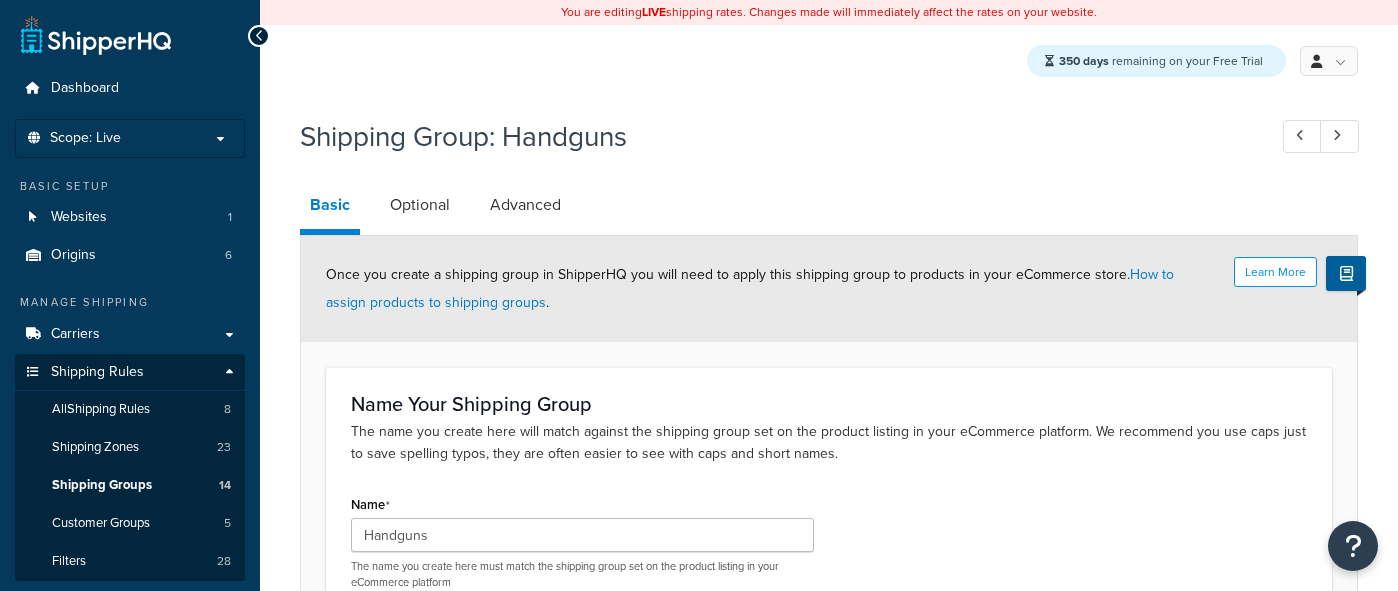 click on "Handguns The name you create here must match the shipping group set on the product listing in your eCommerce platform" at bounding box center (582, 554) 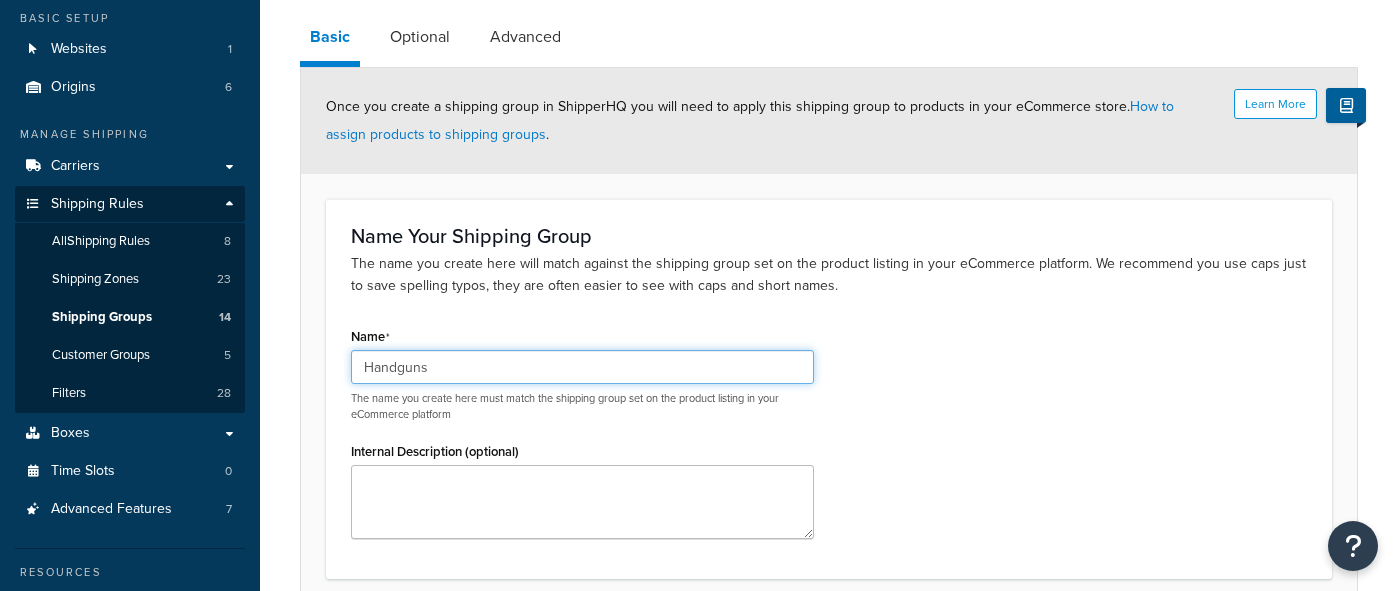 click on "Handguns" at bounding box center (582, 367) 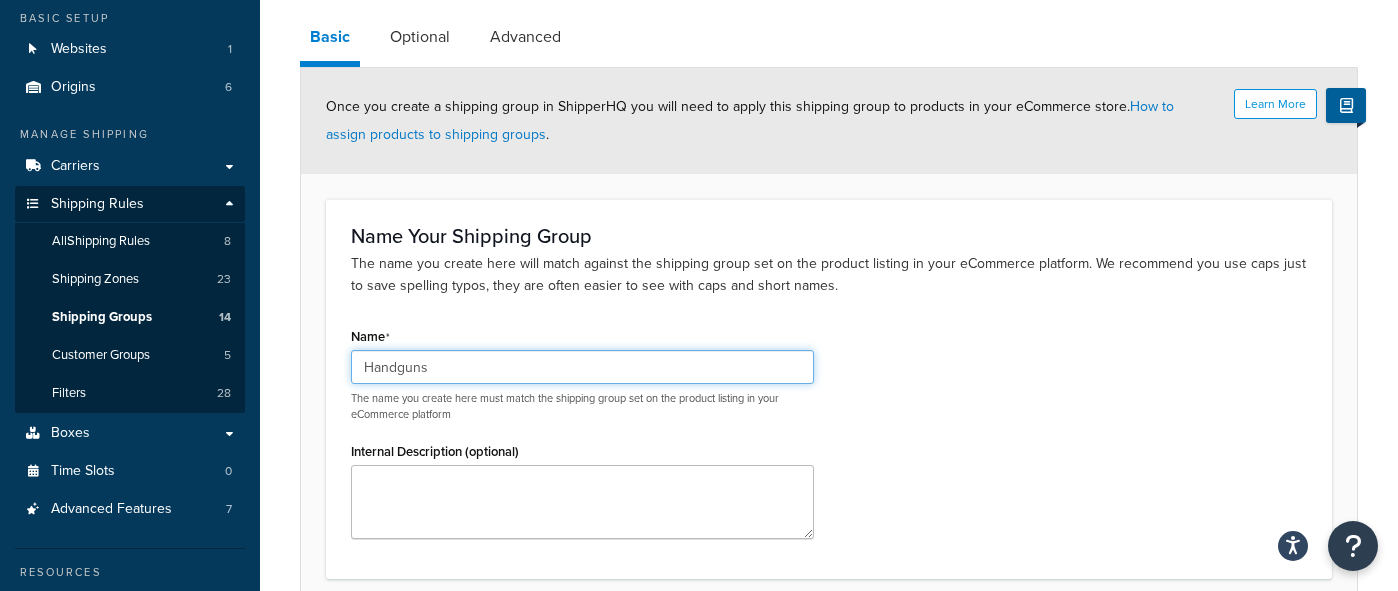 drag, startPoint x: 476, startPoint y: 371, endPoint x: 389, endPoint y: 369, distance: 87.02299 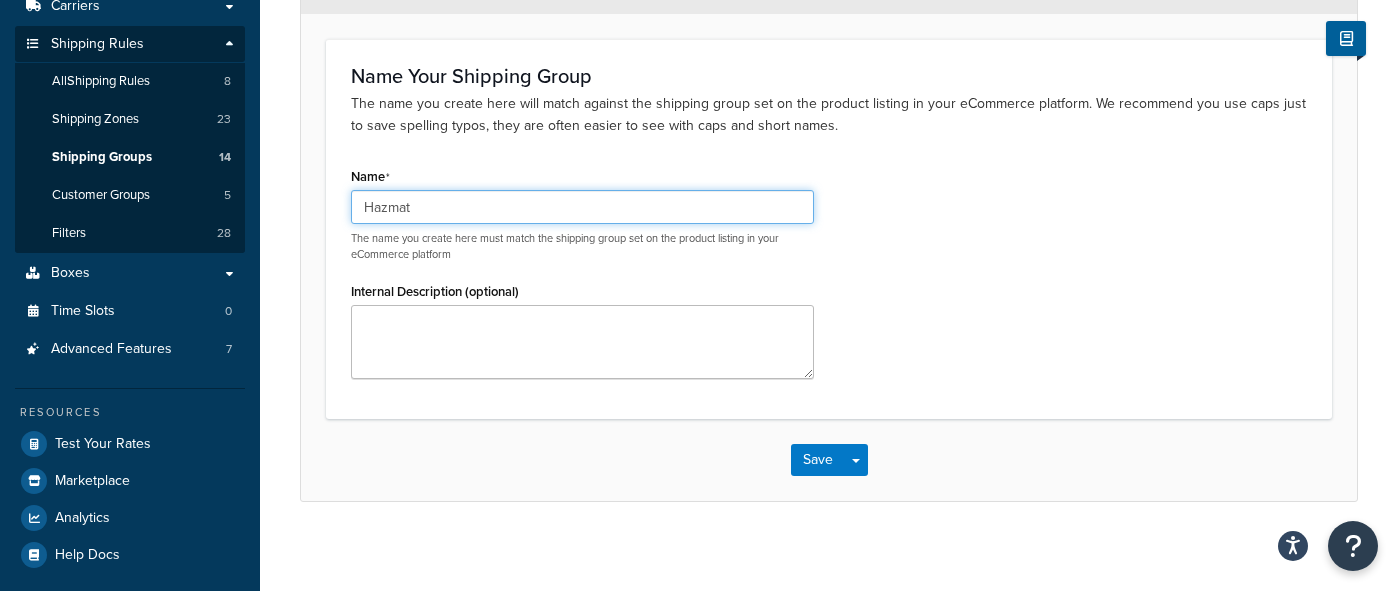 scroll, scrollTop: 339, scrollLeft: 0, axis: vertical 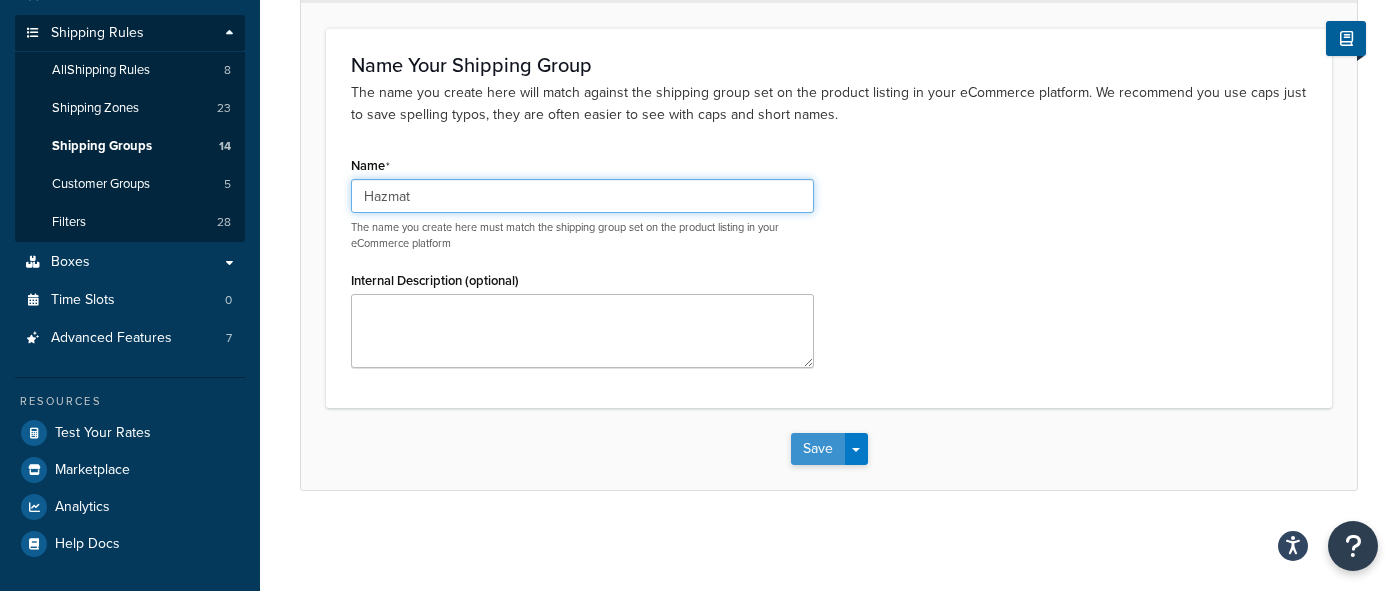 type on "Hazmat" 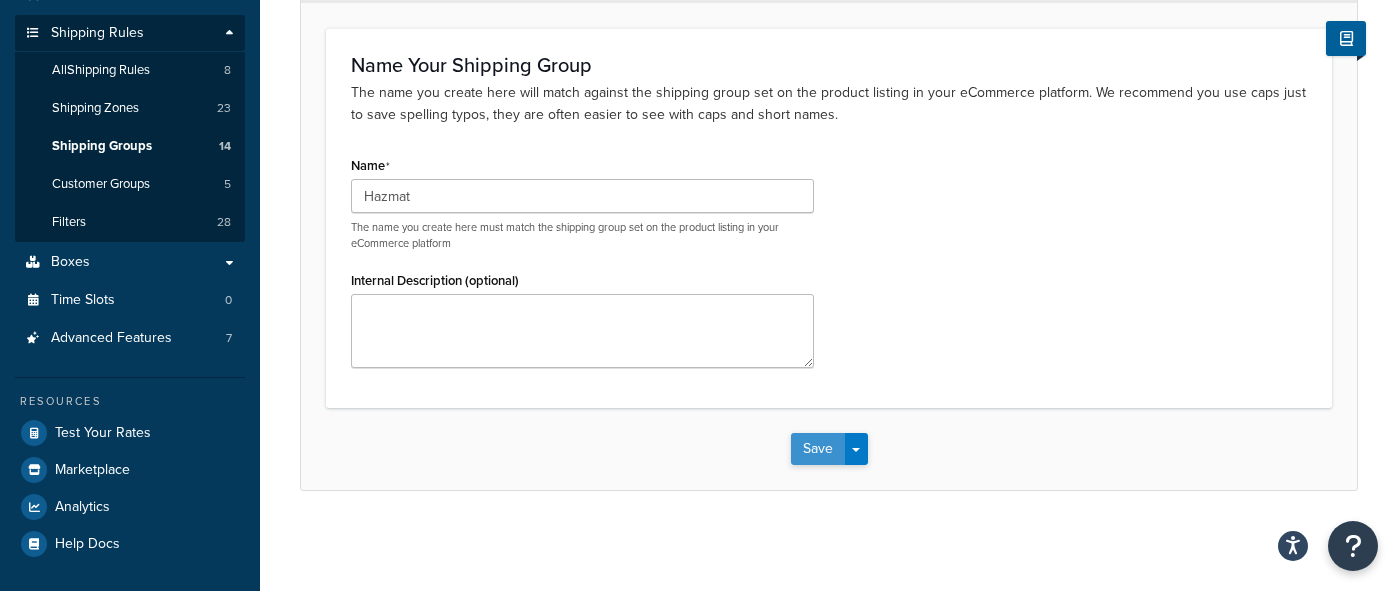 click on "Save" at bounding box center [818, 449] 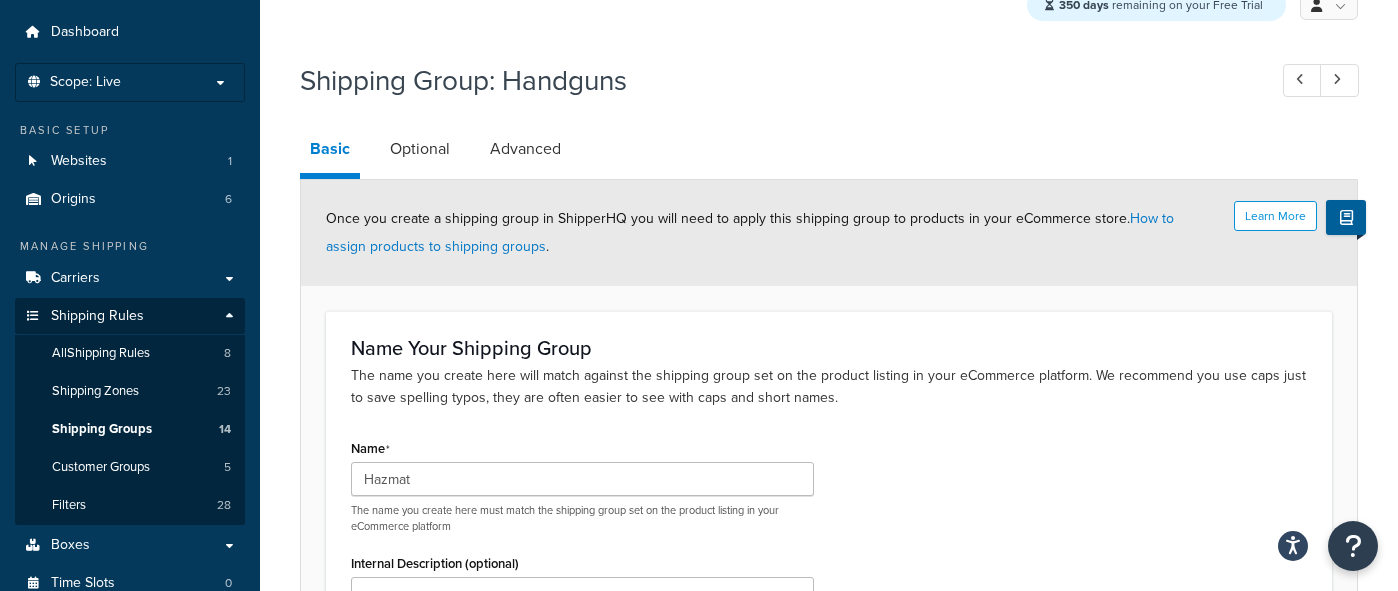 scroll, scrollTop: 120, scrollLeft: 0, axis: vertical 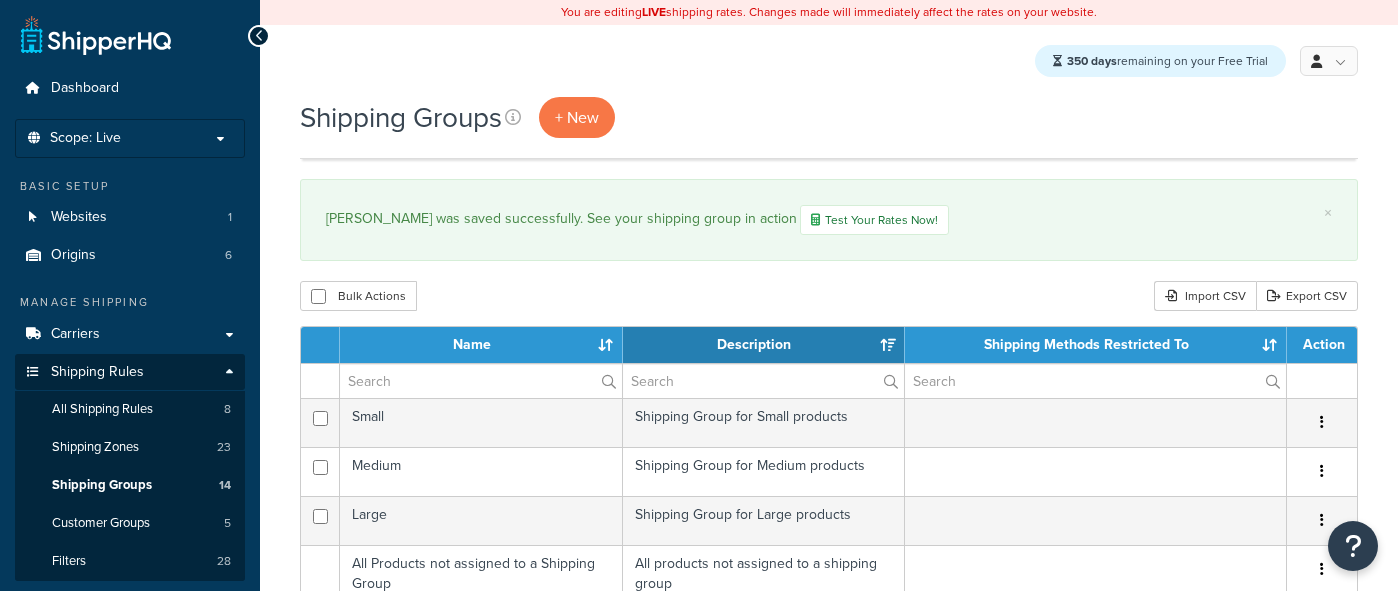 select on "15" 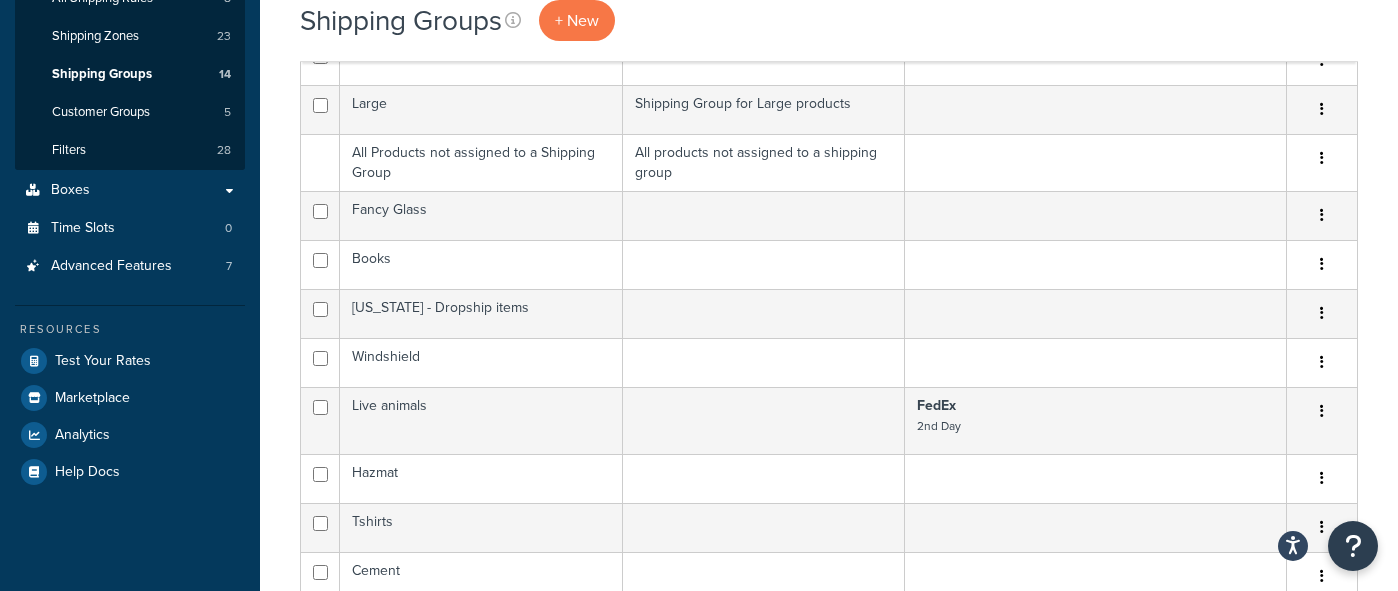 scroll, scrollTop: 478, scrollLeft: 0, axis: vertical 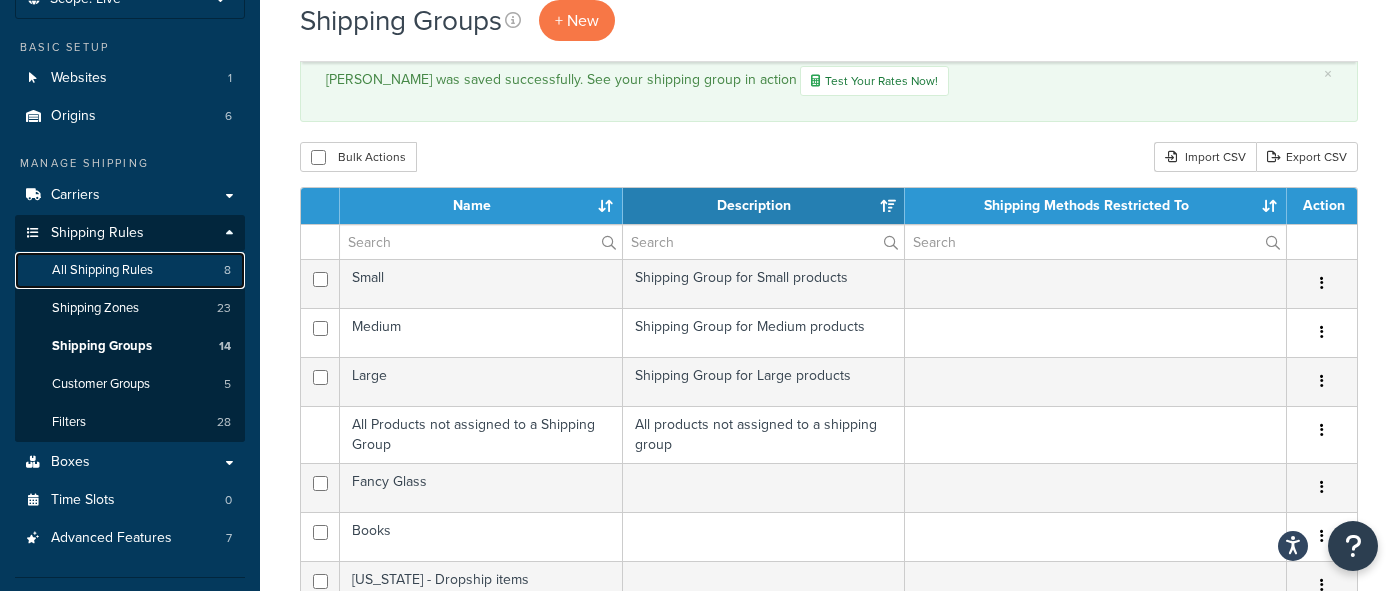 click on "All Shipping Rules
8" at bounding box center [130, 270] 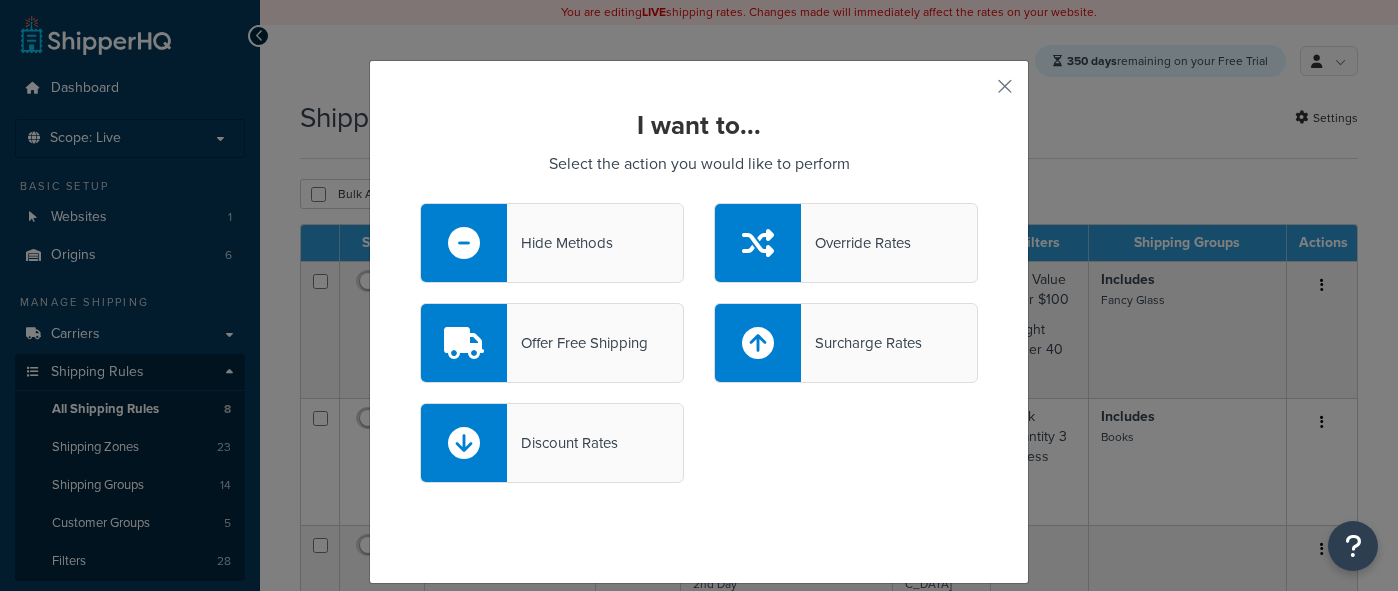 scroll, scrollTop: 0, scrollLeft: 0, axis: both 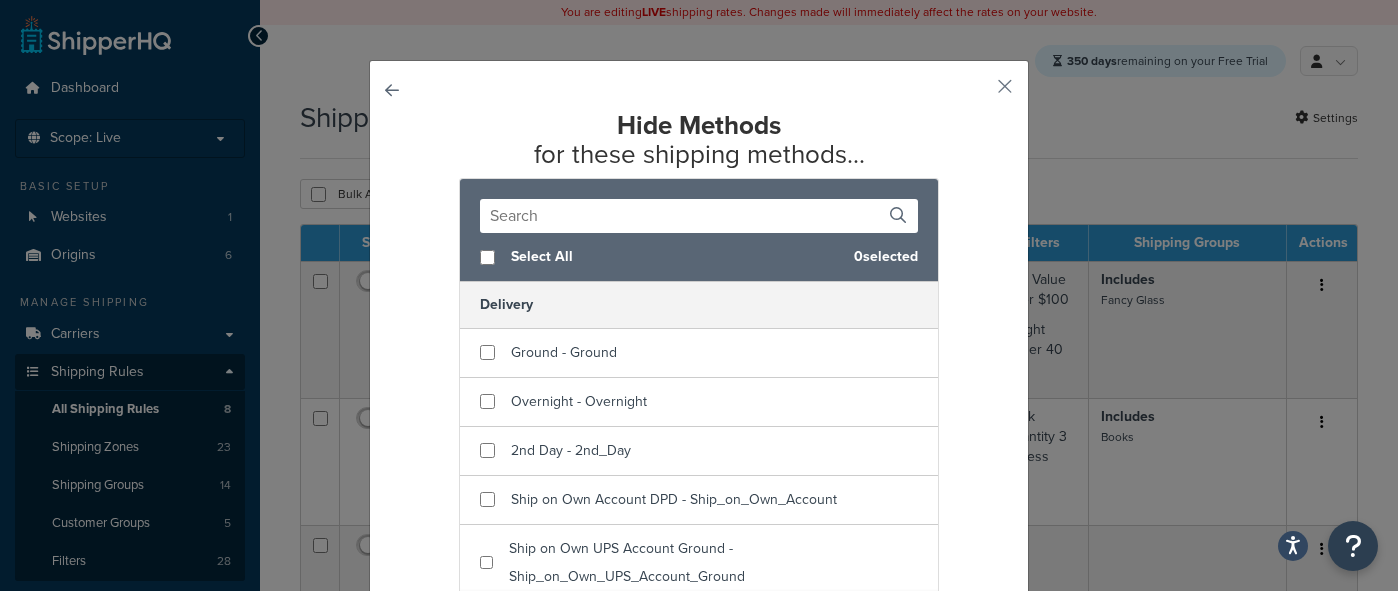 click at bounding box center (699, 216) 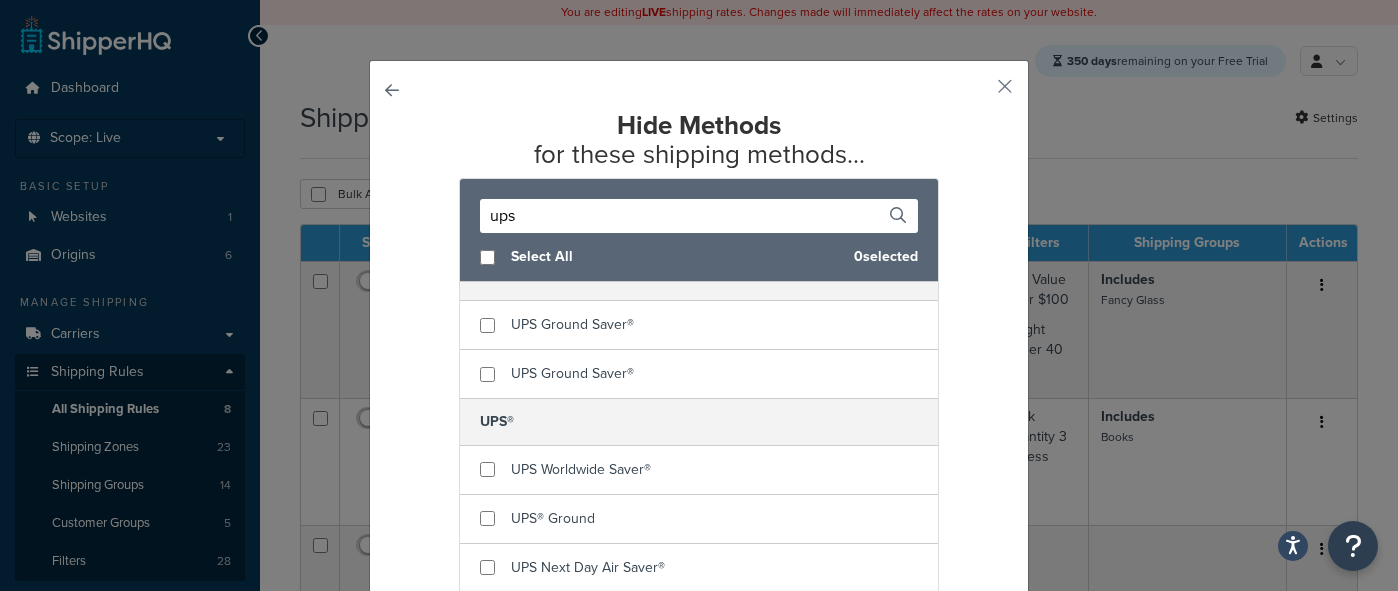 scroll, scrollTop: 674, scrollLeft: 0, axis: vertical 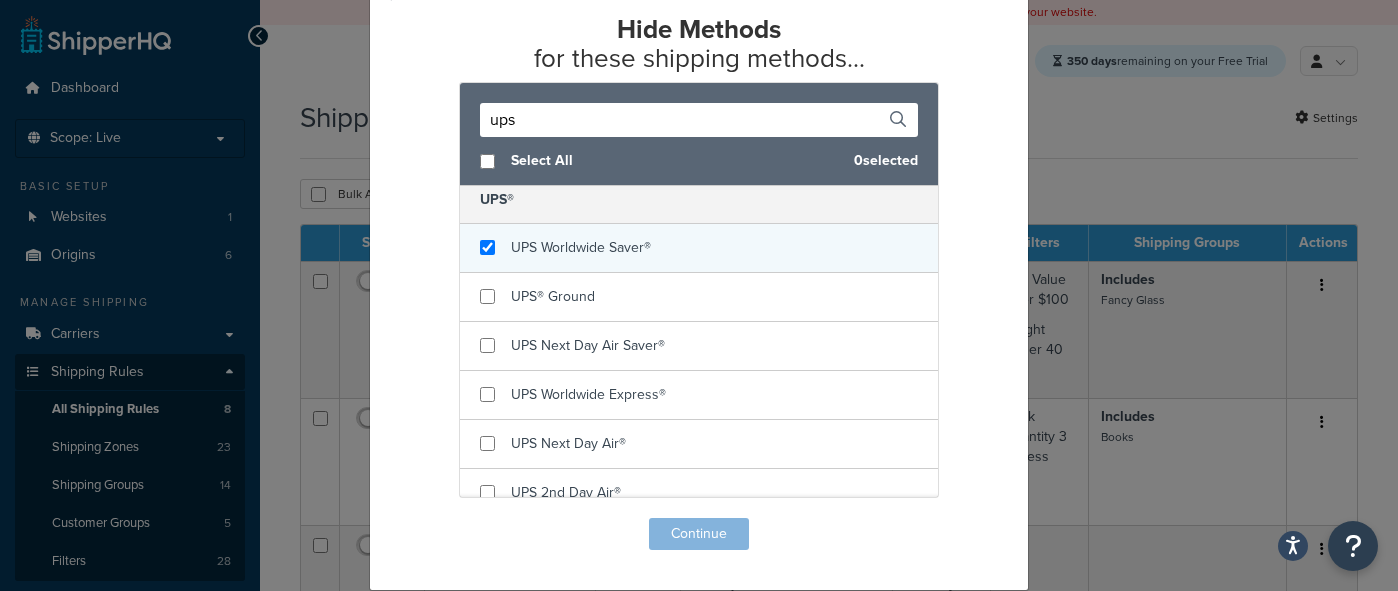 type on "ups" 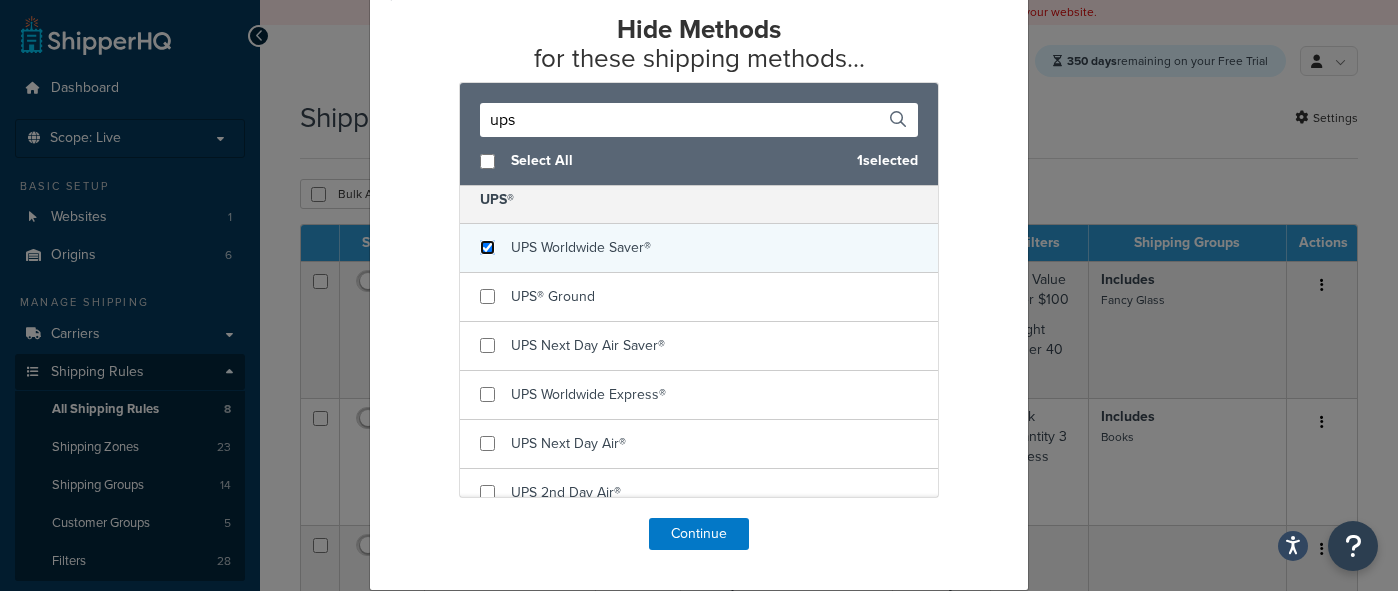 click at bounding box center [487, 247] 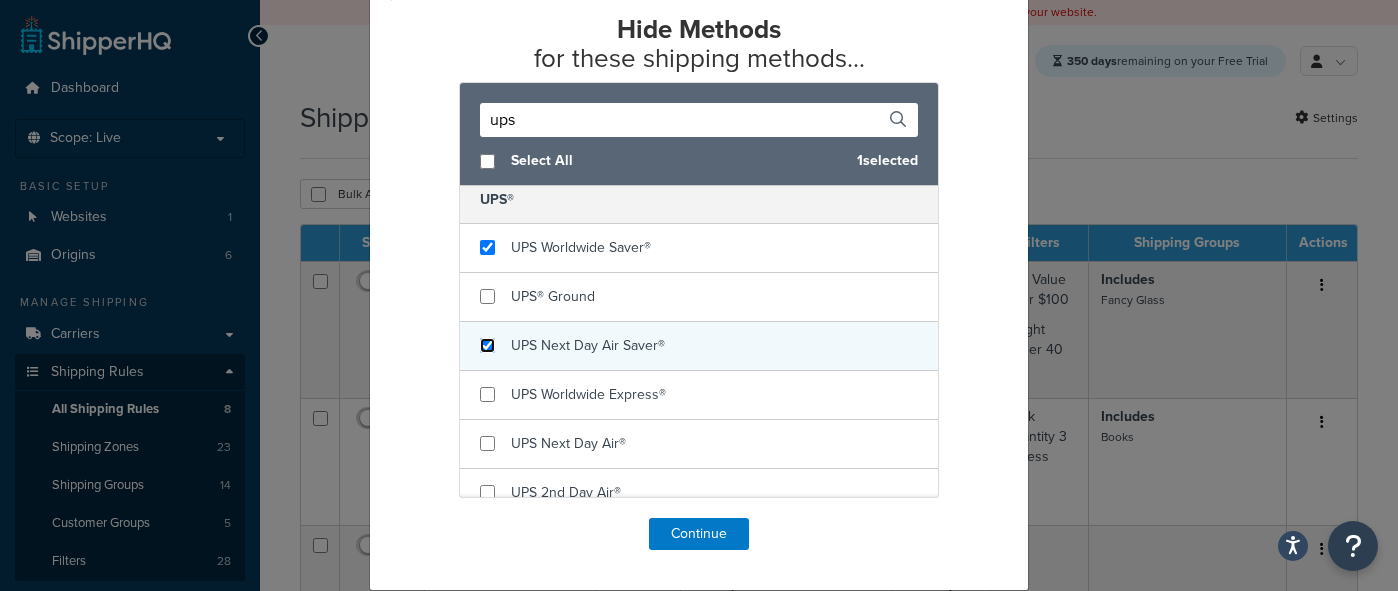 click at bounding box center [487, 345] 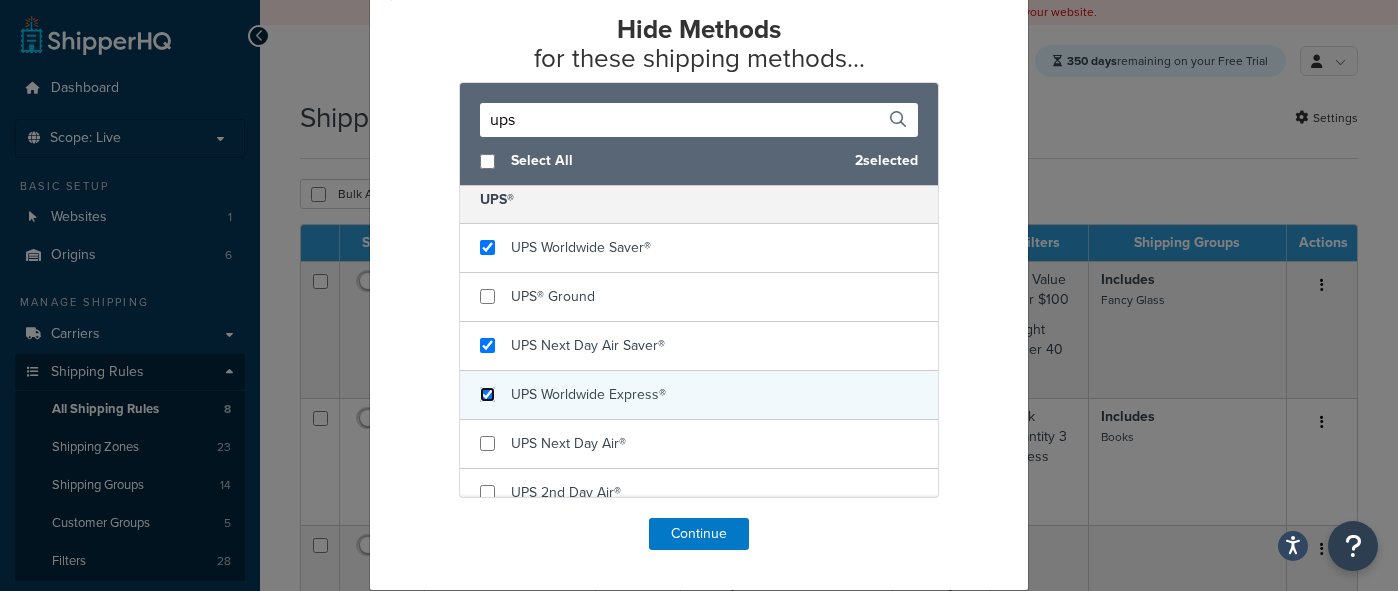 click at bounding box center [487, 394] 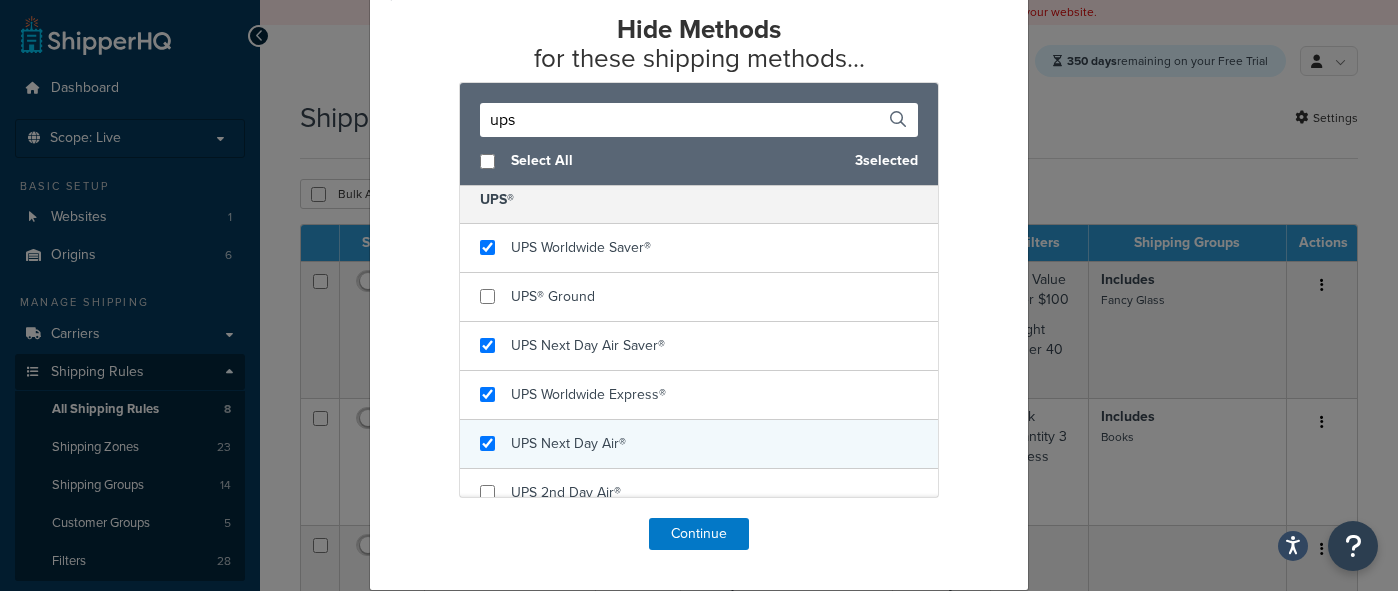 checkbox on "true" 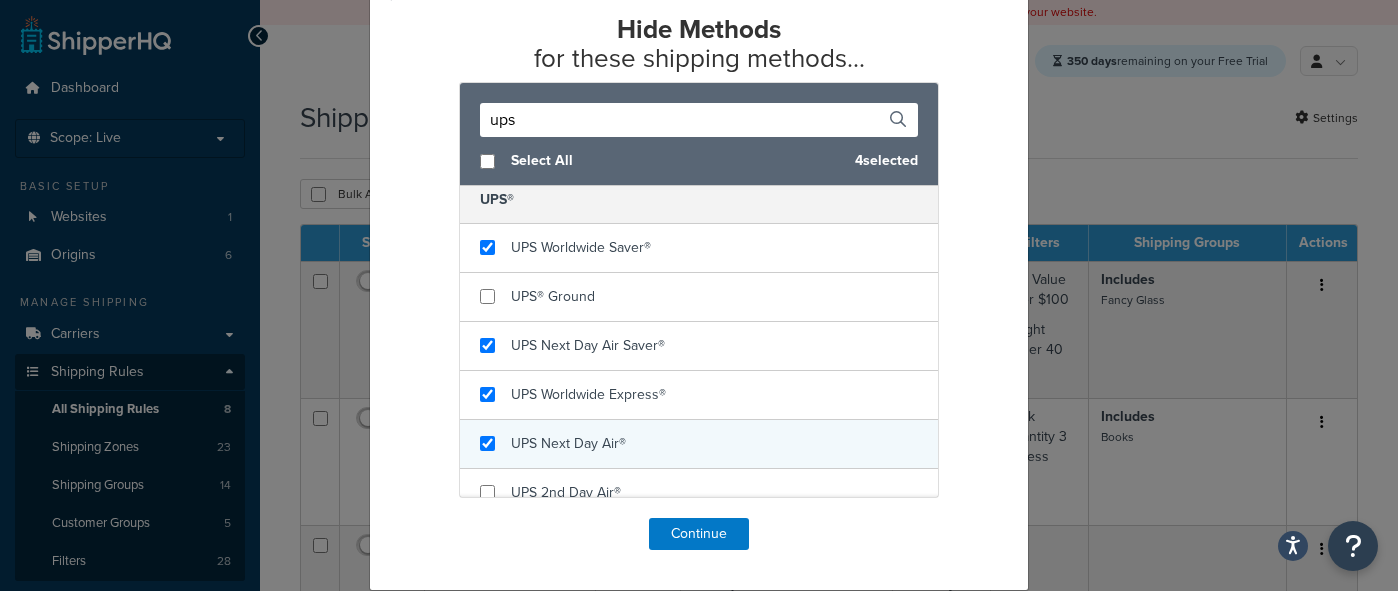 scroll, scrollTop: 811, scrollLeft: 0, axis: vertical 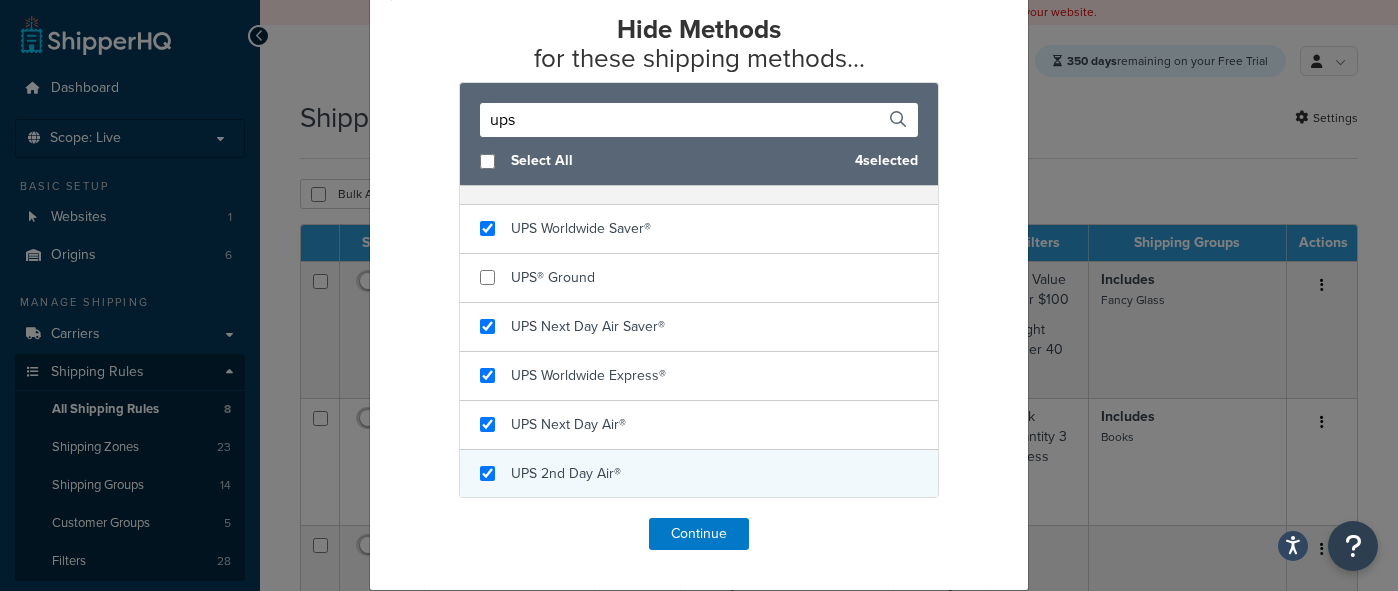 checkbox on "true" 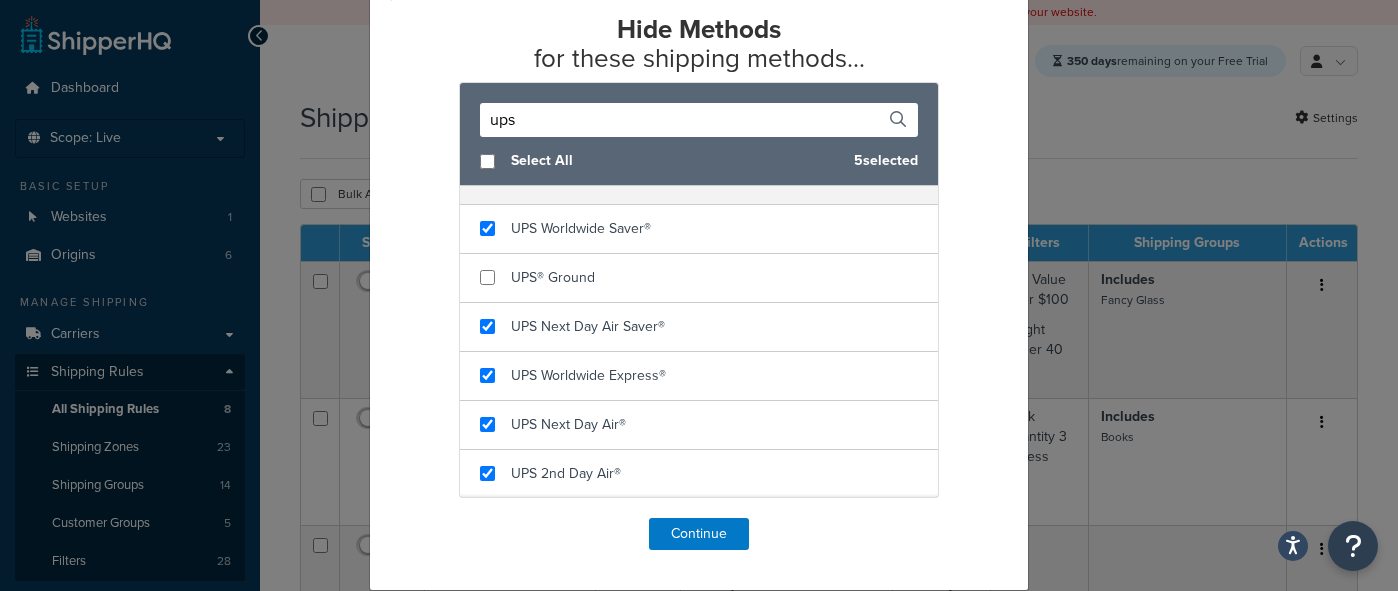 click on "Hide Methods for these shipping methods... ups   Select All 5  selected Delivery   Ship on Own UPS Account Ground - Ship_on_Own_UPS_Account_Ground   Ship Own Account UPS Overnight - Ship_Own_Account_UPS_Overnight   Ground UPS - Ground_UPS UPS Access Point® Shipping   UPS® Ground   UPS Next Day Air®   UPS 2nd Day Air®   UPS® Standard   UPS 3 Day Select®   UPS Worldwide Express® Saver   UPS Worldwide Express® UPS SurePost®   UPS Ground Saver®   UPS Ground Saver® UPS®   UPS Worldwide Saver®   UPS® Ground   UPS Next Day Air Saver®   UPS Worldwide Express®   UPS Next Day Air®   UPS 2nd Day Air® Continue" at bounding box center [699, 282] 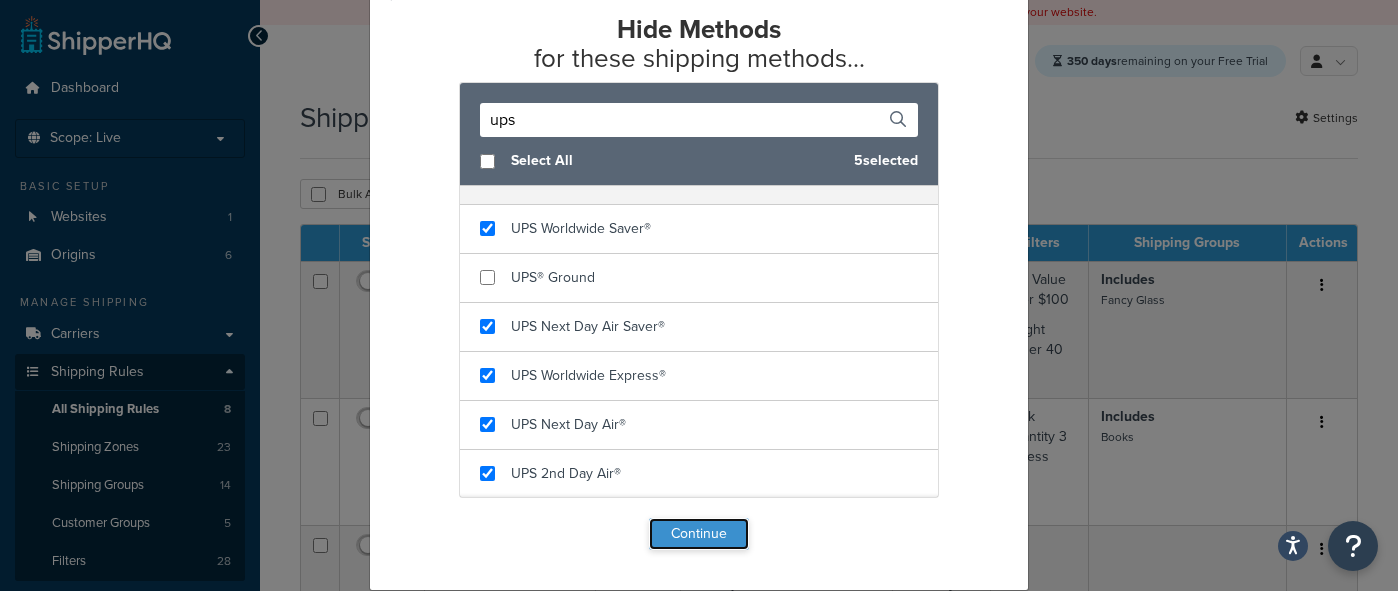 click on "Continue" at bounding box center (699, 534) 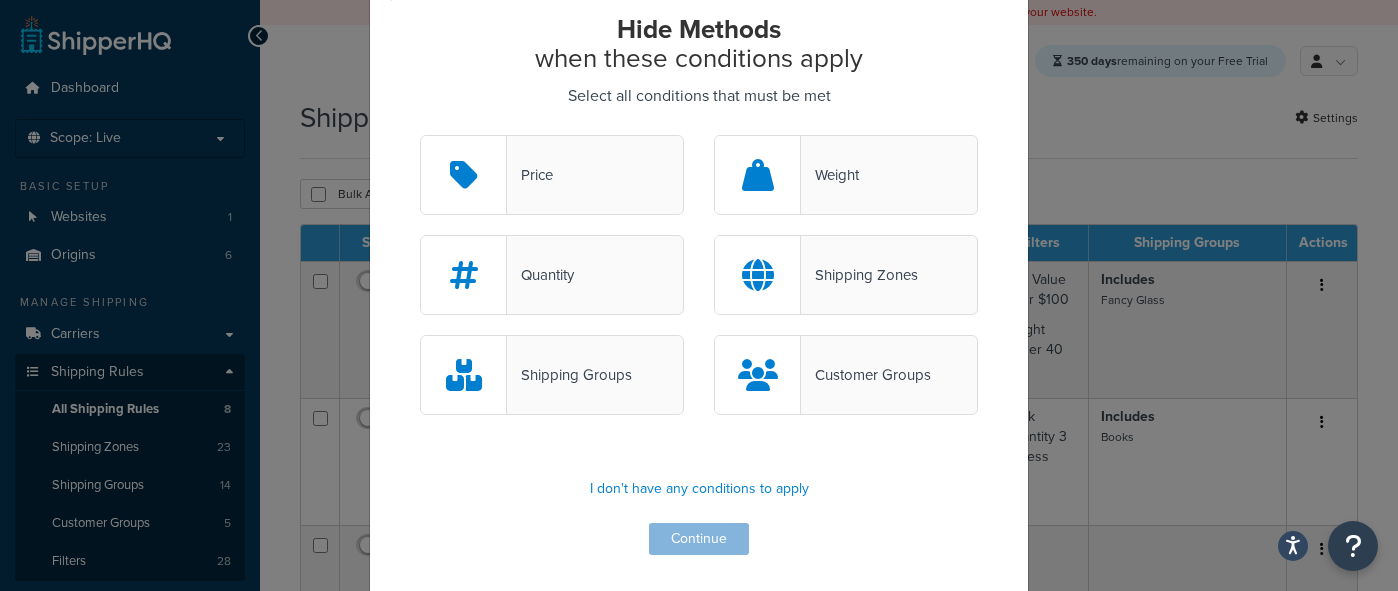 click at bounding box center [758, 275] 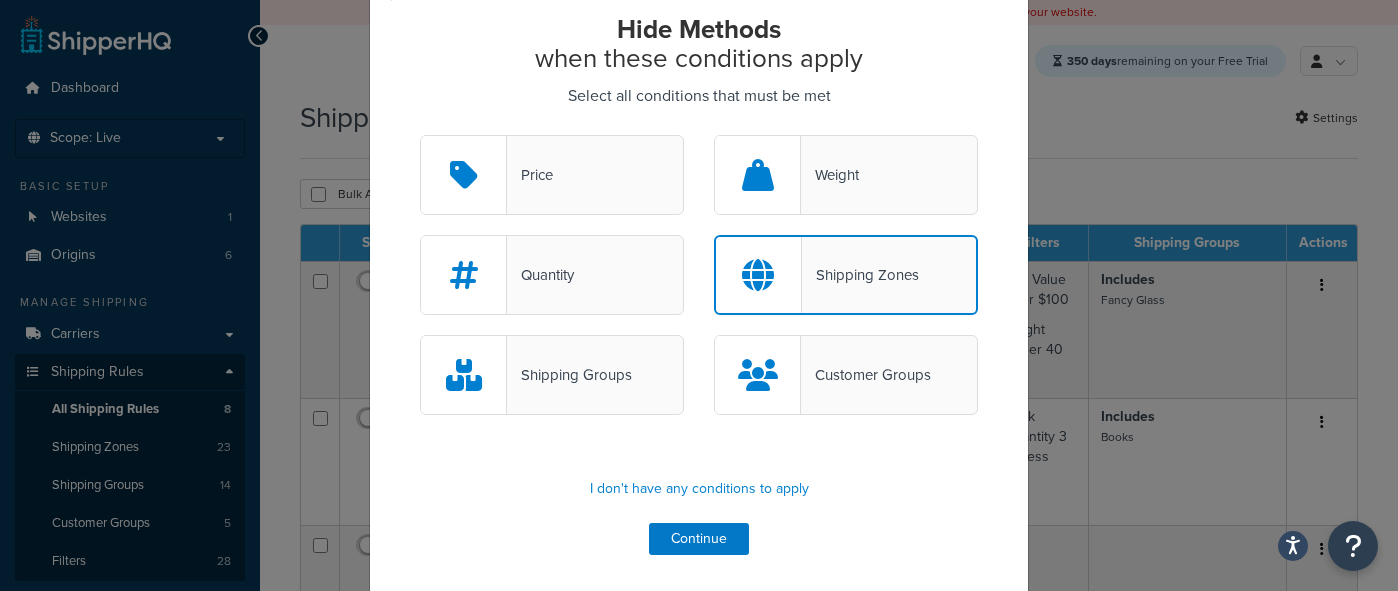 drag, startPoint x: 864, startPoint y: 218, endPoint x: 865, endPoint y: 233, distance: 15.033297 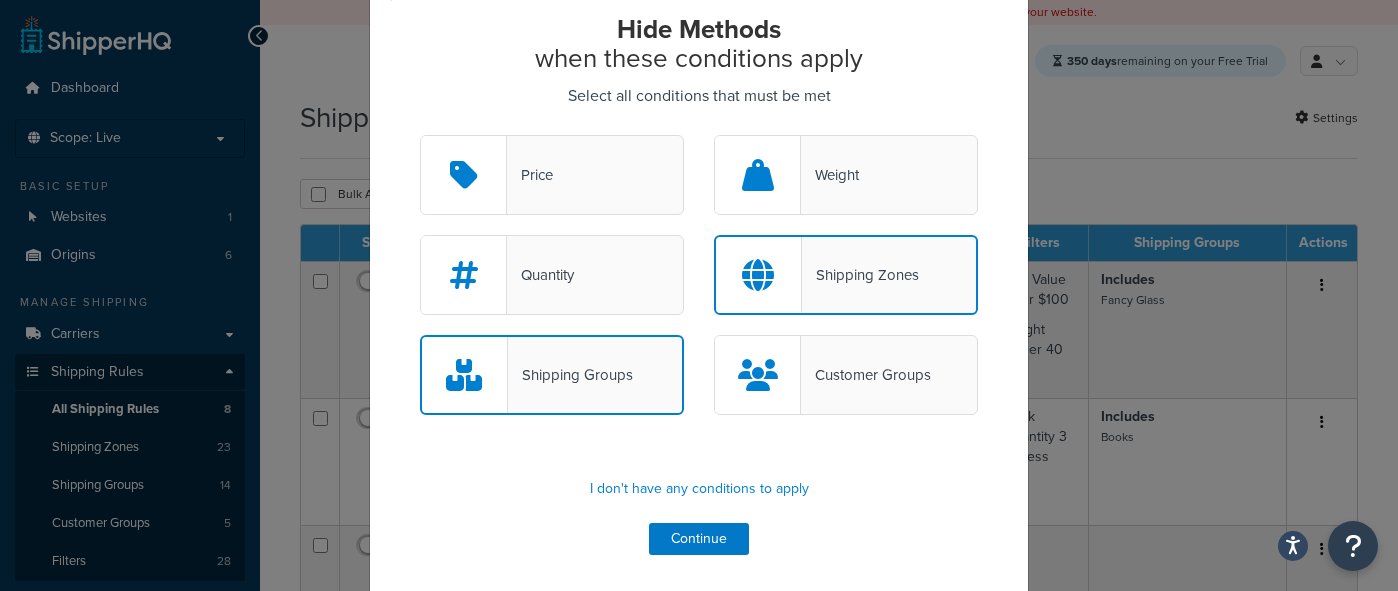 click on "Shipping Zones" at bounding box center (860, 275) 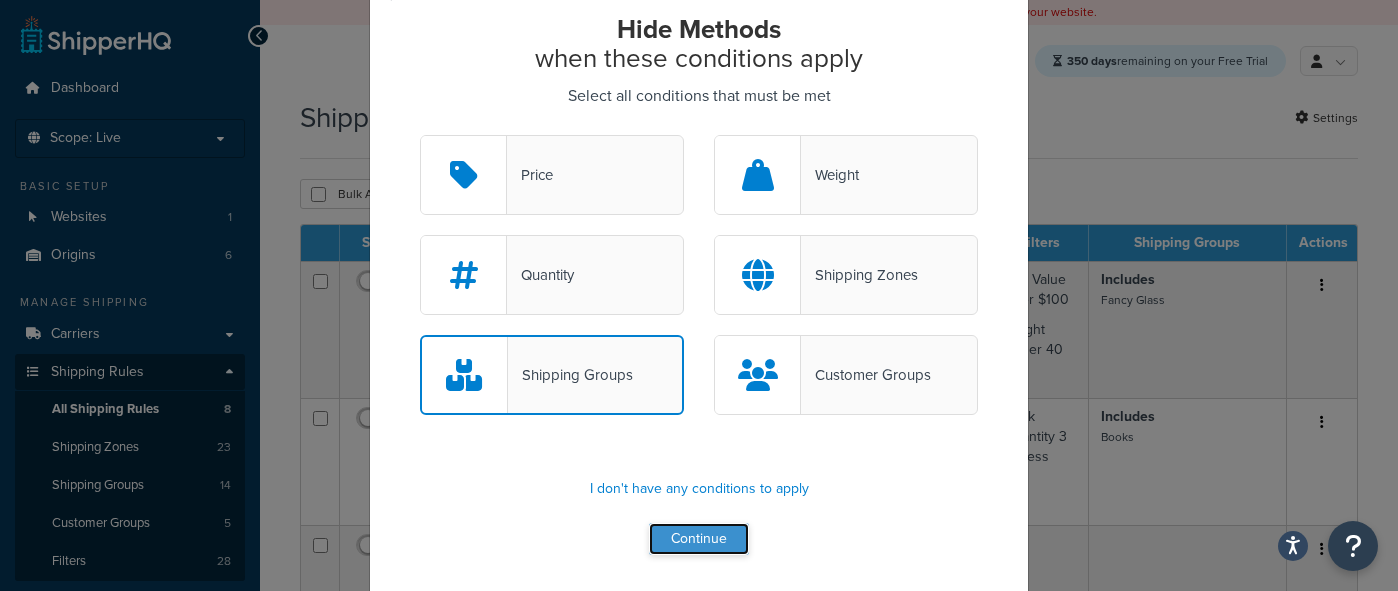 click on "Continue" at bounding box center (699, 539) 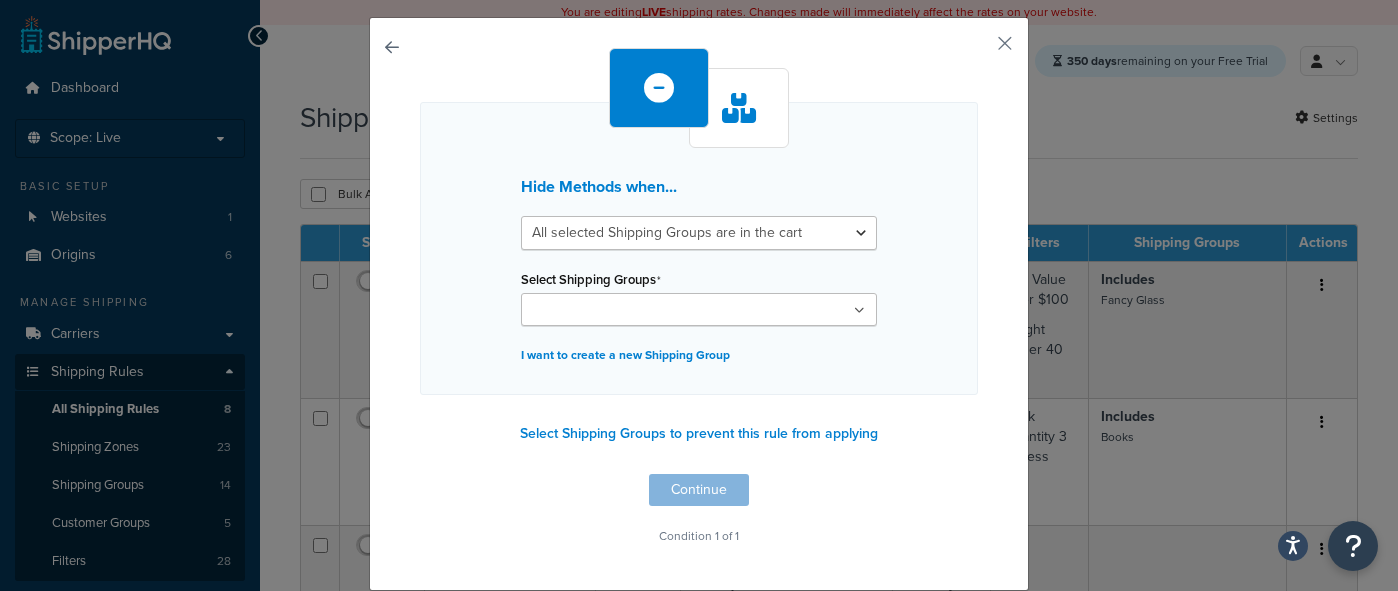 scroll, scrollTop: 42, scrollLeft: 0, axis: vertical 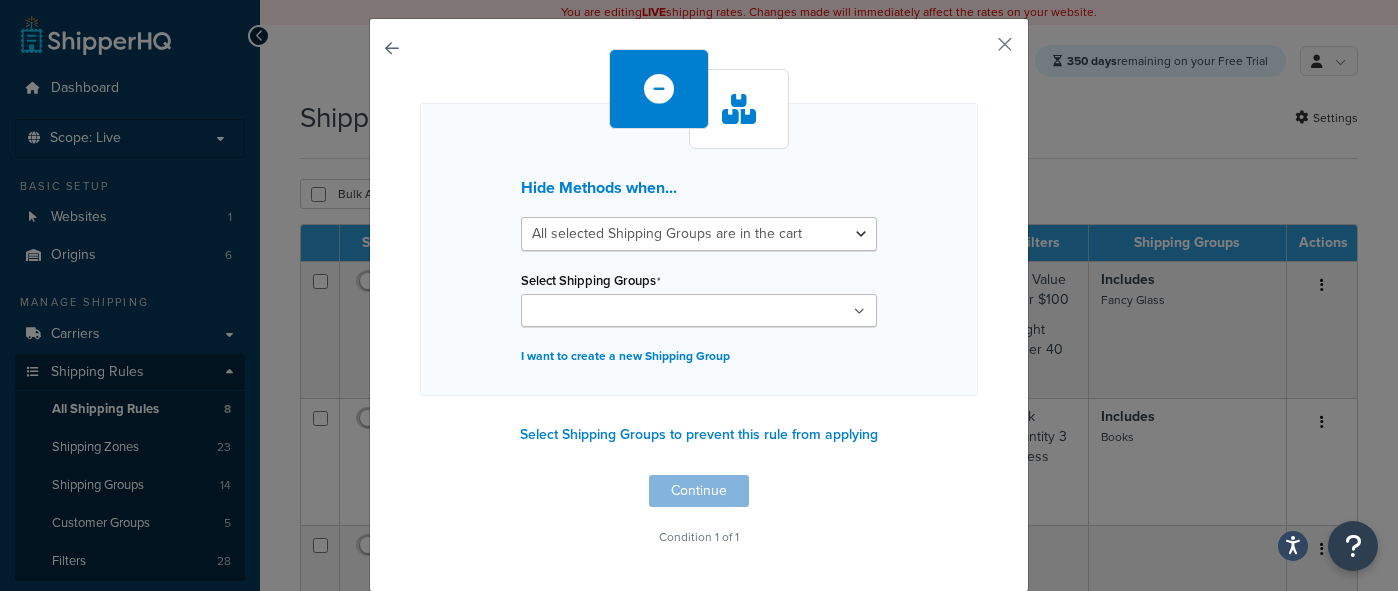 click on "Select Shipping Groups" at bounding box center [615, 312] 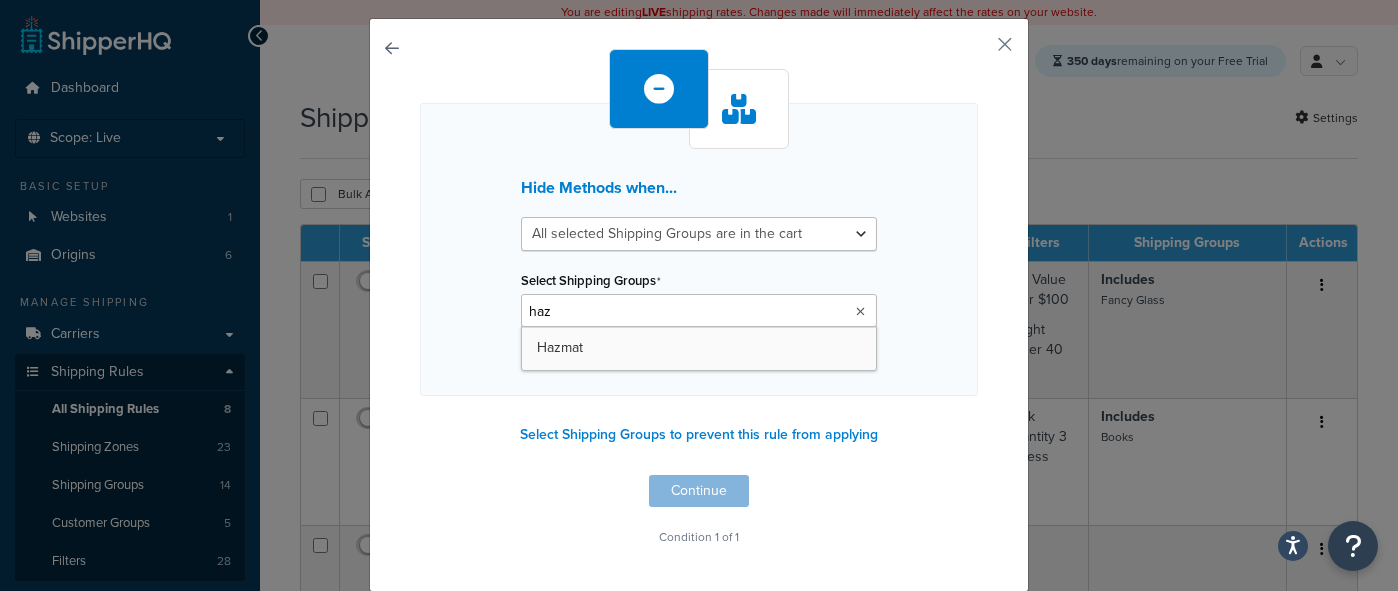type on "hazm" 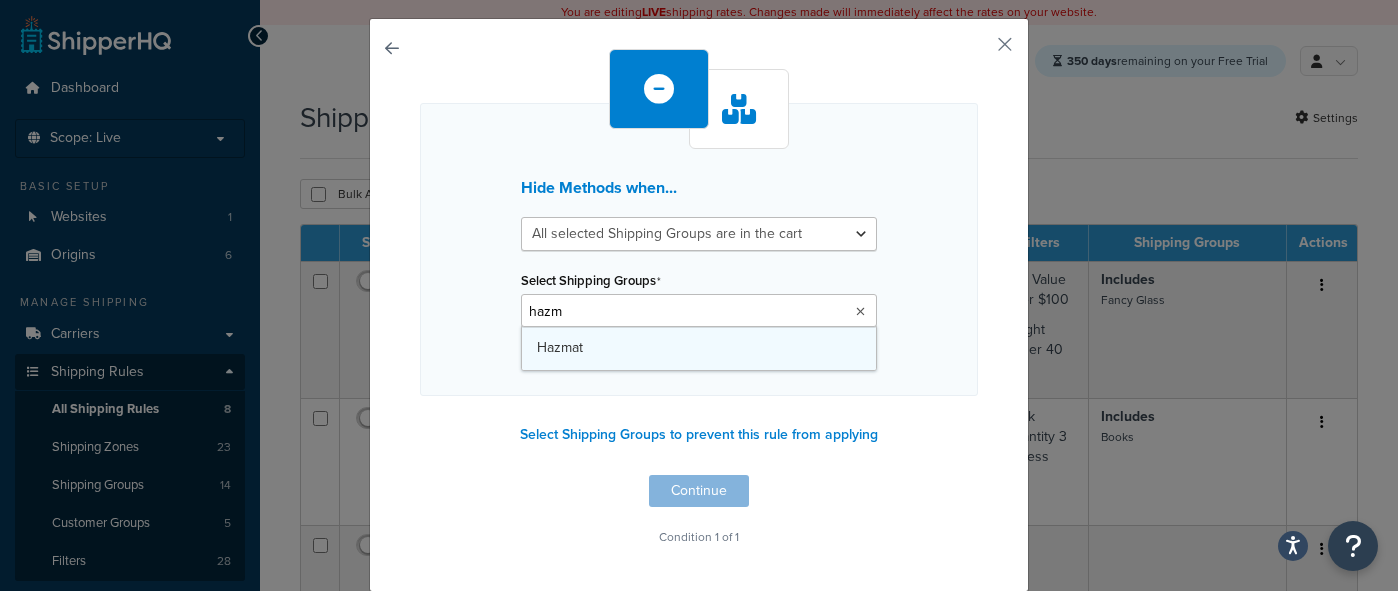 type 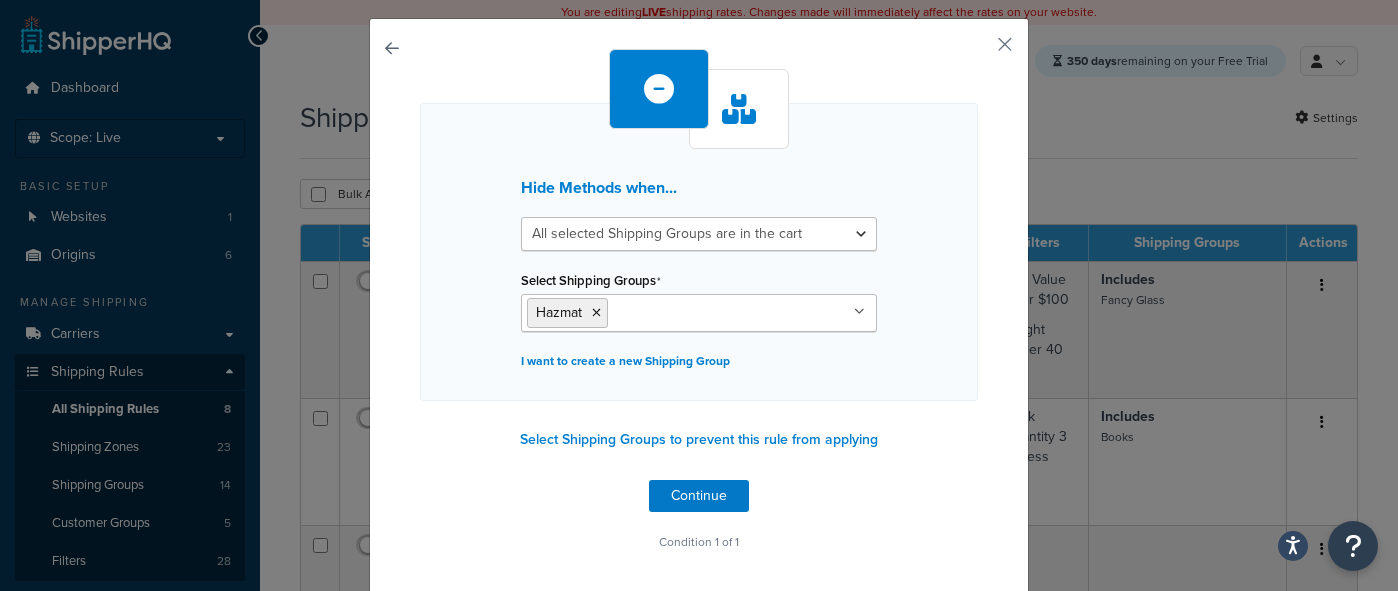 click on "Hide Methods when...   All selected Shipping Groups are in the cart  Any selected Shipping Groups are in the cart  Select Shipping Groups   Hazmat   Large Medium Small Fancy Glass Books Pennsylvania - Dropship items Windshield Live animals Tshirts Cement Mirrors Special Release All Products not assigned to a Shipping Group I want to create a new Shipping Group" at bounding box center (699, 252) 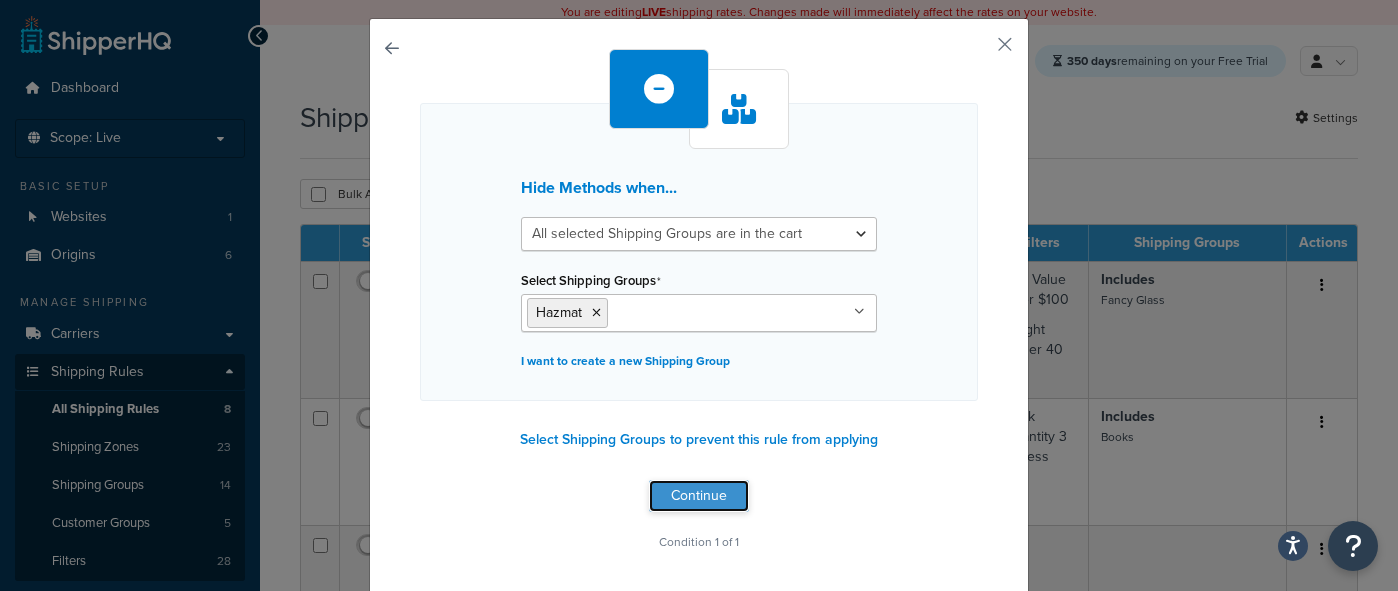 click on "Continue" at bounding box center [699, 496] 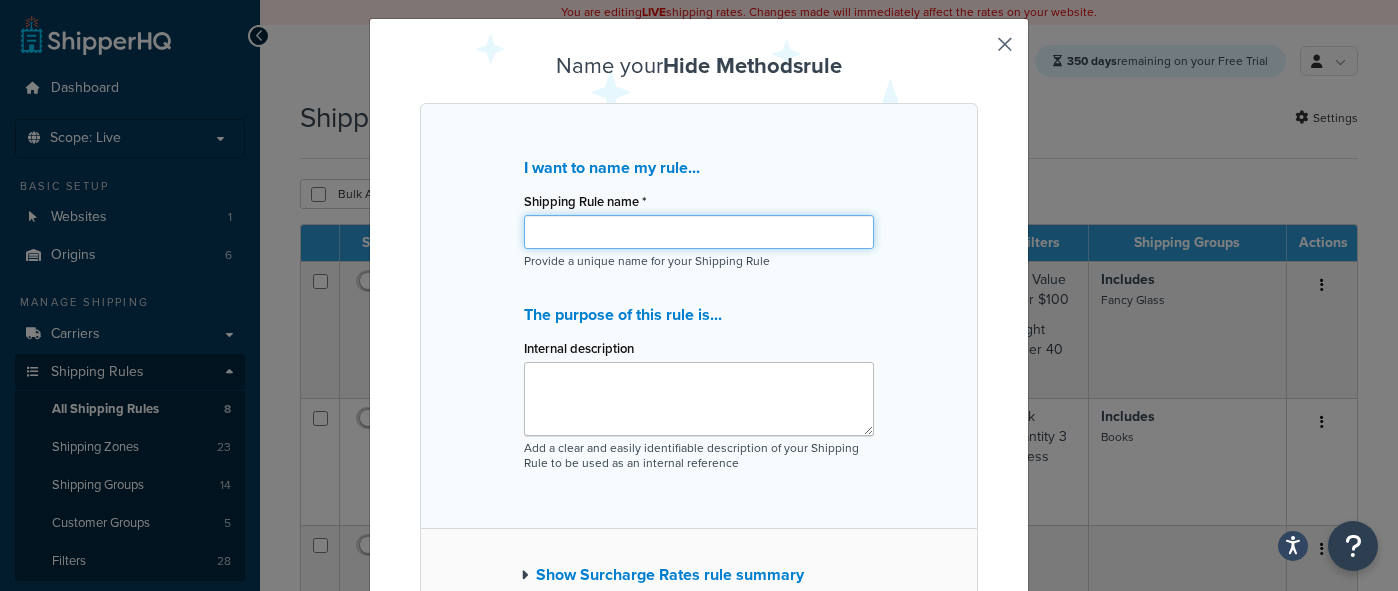 click on "Shipping Rule name *" at bounding box center [699, 232] 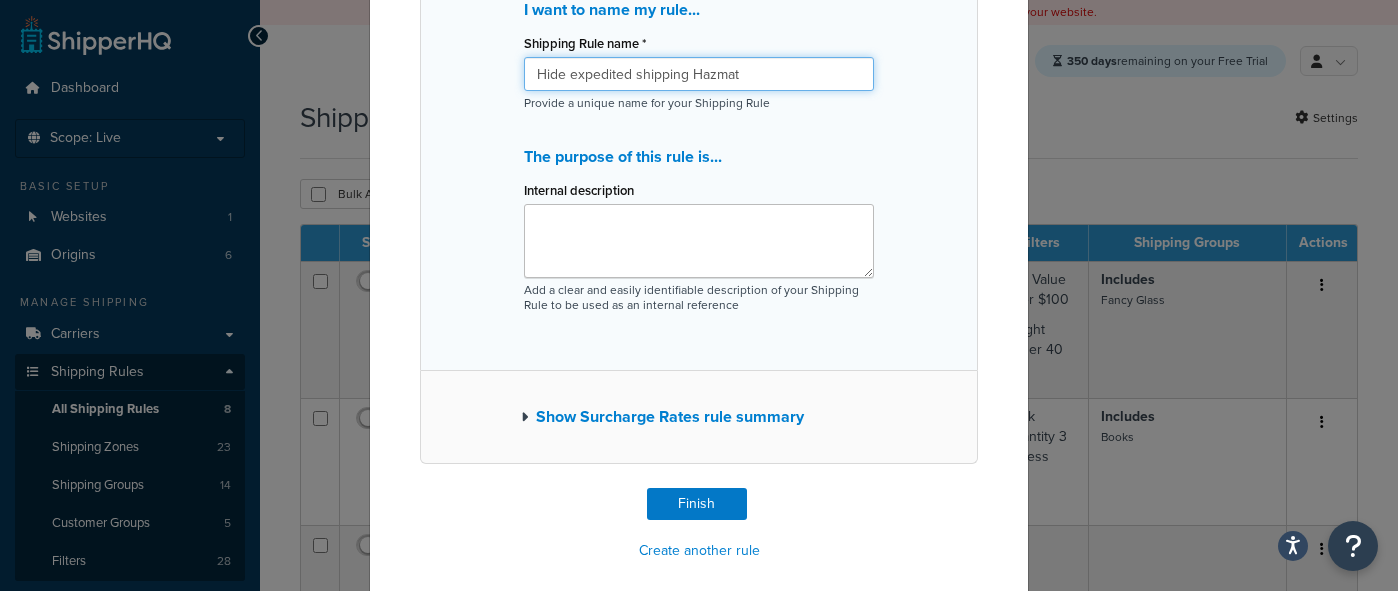 scroll, scrollTop: 216, scrollLeft: 0, axis: vertical 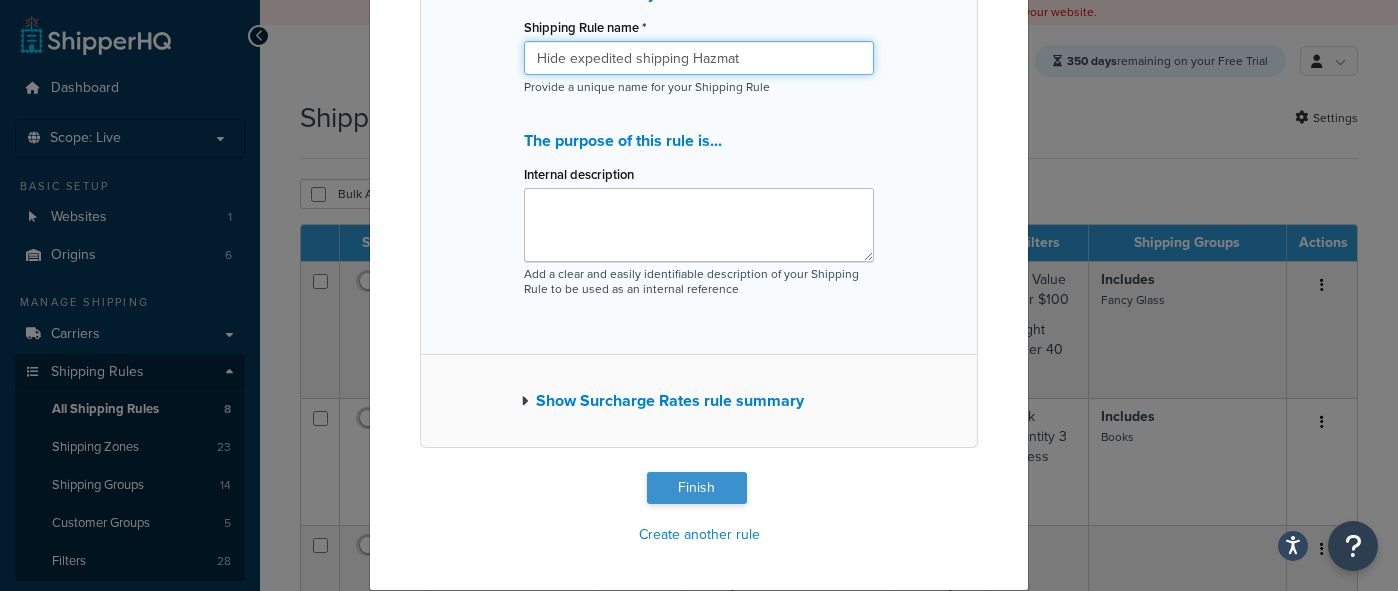 type on "Hide expedited shipping Hazmat" 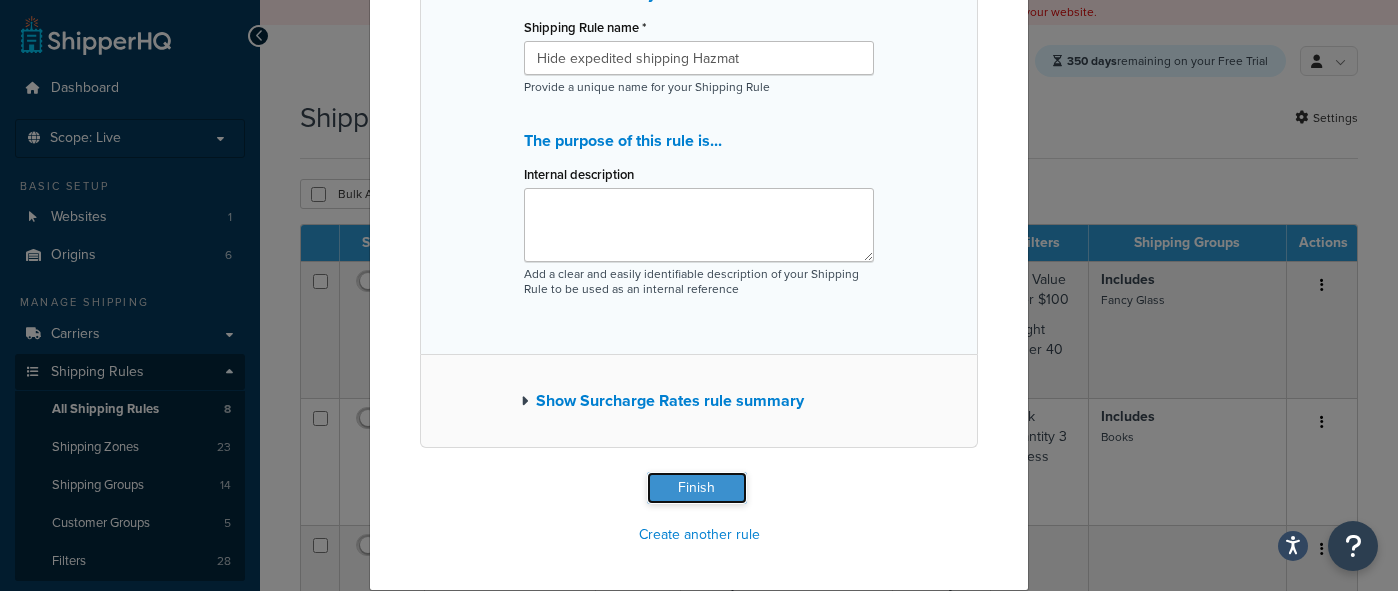 click on "Finish" at bounding box center [697, 488] 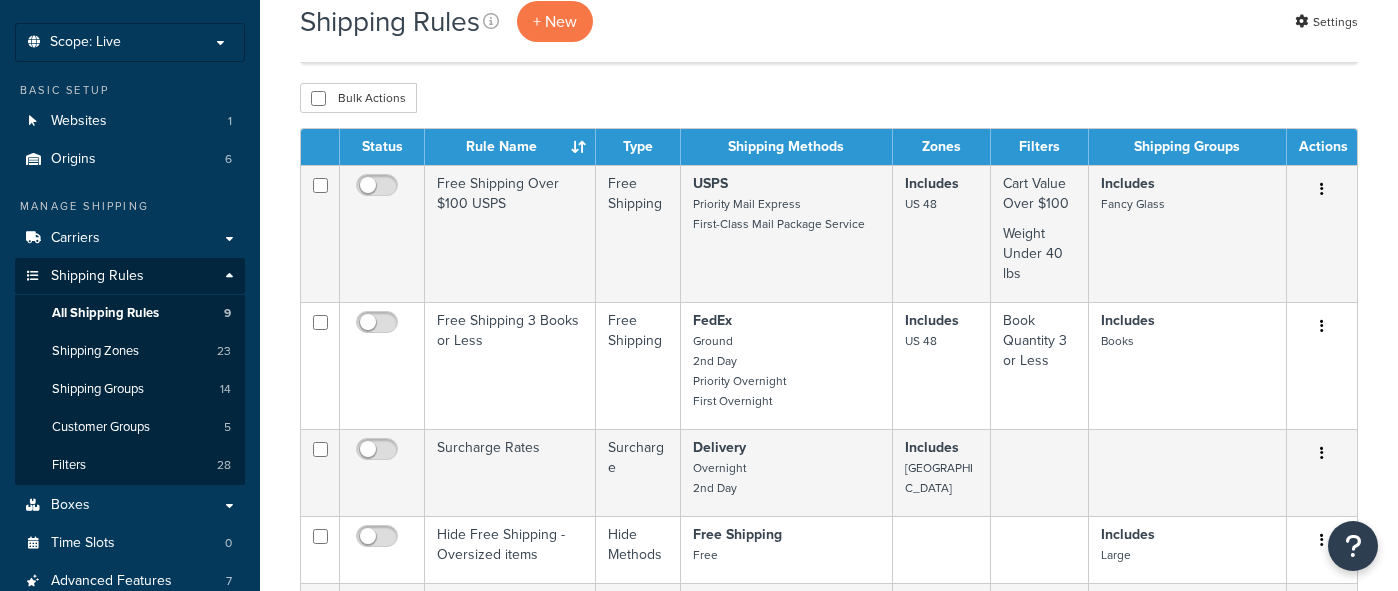 scroll, scrollTop: 96, scrollLeft: 0, axis: vertical 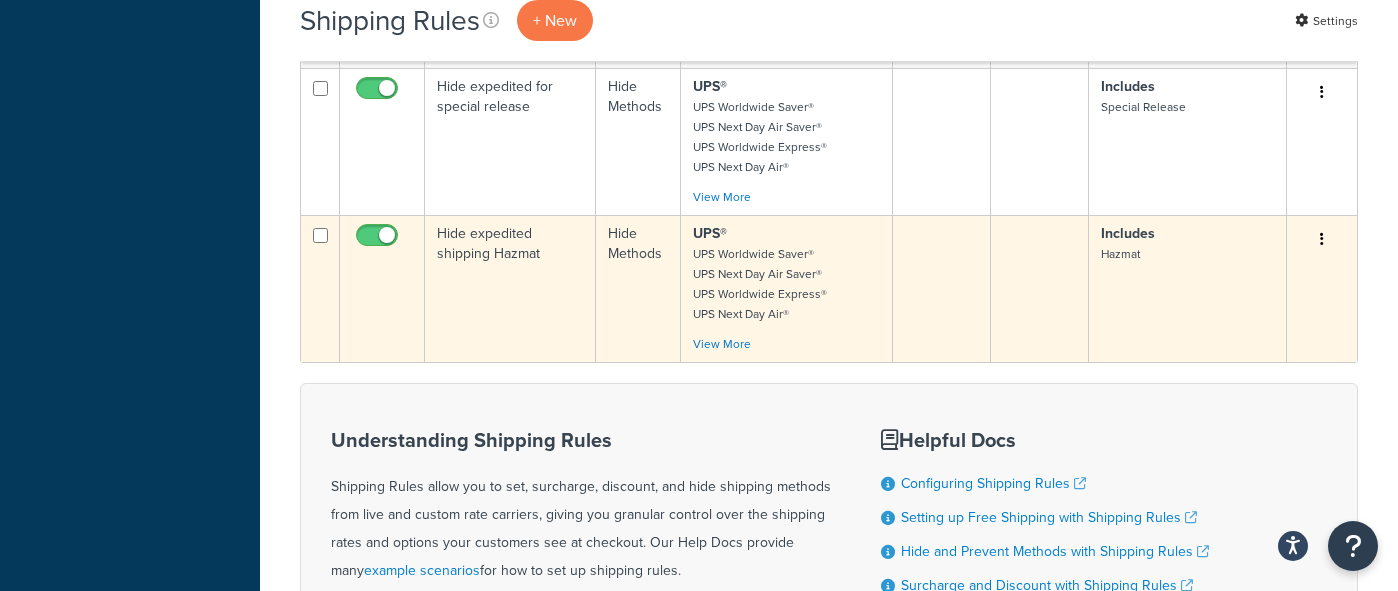 click on "Includes Hazmat" at bounding box center (1188, 288) 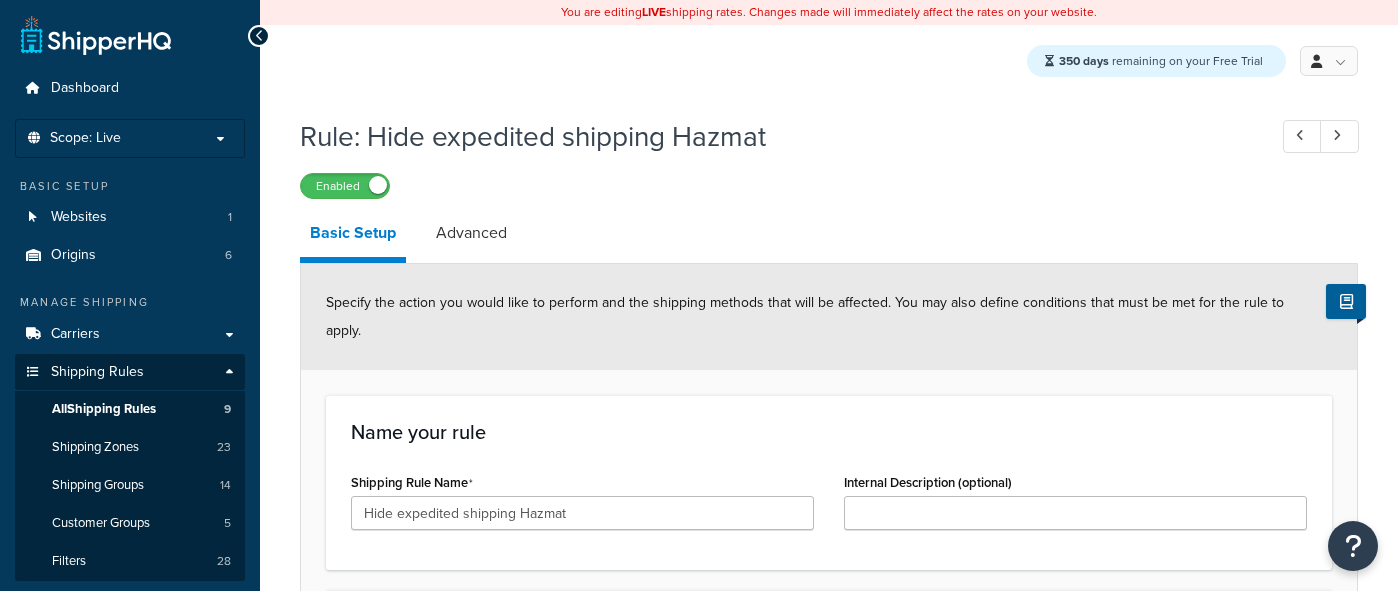 scroll, scrollTop: 0, scrollLeft: 0, axis: both 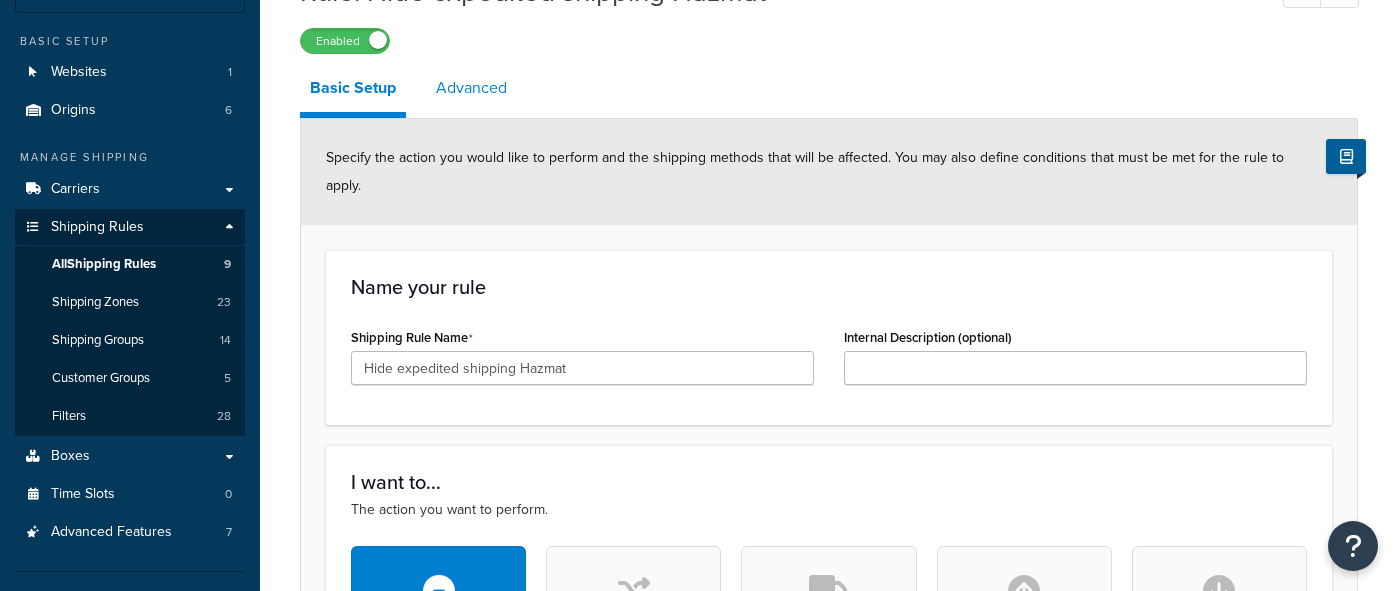 click on "Advanced" at bounding box center (471, 88) 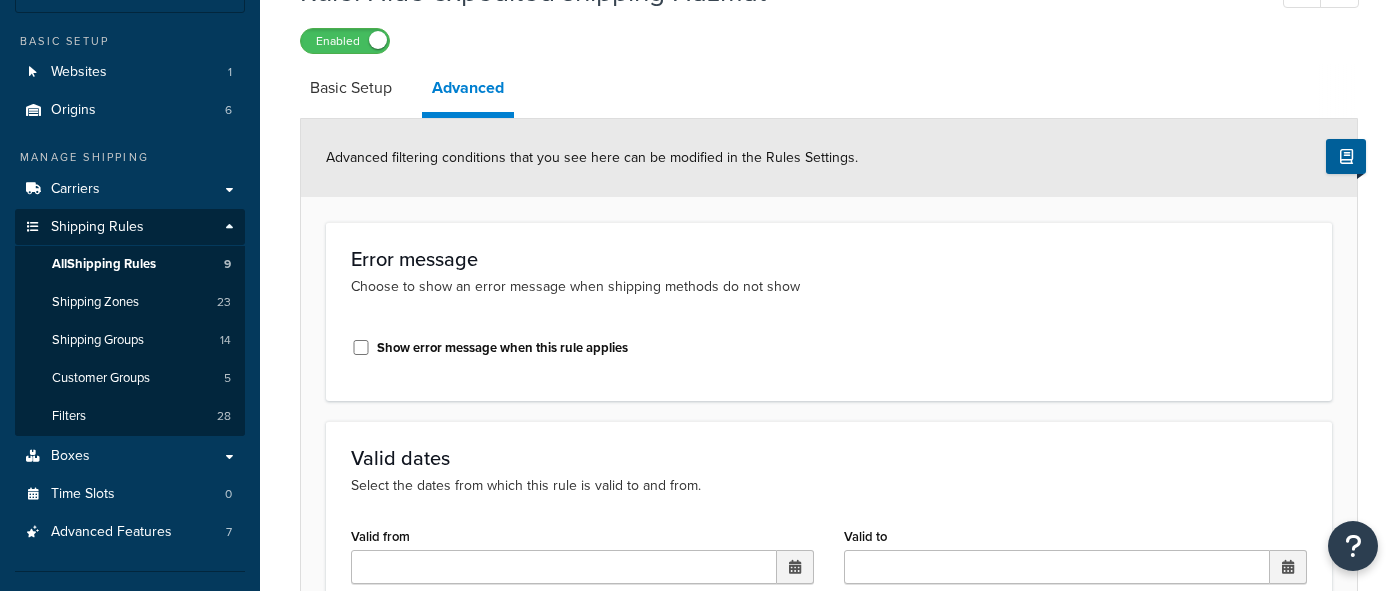 click on "Advanced" at bounding box center [468, 91] 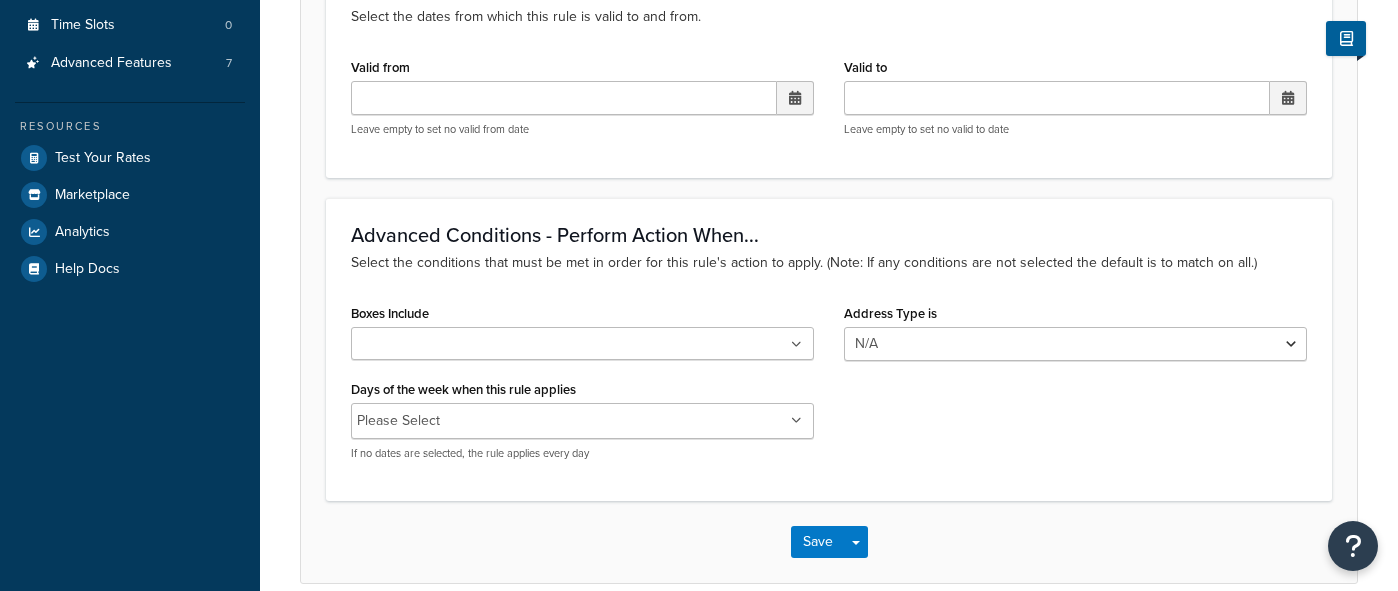 scroll, scrollTop: 658, scrollLeft: 0, axis: vertical 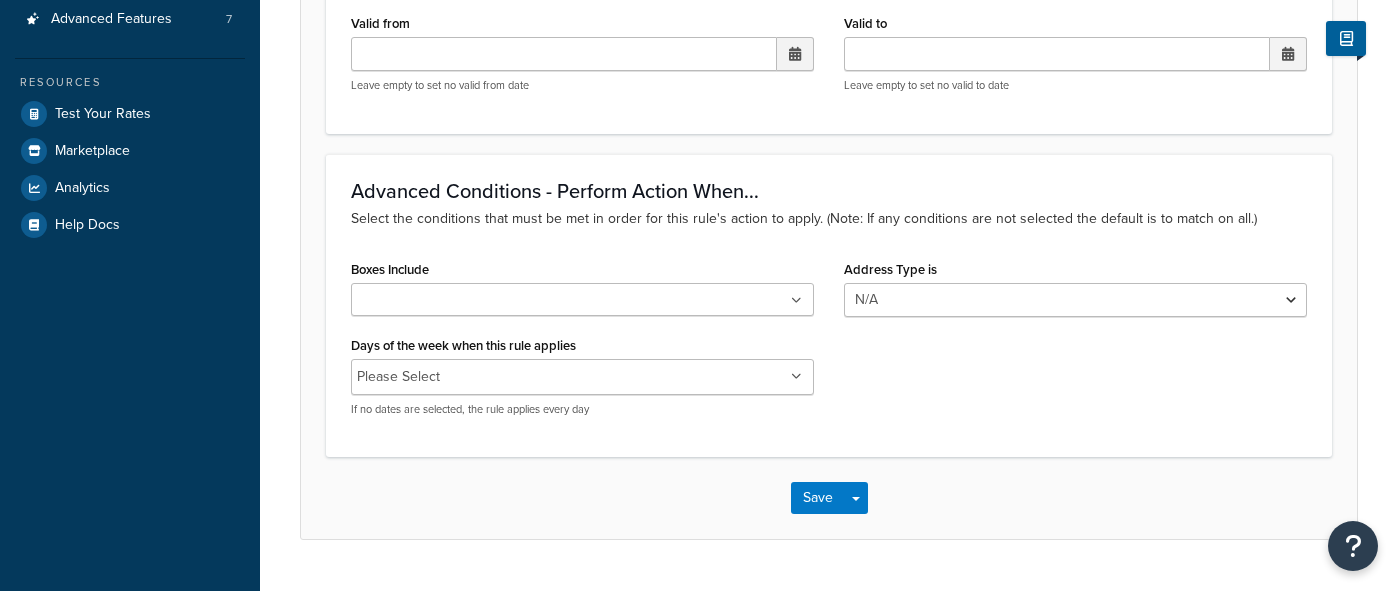 click on "Address Type is" at bounding box center (890, 269) 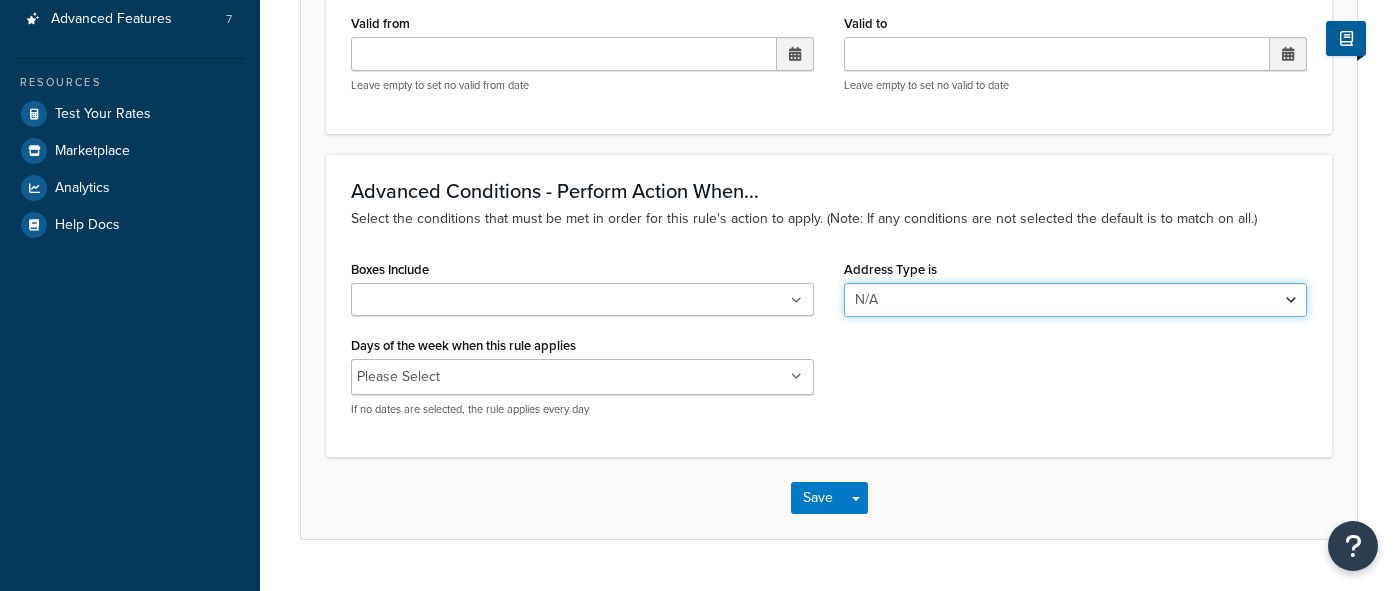 click on "N/A  Business  Residential" at bounding box center (1075, 300) 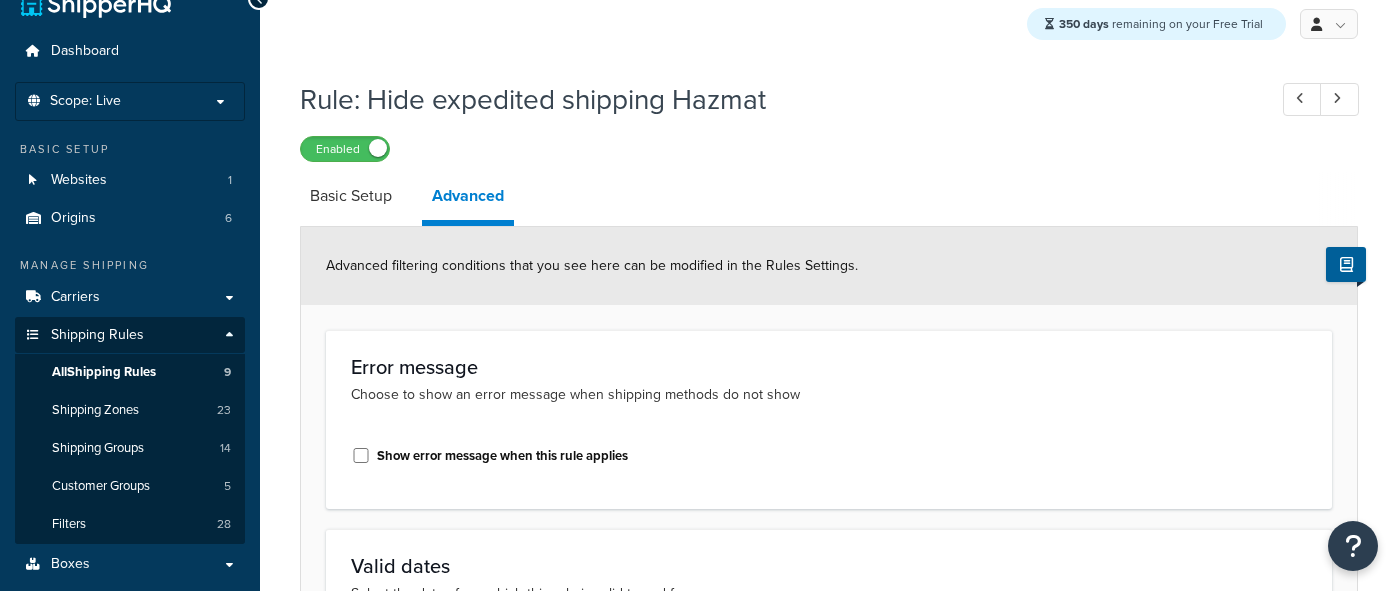 scroll, scrollTop: 0, scrollLeft: 0, axis: both 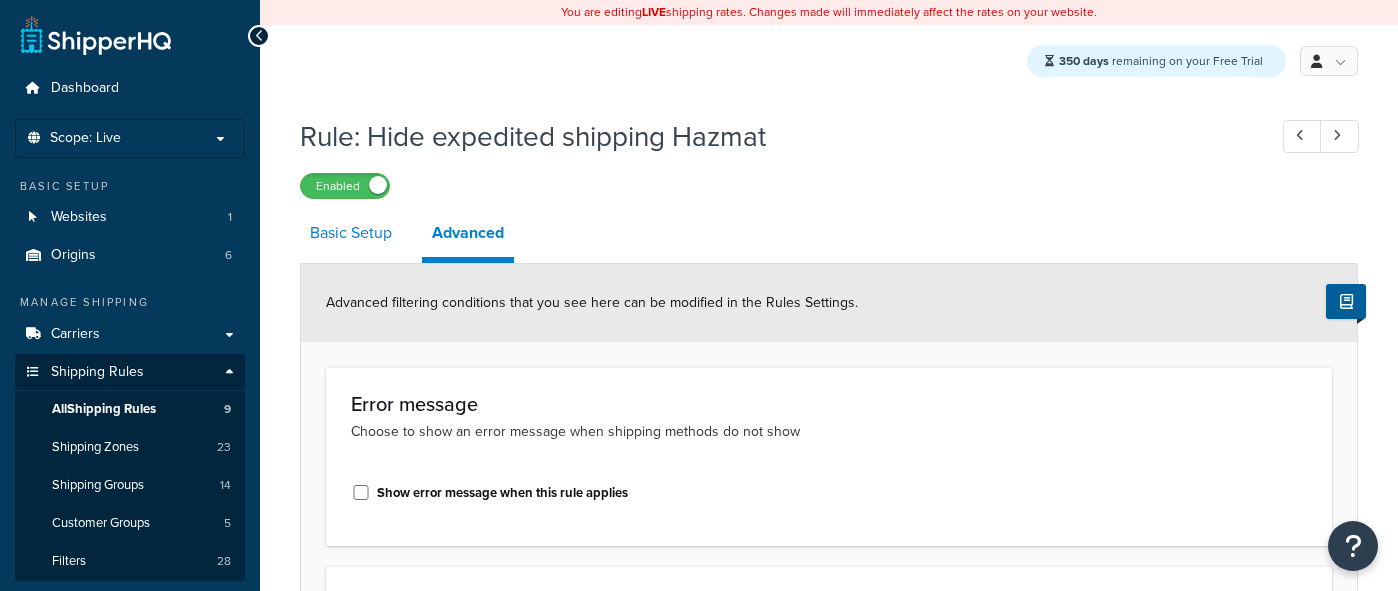 click on "Basic Setup" at bounding box center (351, 233) 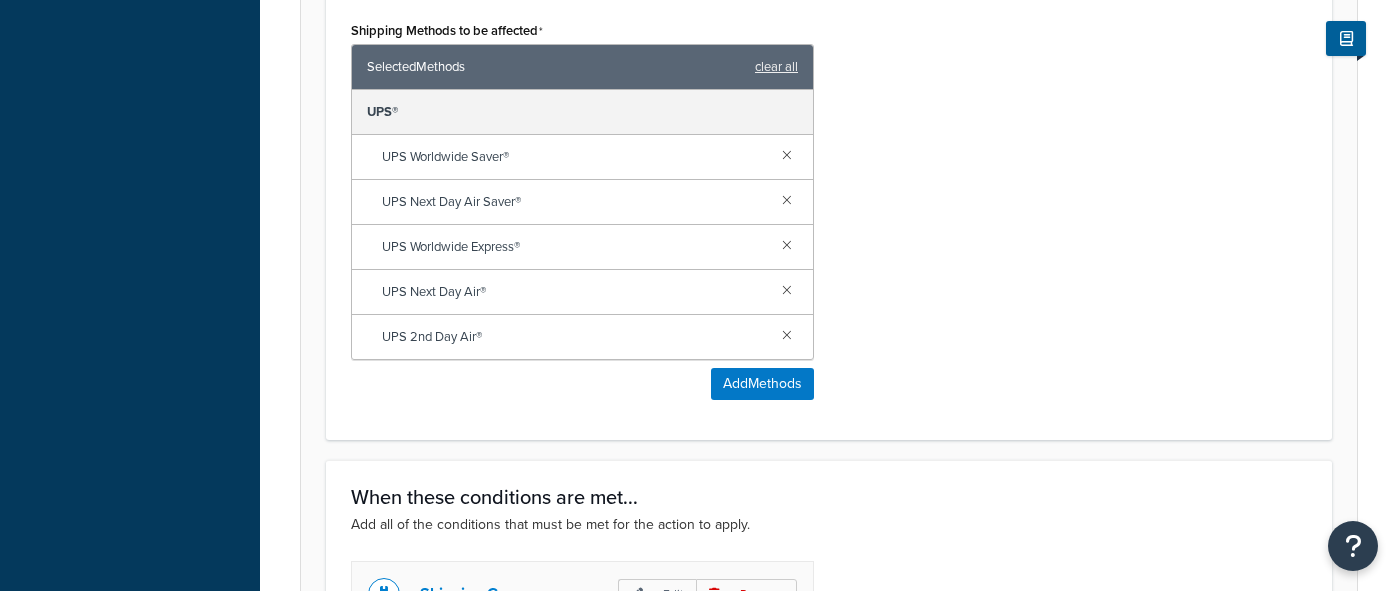scroll, scrollTop: 961, scrollLeft: 0, axis: vertical 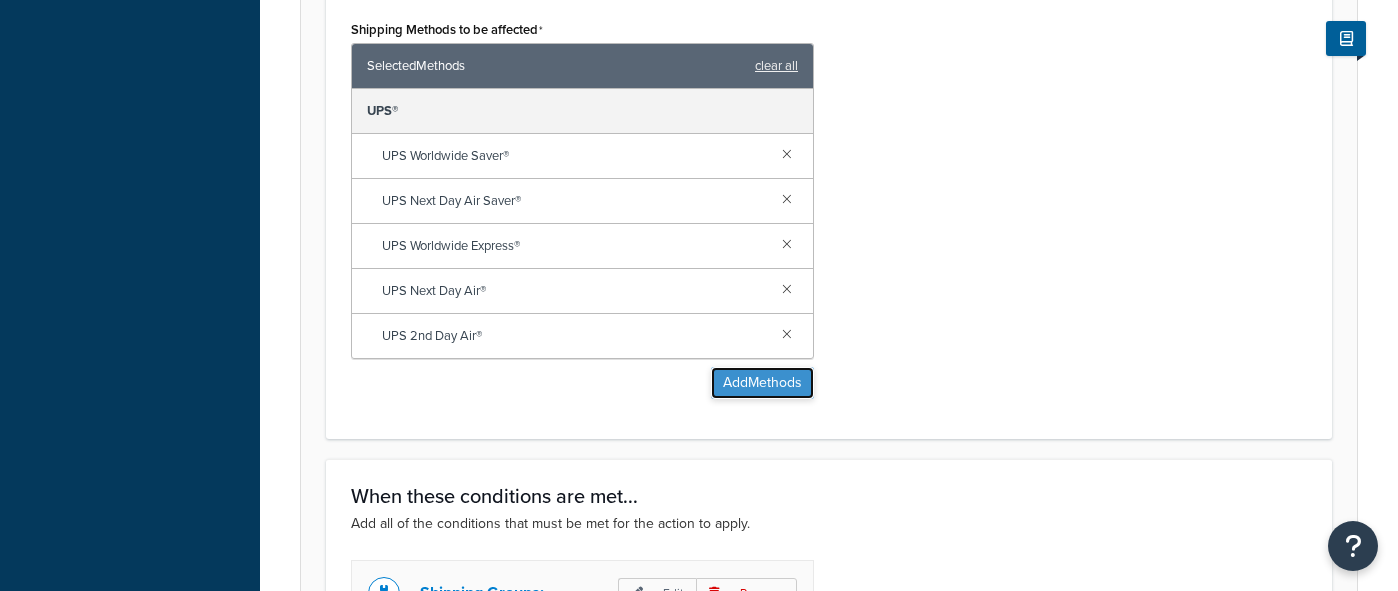 click on "Add  Methods" at bounding box center (762, 383) 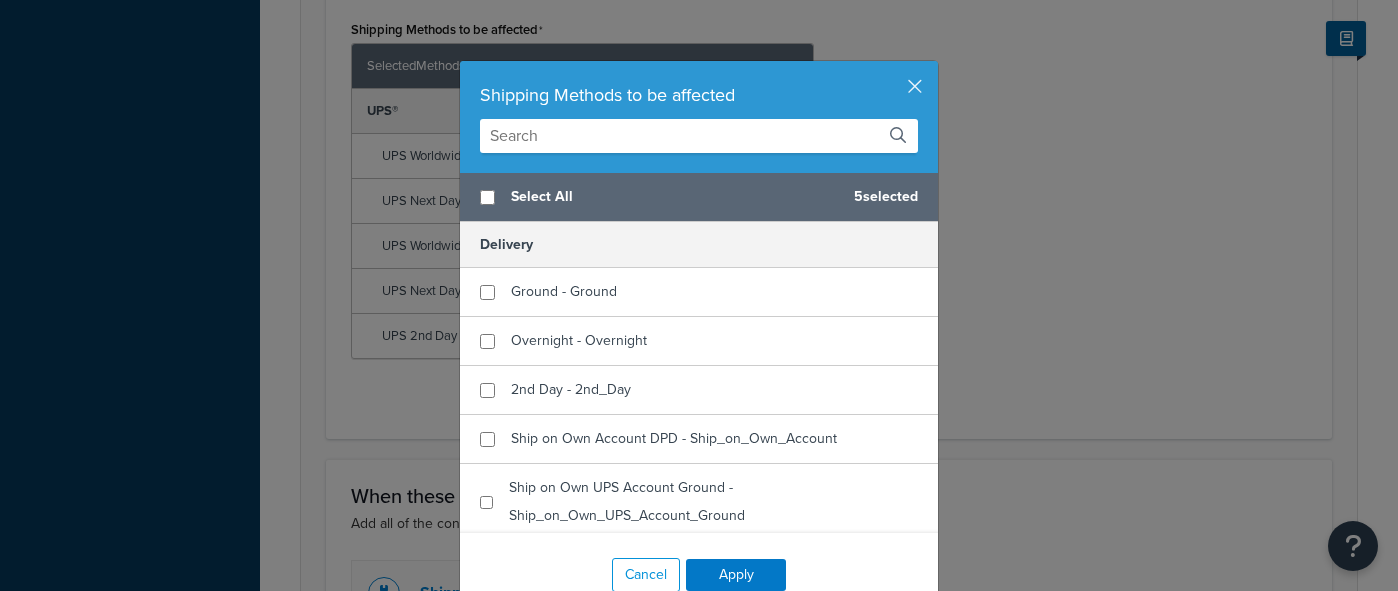 click at bounding box center (699, 136) 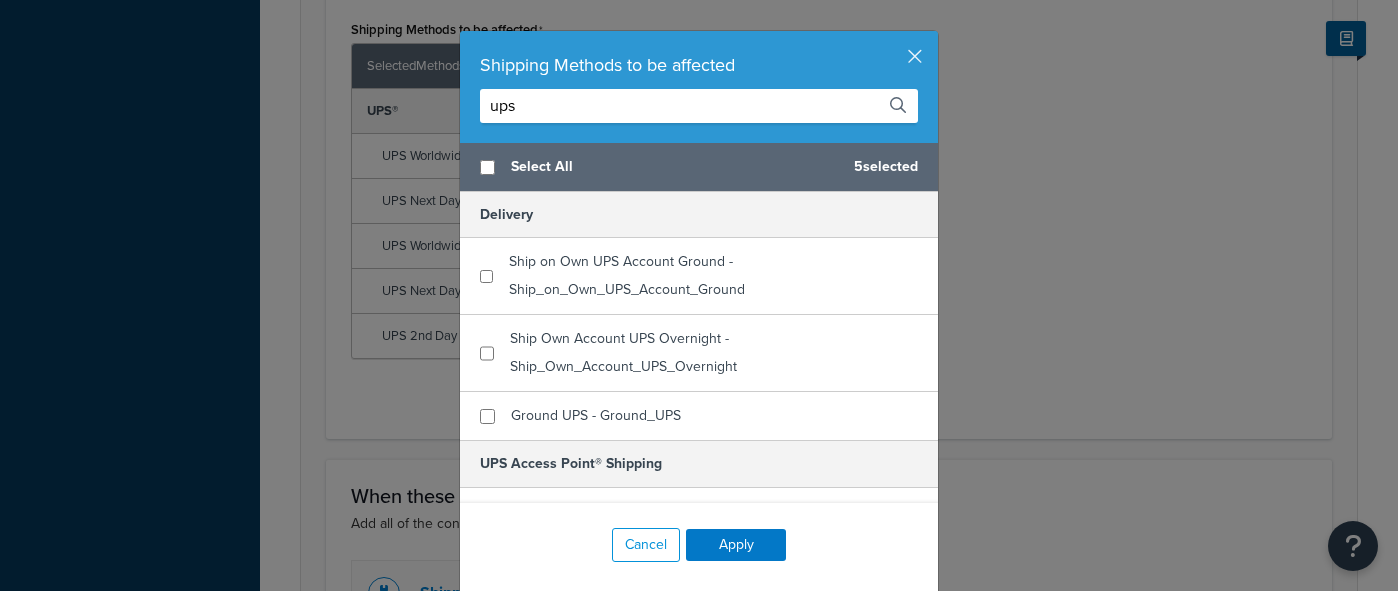 scroll, scrollTop: 47, scrollLeft: 0, axis: vertical 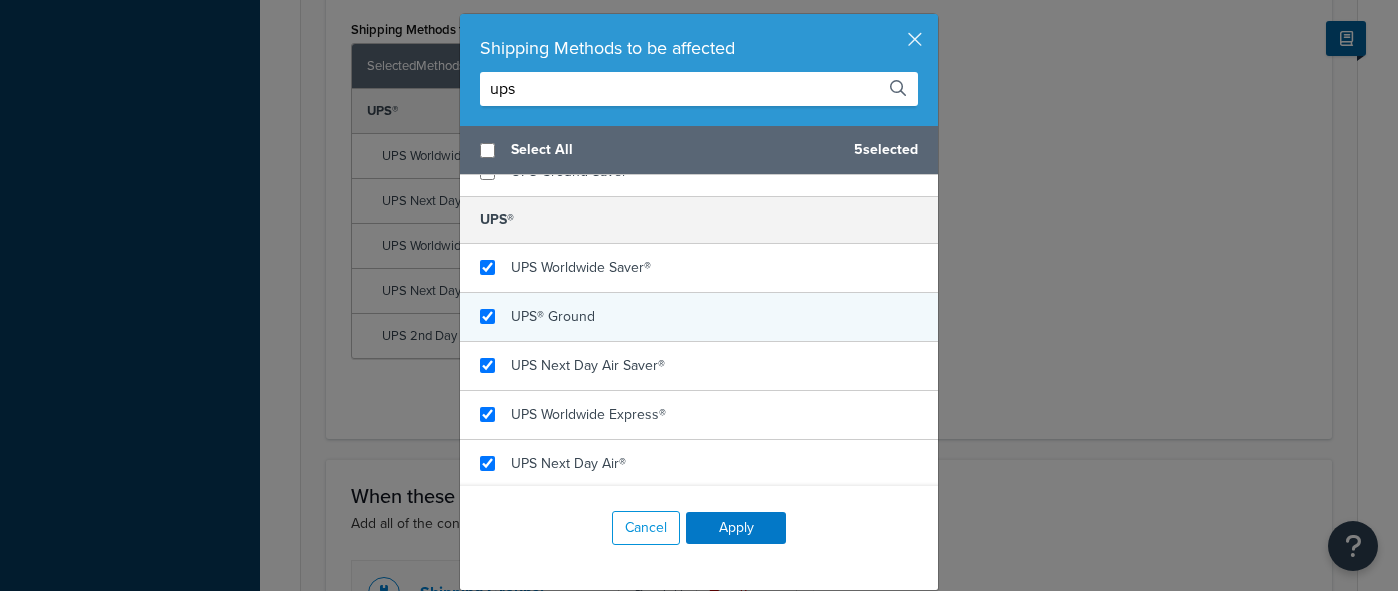 type on "ups" 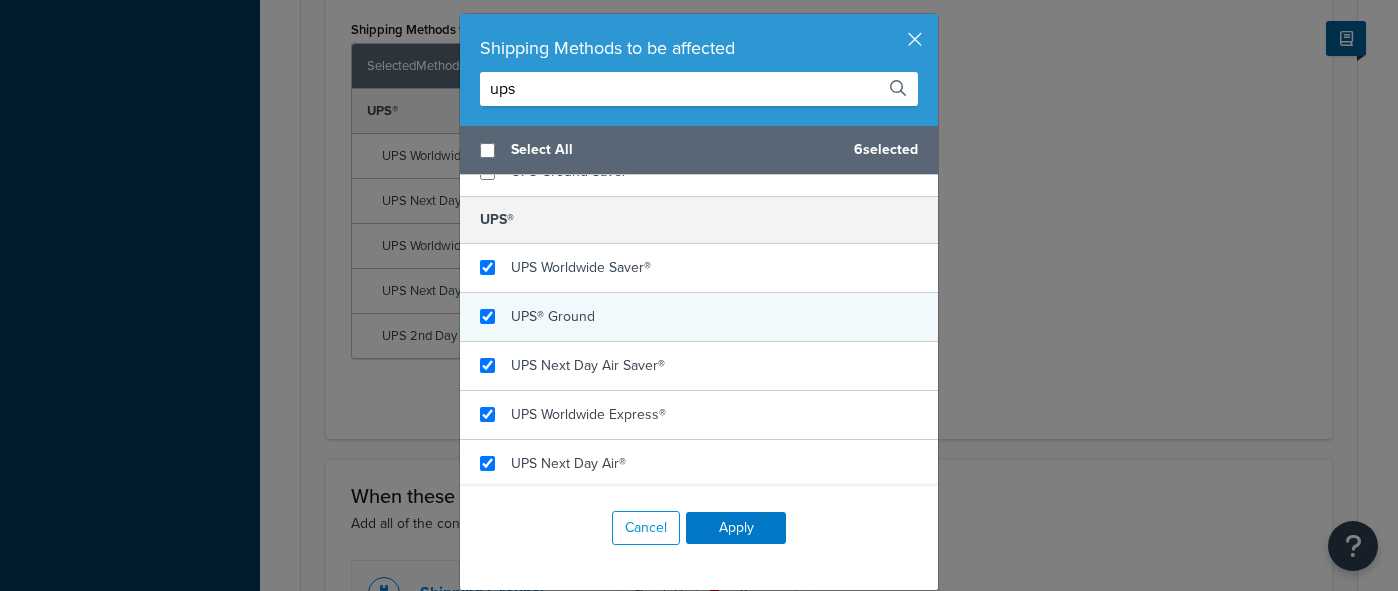 click on "UPS® Ground" at bounding box center [699, 317] 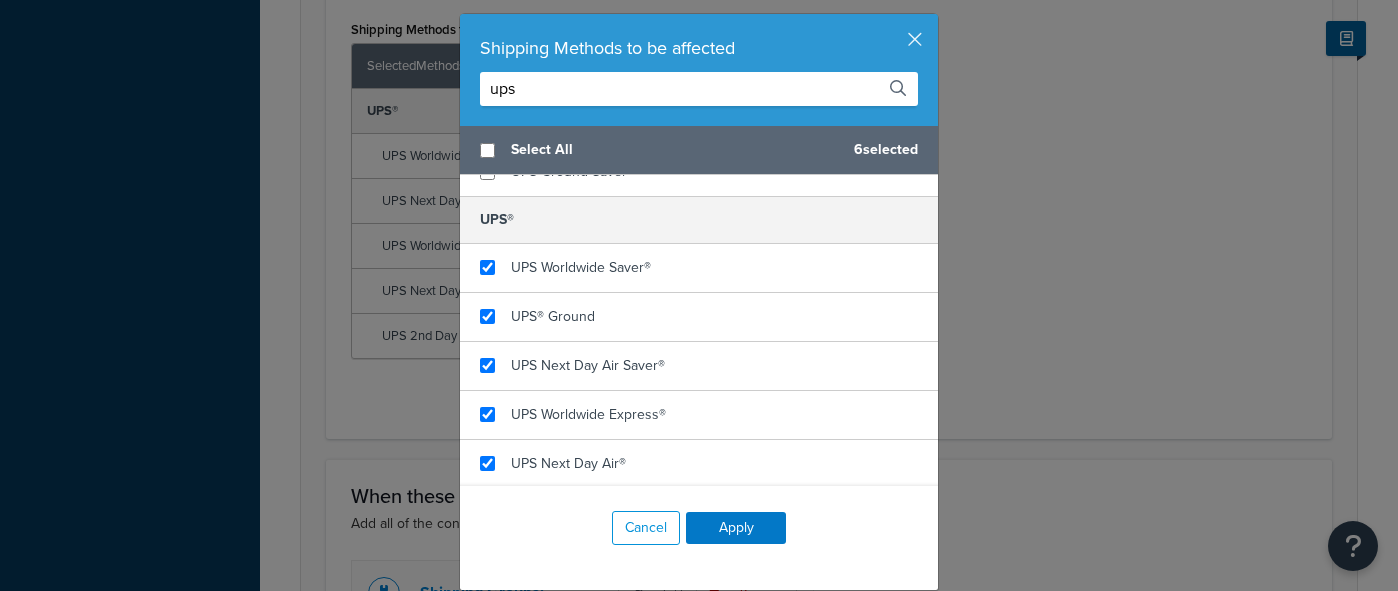 scroll, scrollTop: 680, scrollLeft: 0, axis: vertical 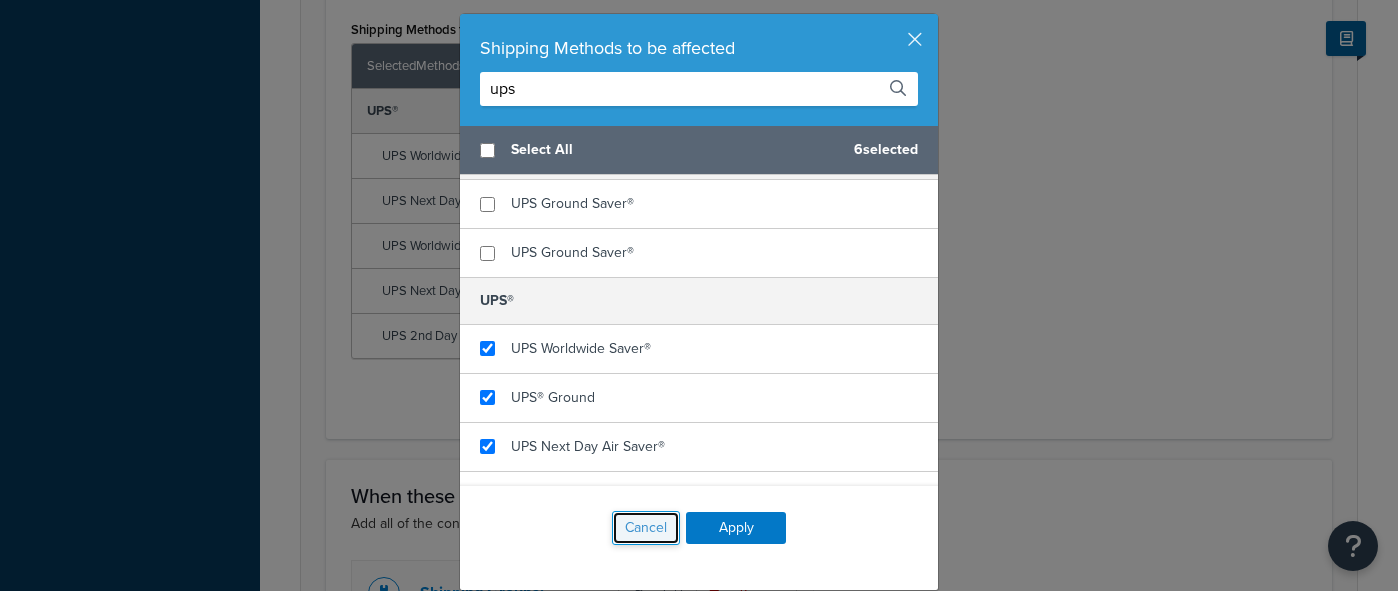 click on "Cancel" at bounding box center (646, 528) 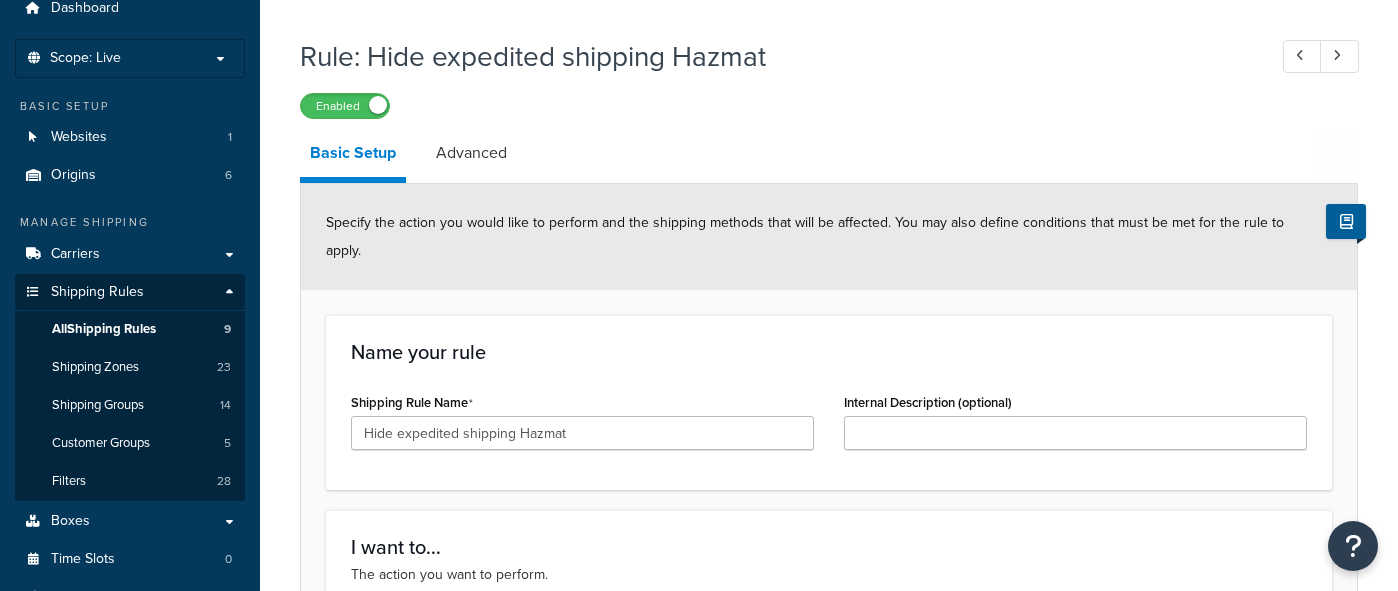 scroll, scrollTop: 0, scrollLeft: 0, axis: both 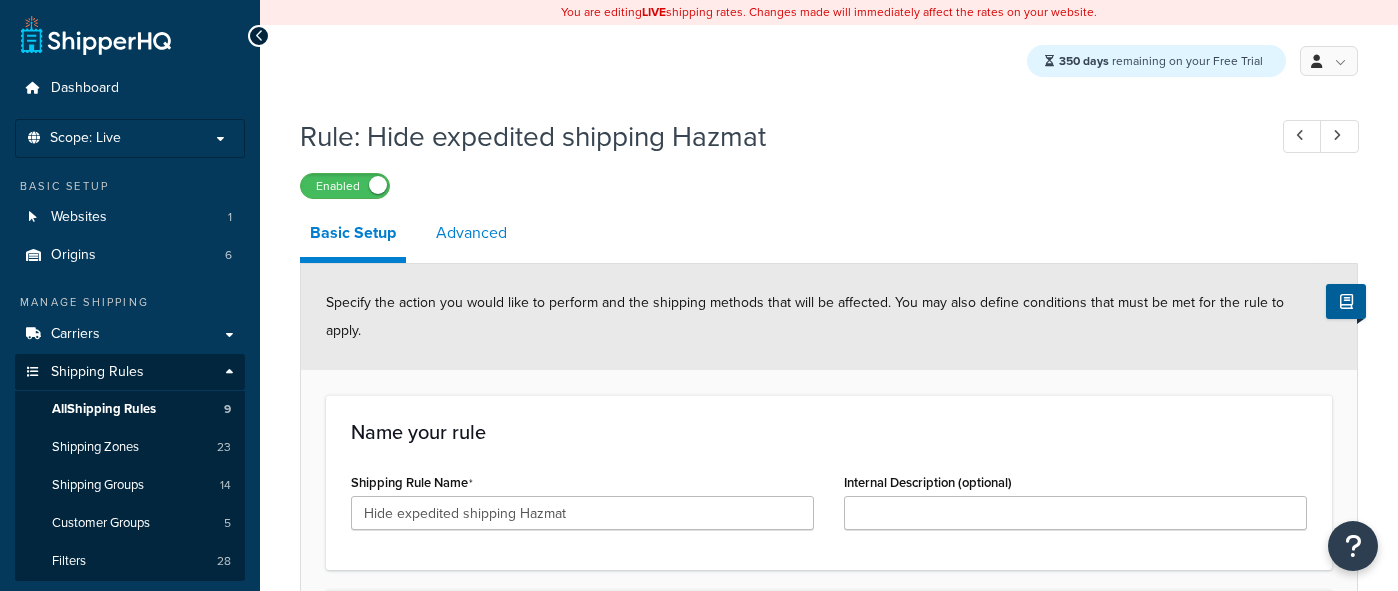 click on "Advanced" at bounding box center [471, 233] 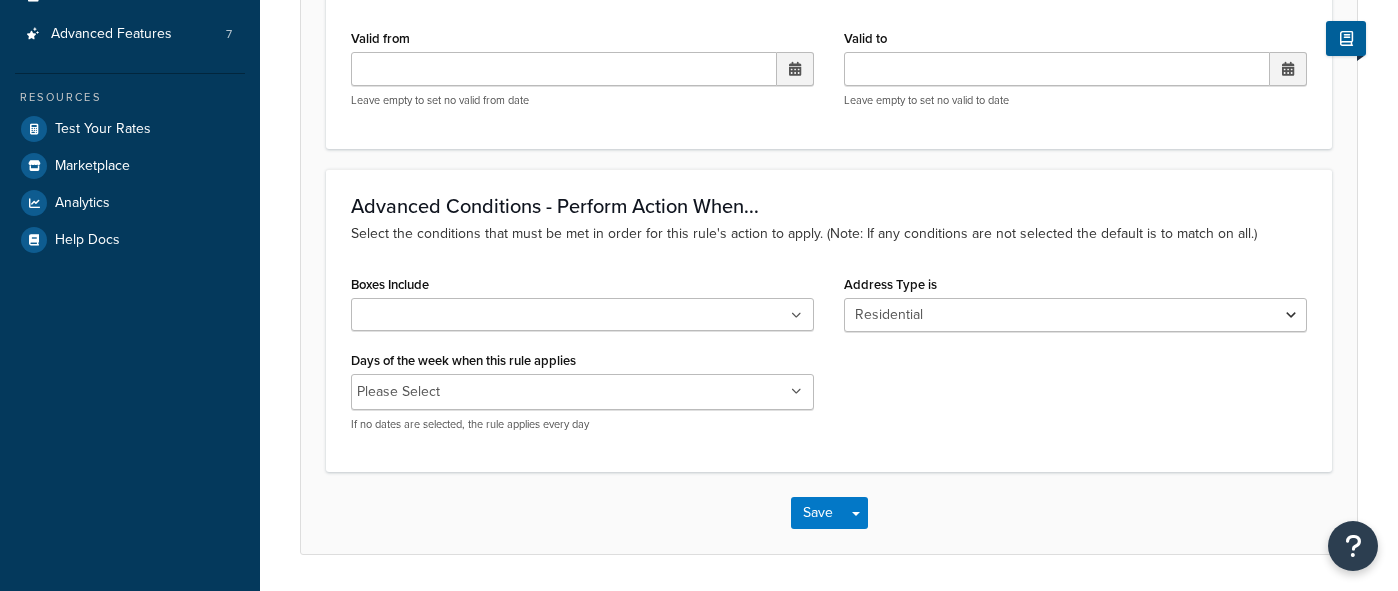 scroll, scrollTop: 707, scrollLeft: 0, axis: vertical 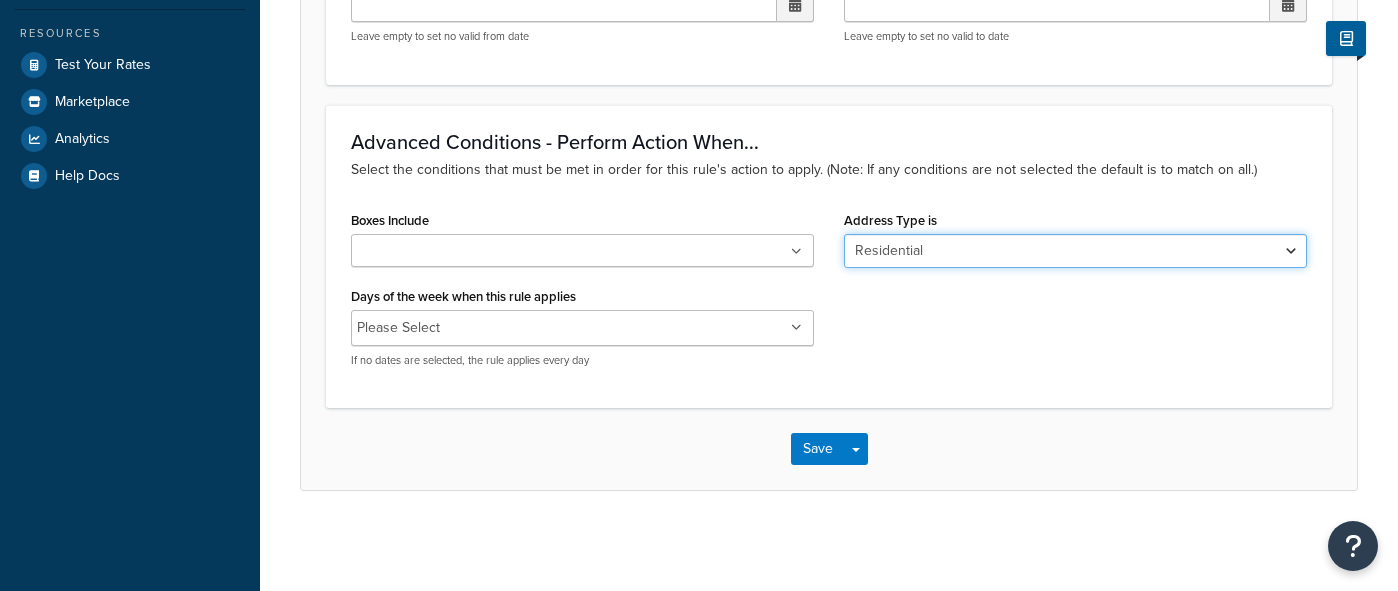 click on "N/A  Business  Residential" at bounding box center [1075, 251] 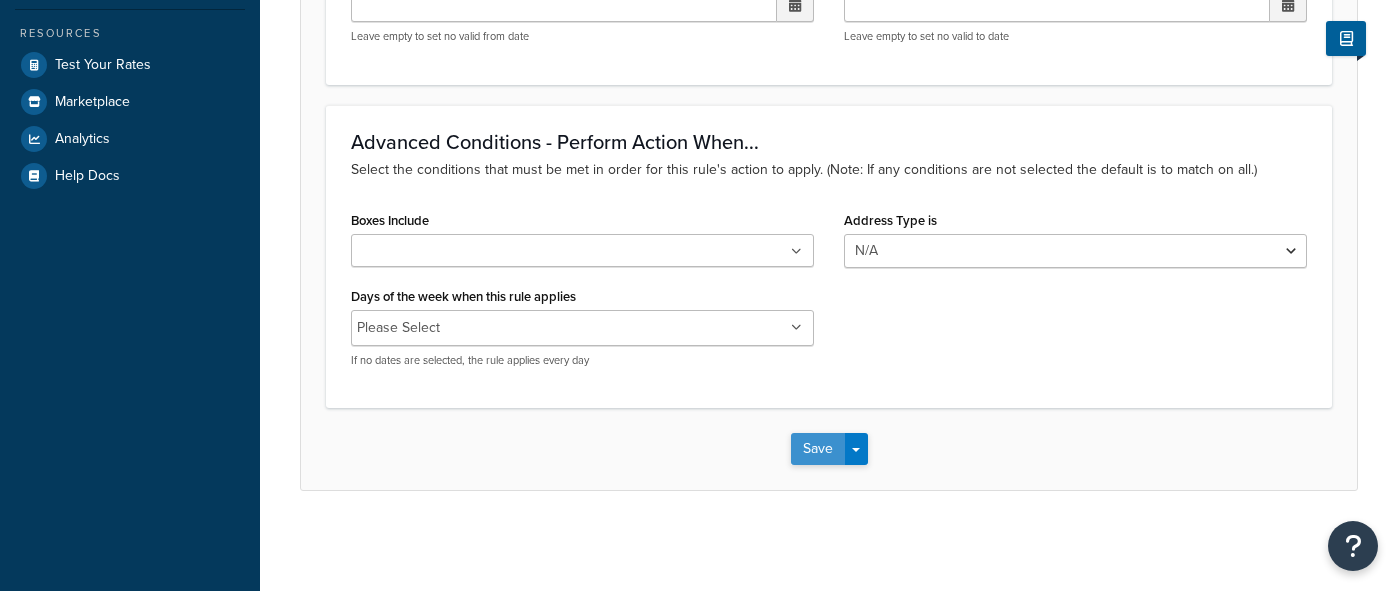 click on "Save" at bounding box center (818, 449) 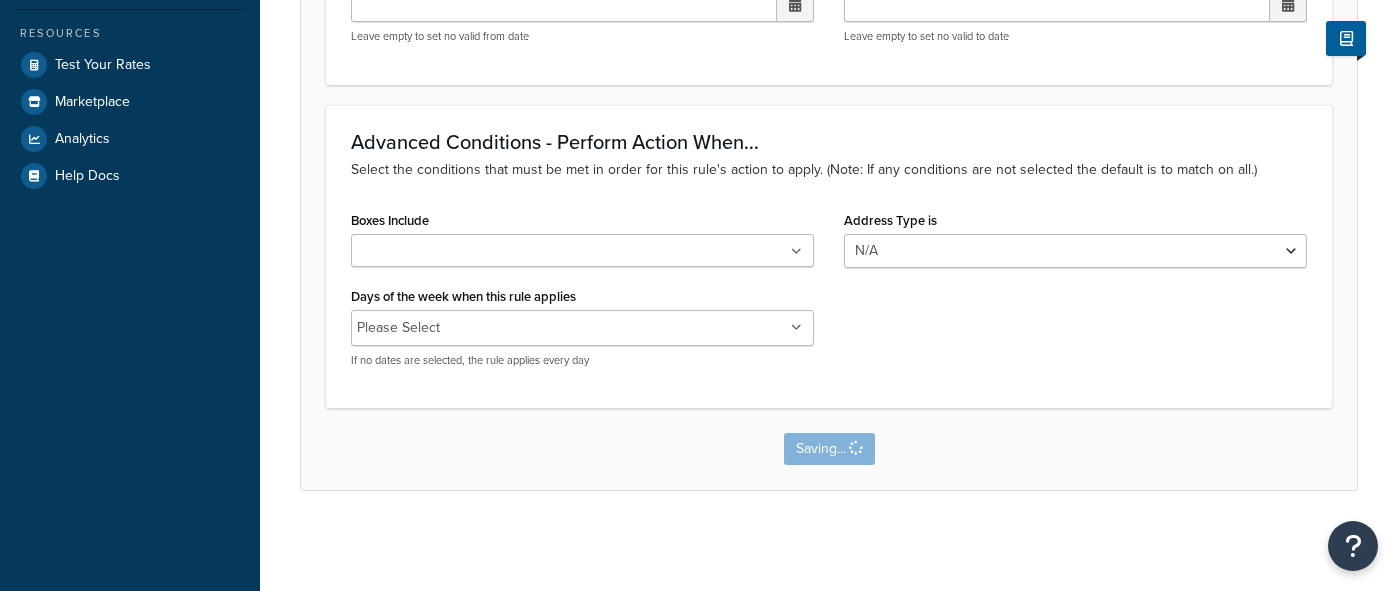 scroll, scrollTop: 0, scrollLeft: 0, axis: both 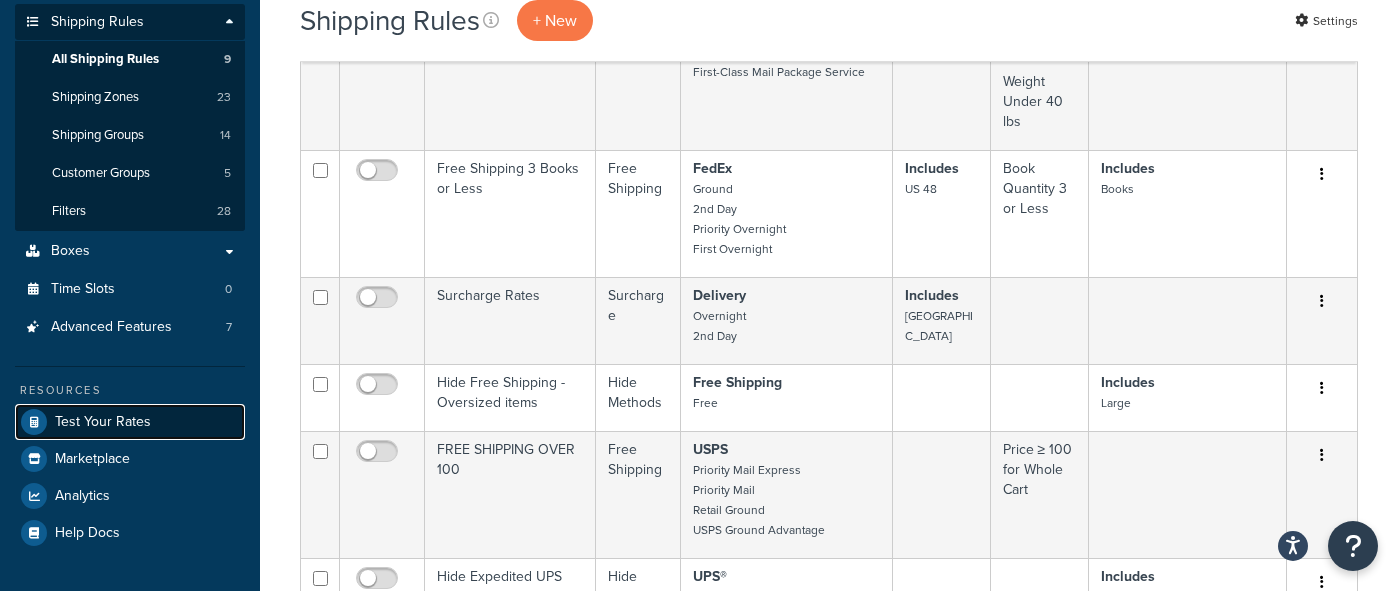 click on "Test Your Rates" at bounding box center (103, 422) 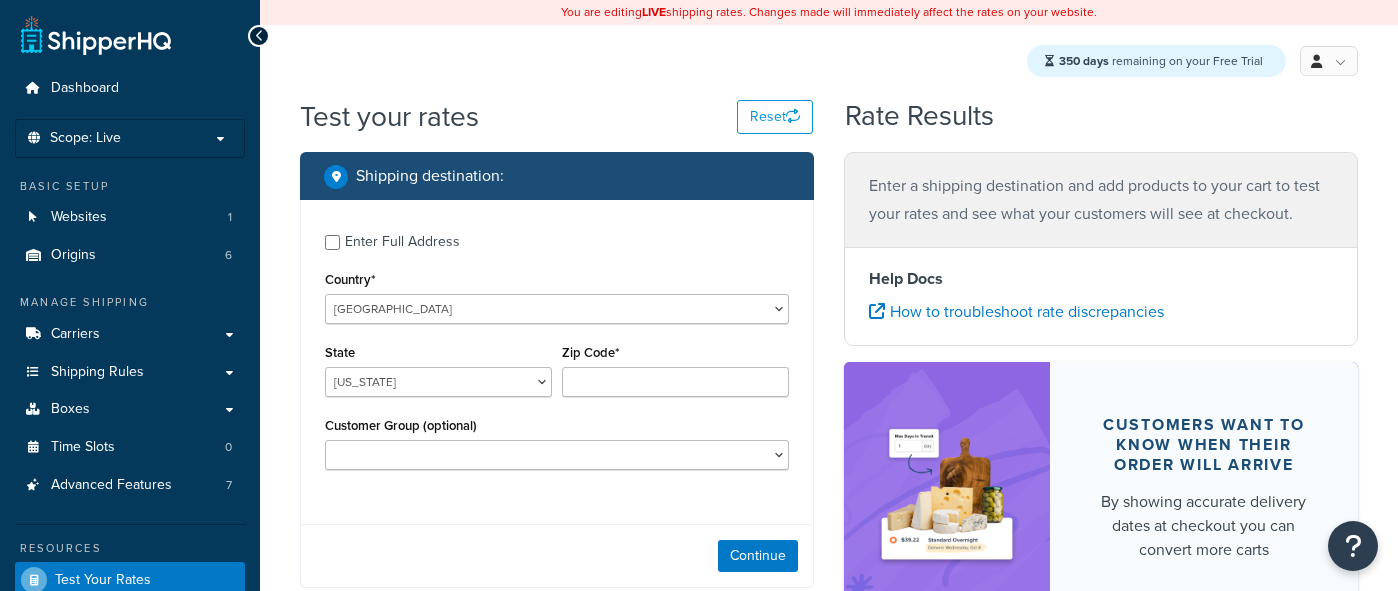 scroll, scrollTop: 0, scrollLeft: 0, axis: both 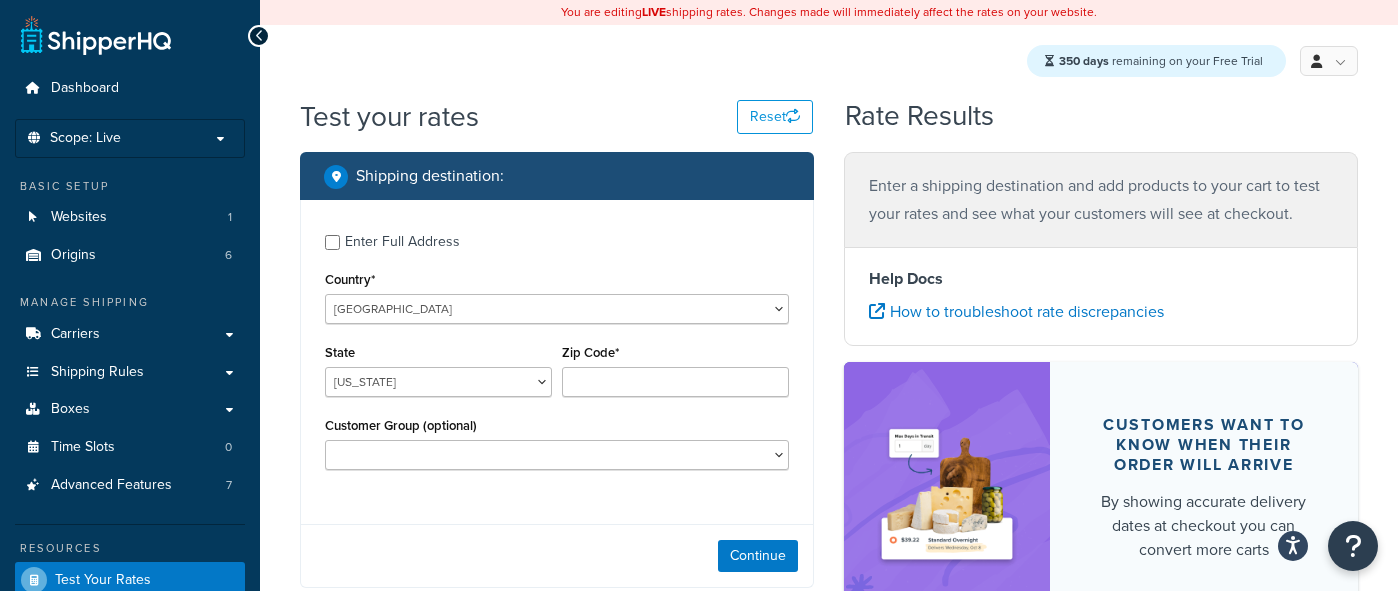 select on "[GEOGRAPHIC_DATA]" 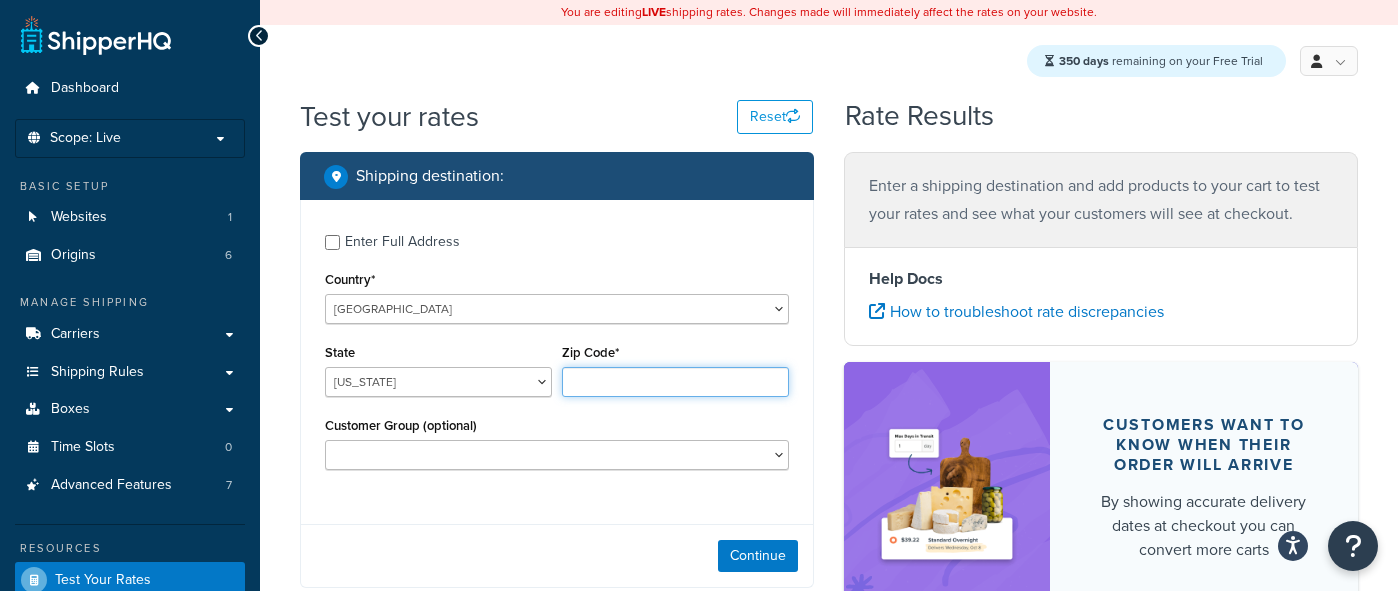 click on "Zip Code*" at bounding box center (675, 382) 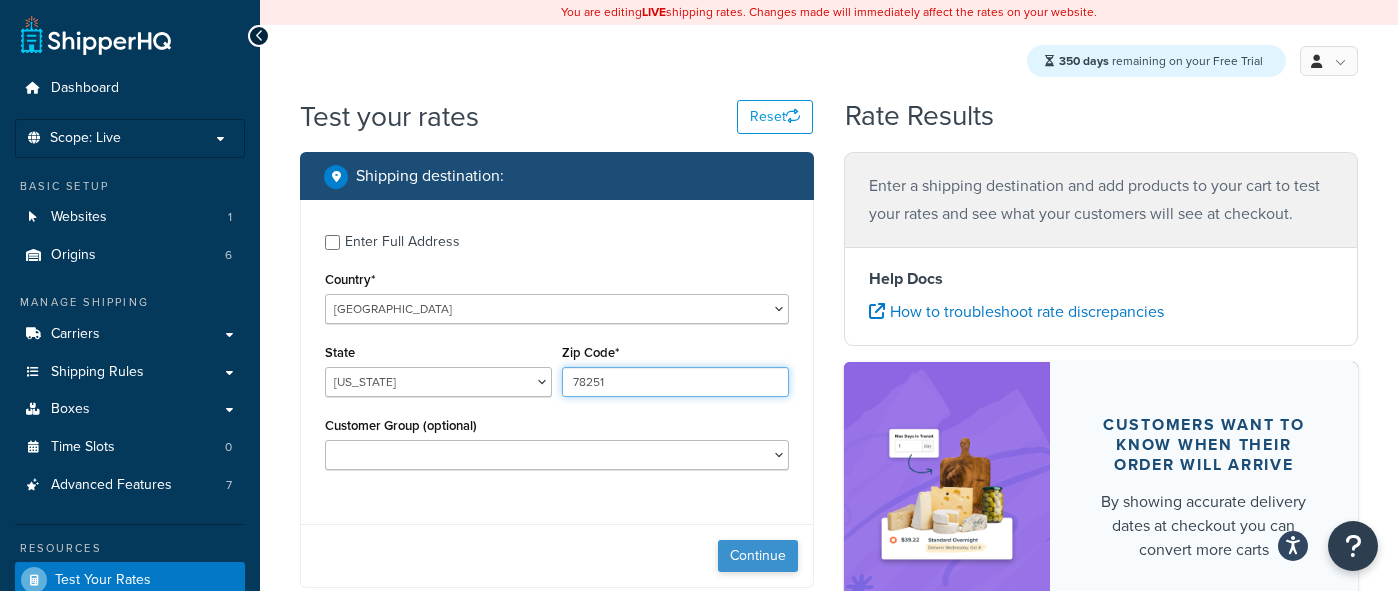 type on "78251" 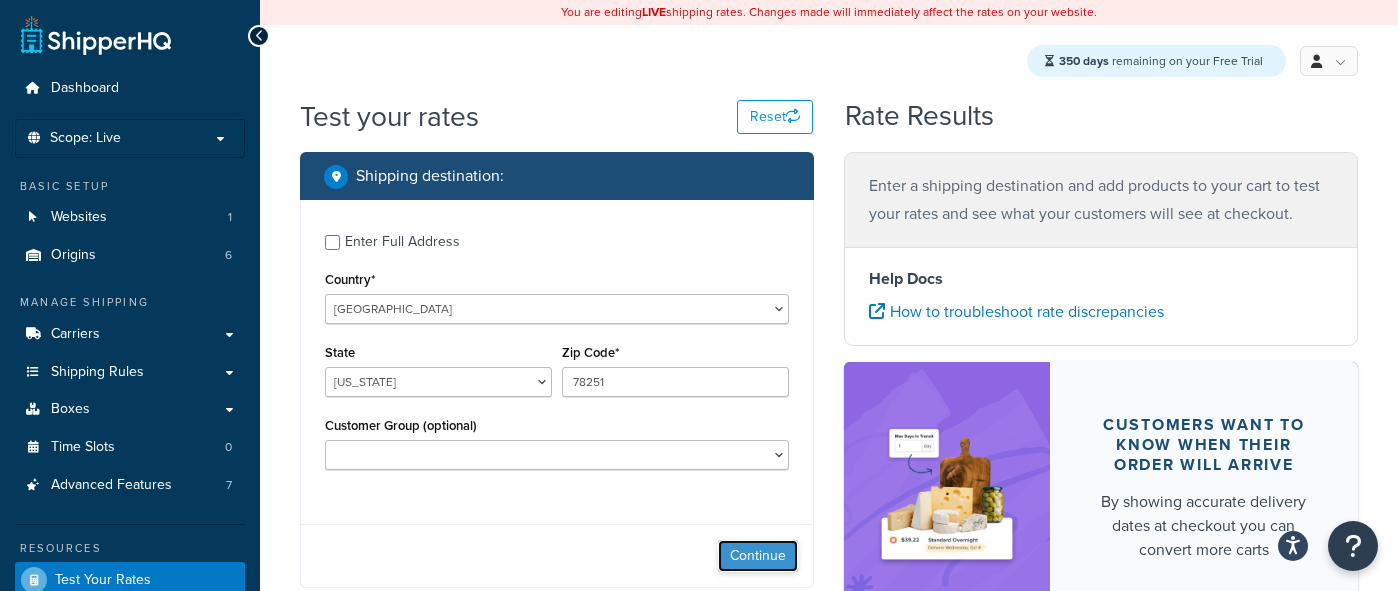 click on "Continue" at bounding box center [758, 556] 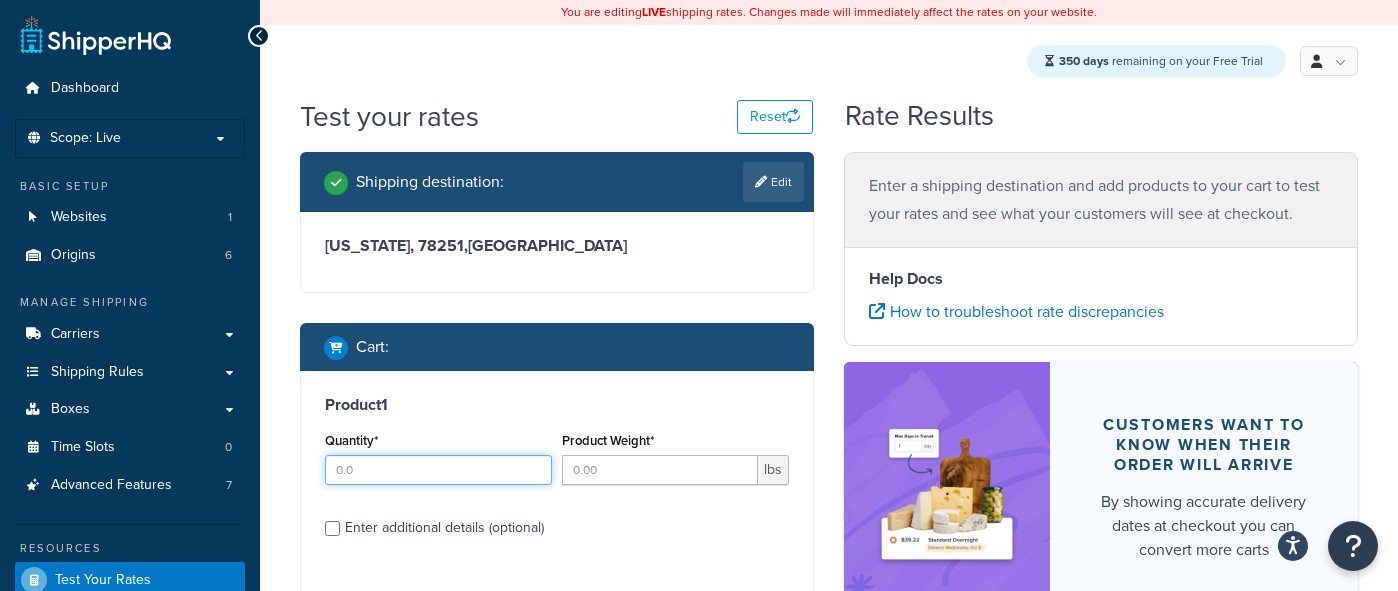click on "Quantity*" at bounding box center [438, 470] 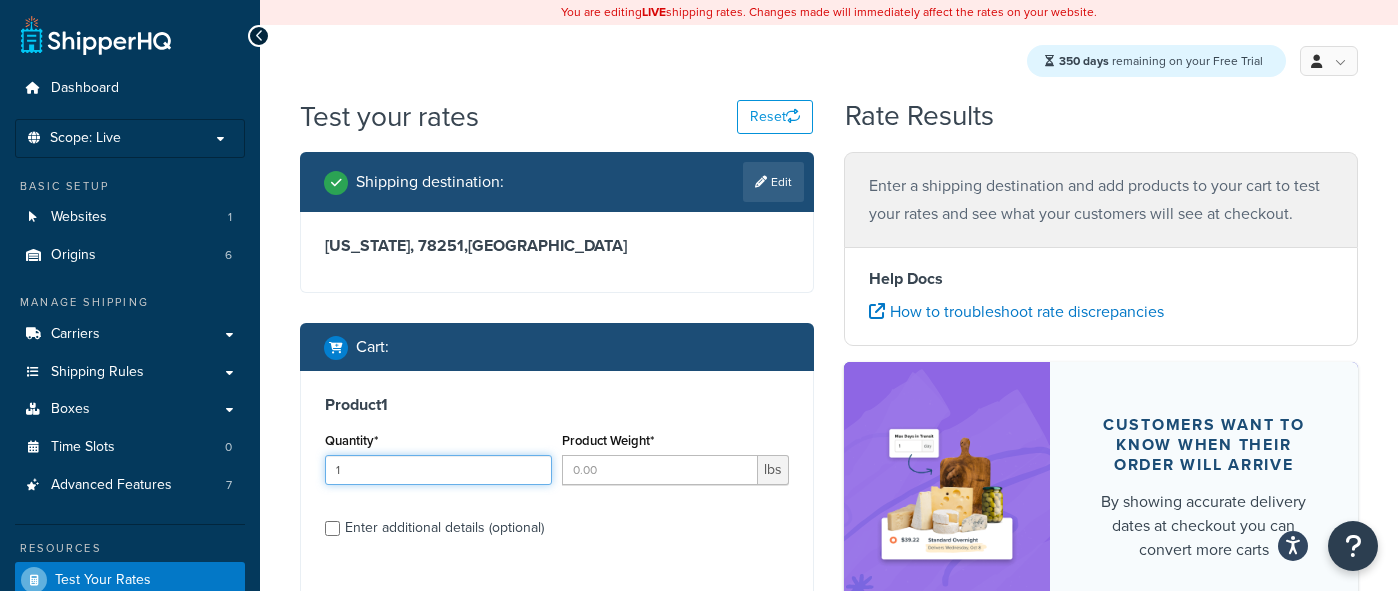 type on "1" 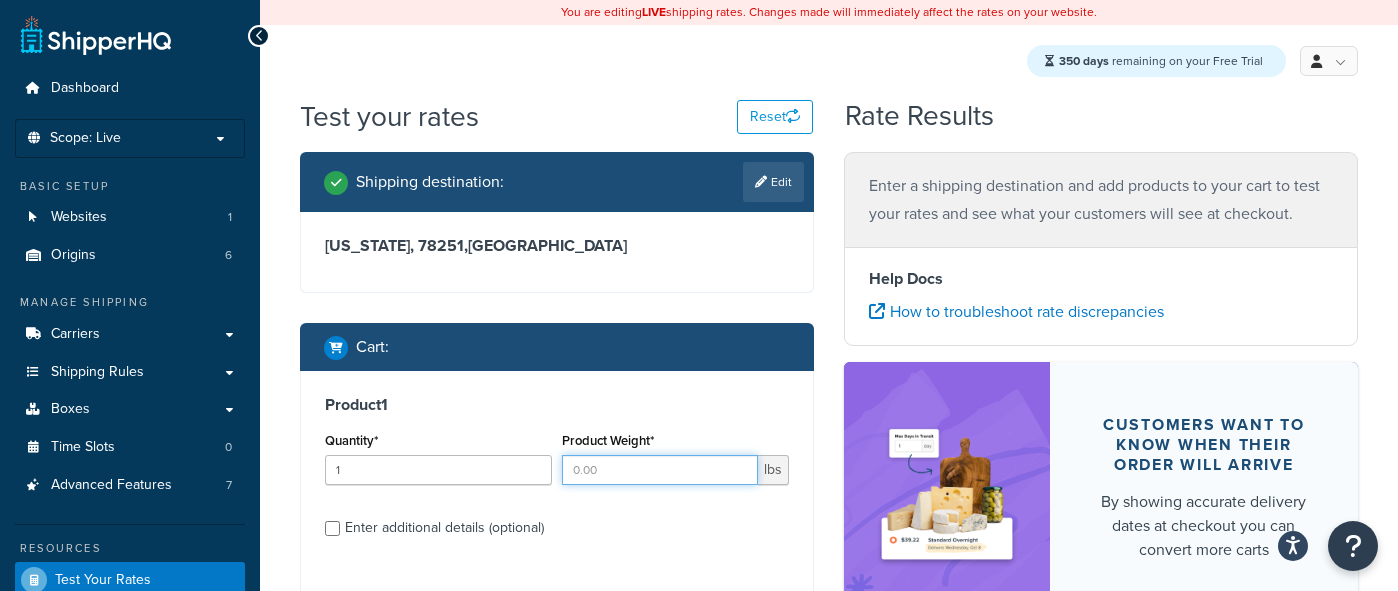 click on "Product Weight*" at bounding box center [660, 470] 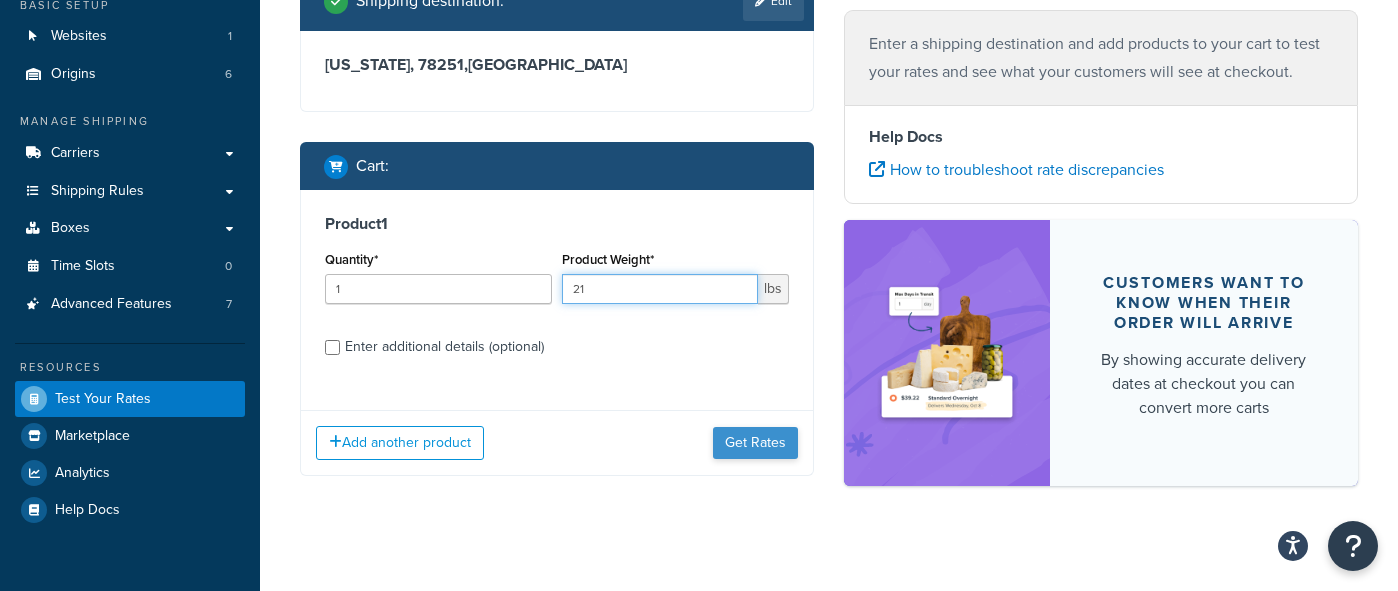 type on "21" 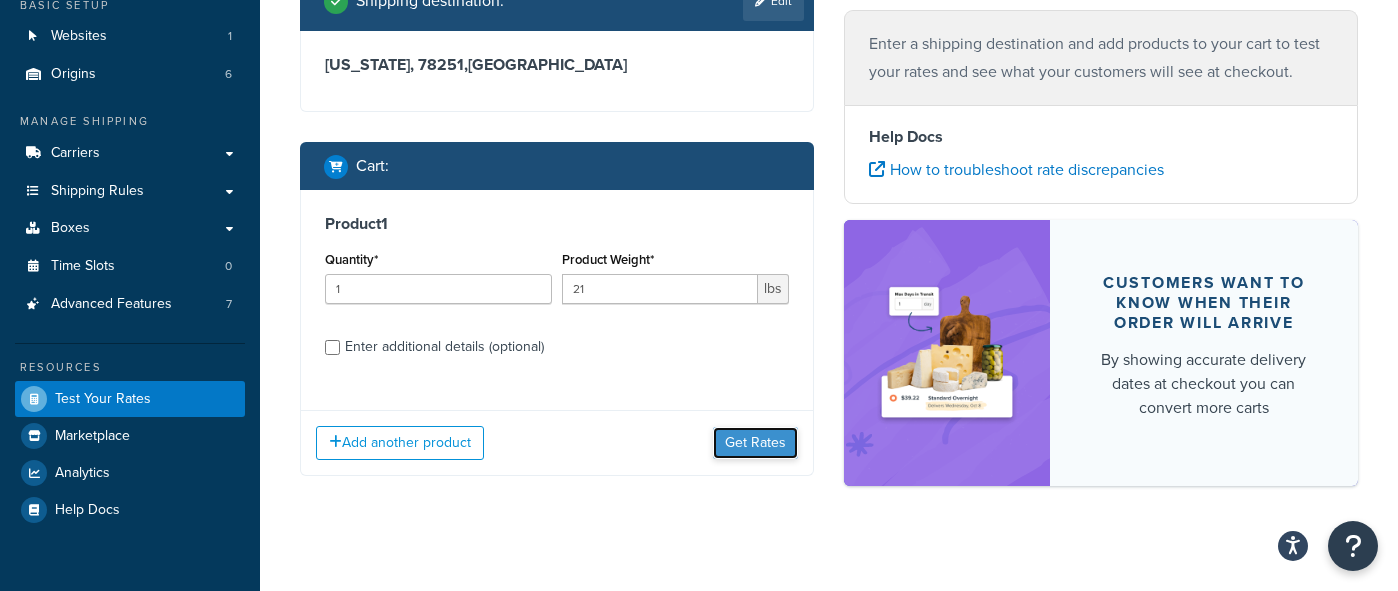 click on "Get Rates" at bounding box center (755, 443) 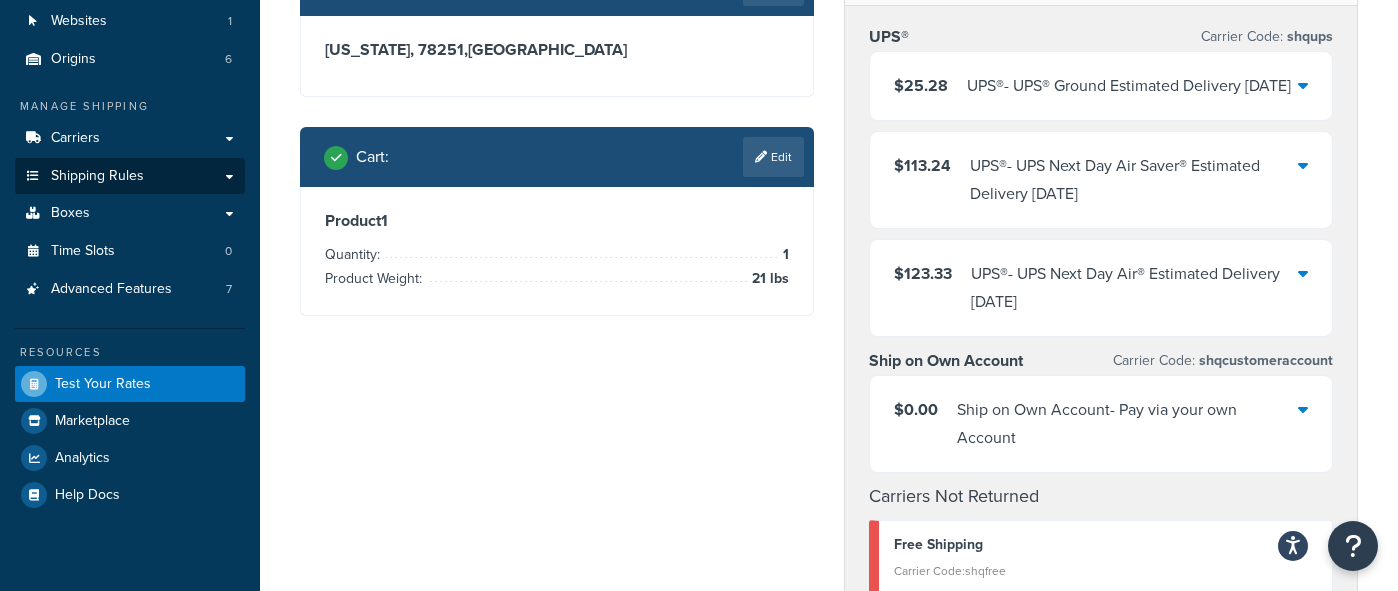 scroll, scrollTop: 127, scrollLeft: 0, axis: vertical 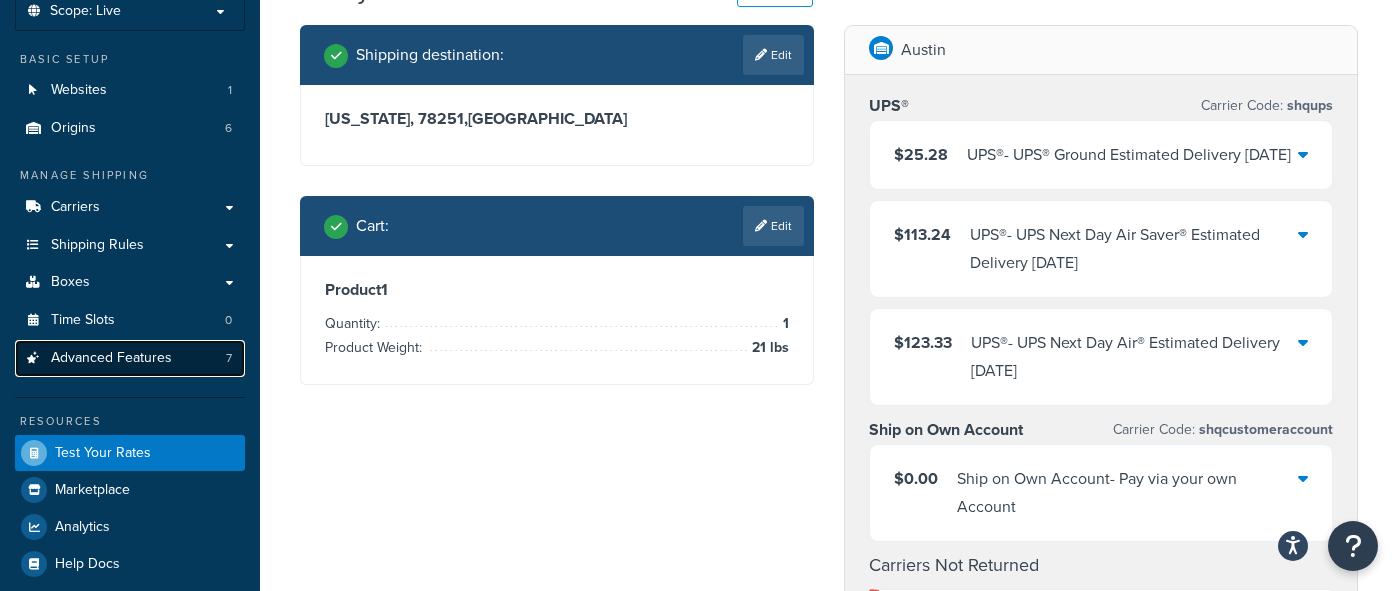 click on "Advanced Features" at bounding box center (111, 358) 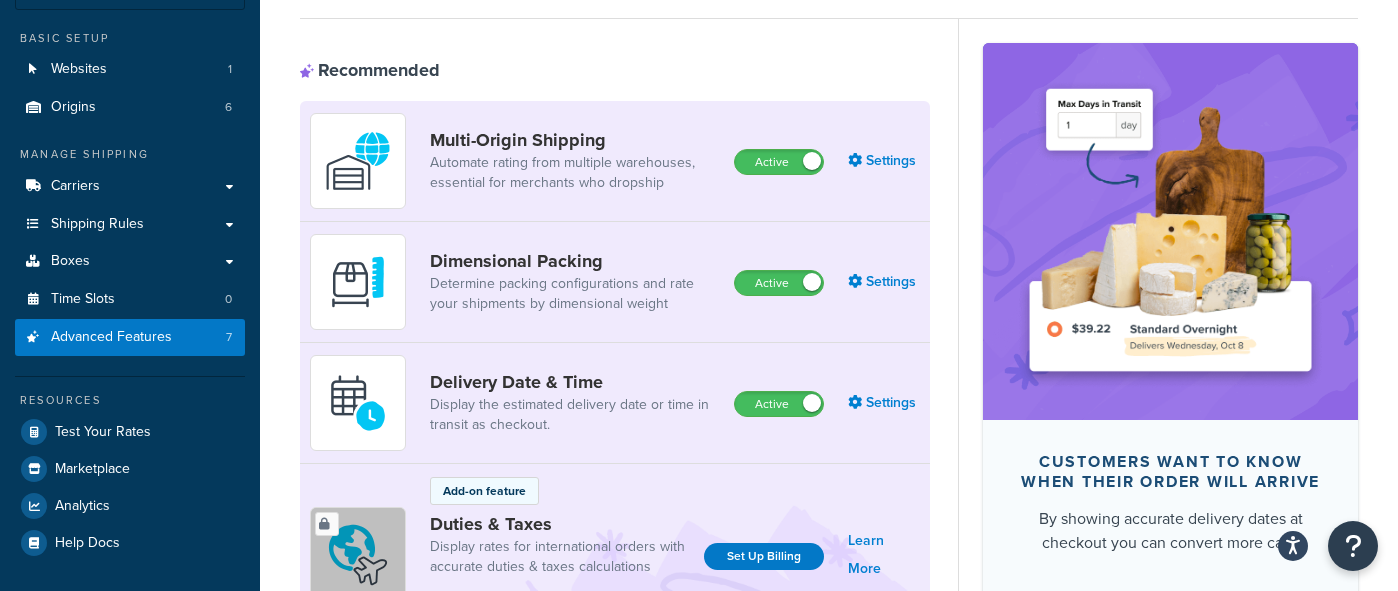 scroll, scrollTop: 81, scrollLeft: 0, axis: vertical 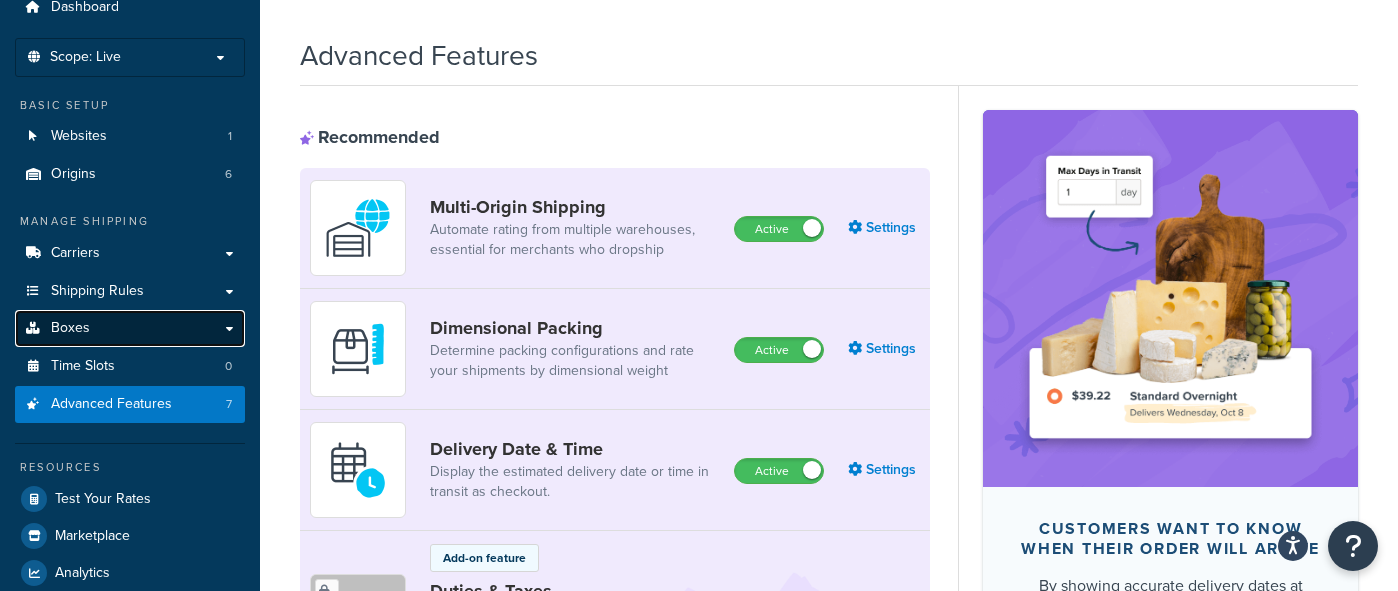 click on "Boxes" at bounding box center [130, 328] 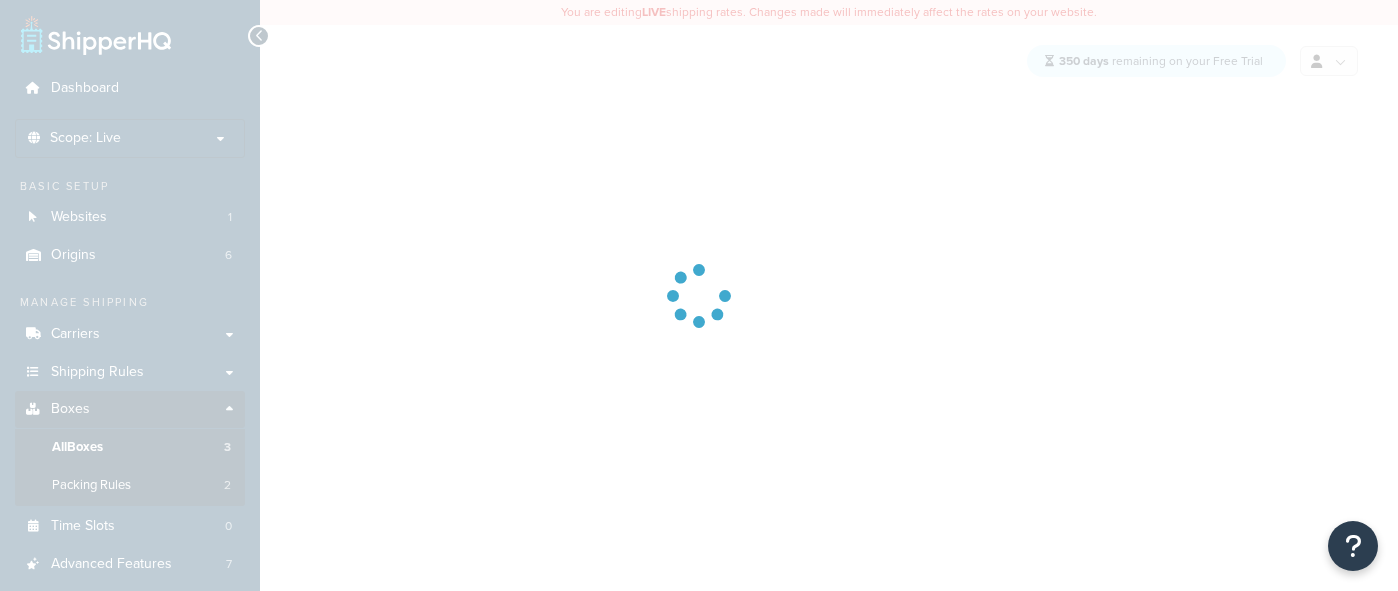 scroll, scrollTop: 0, scrollLeft: 0, axis: both 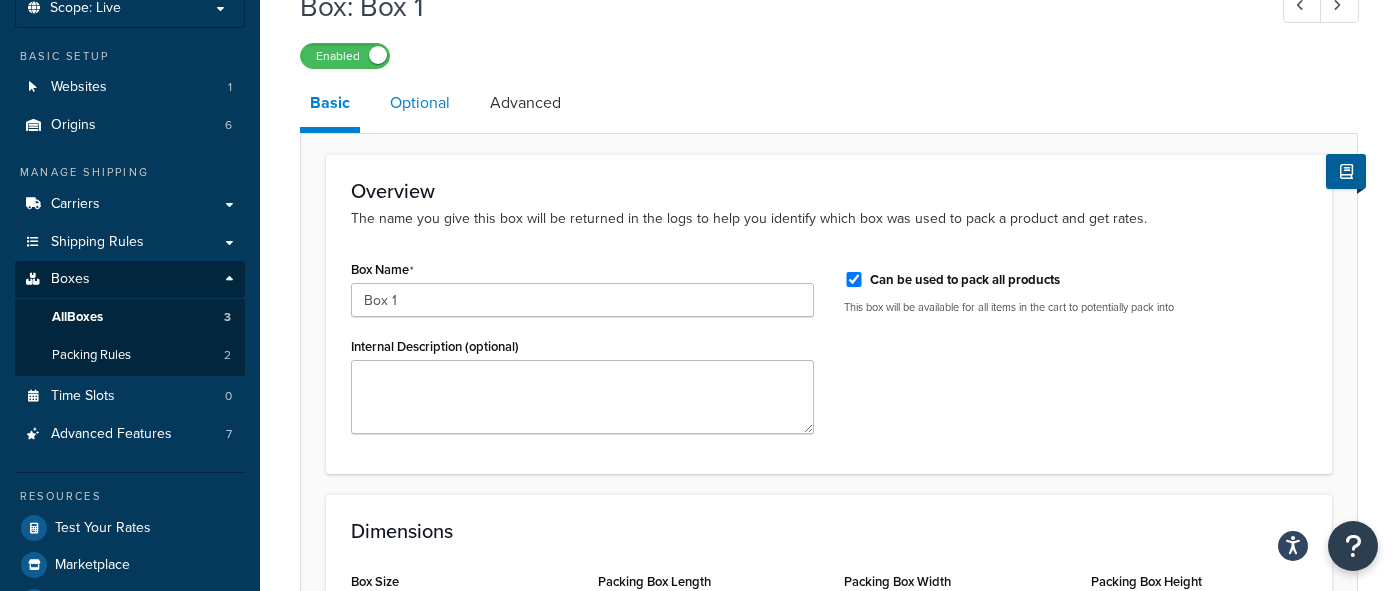 click on "Optional" at bounding box center (420, 103) 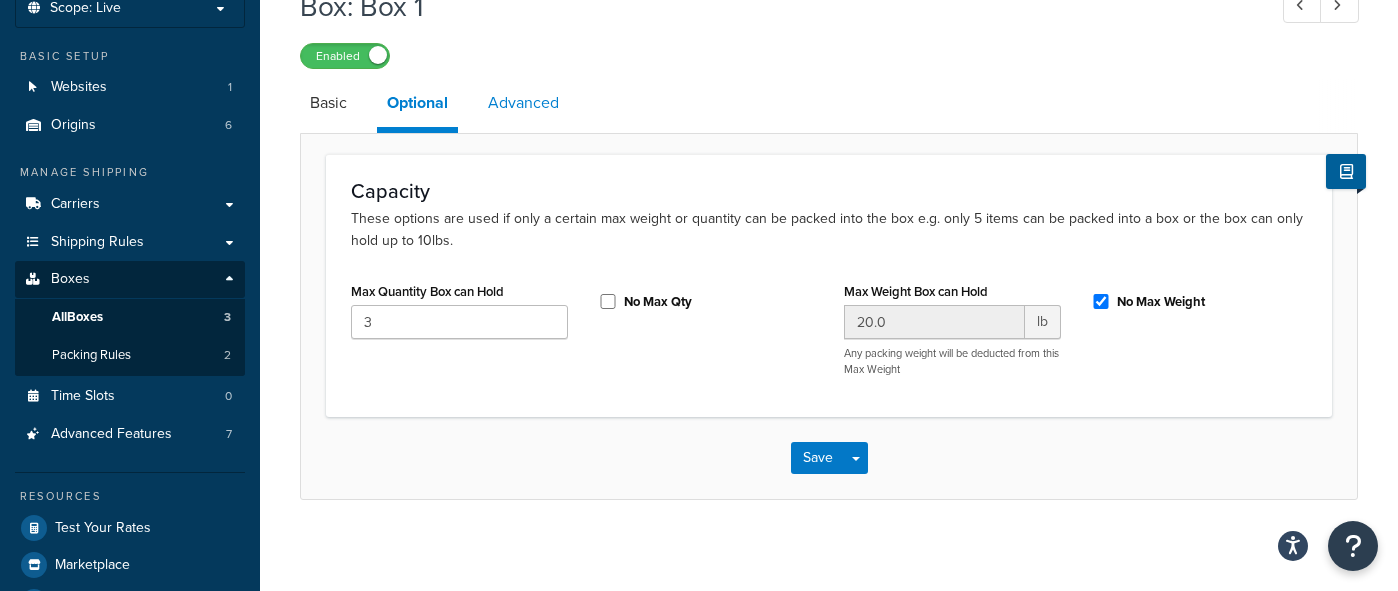 click on "Advanced" at bounding box center (523, 103) 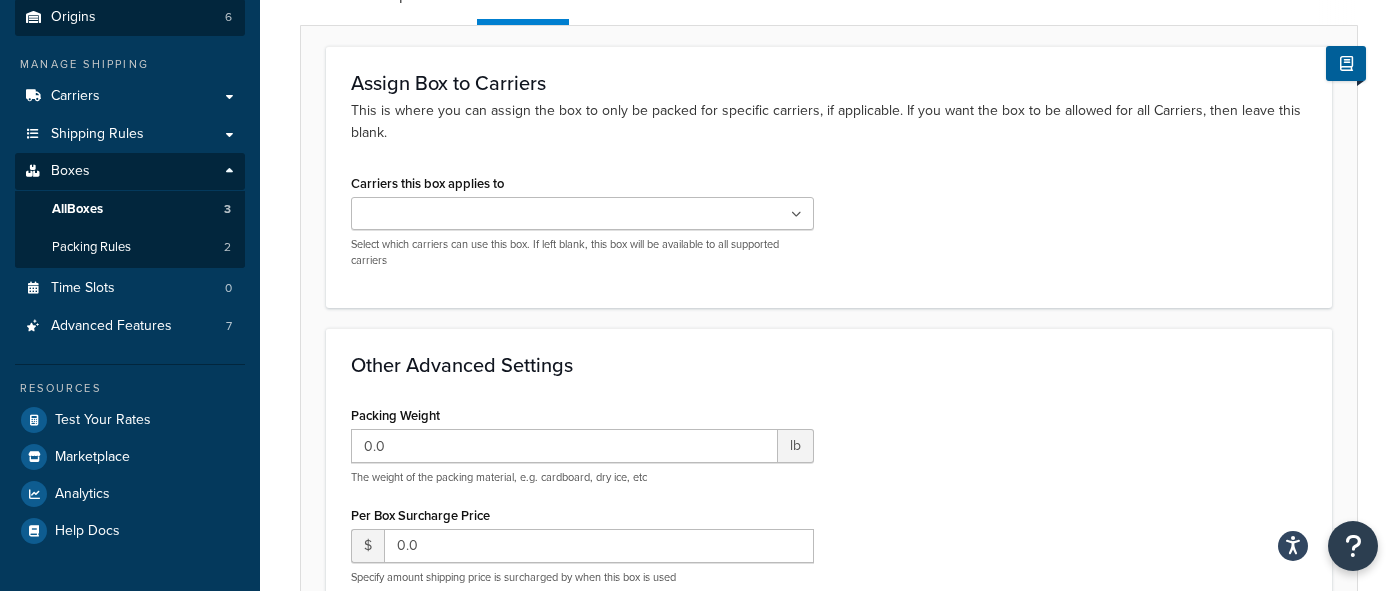 scroll, scrollTop: 155, scrollLeft: 0, axis: vertical 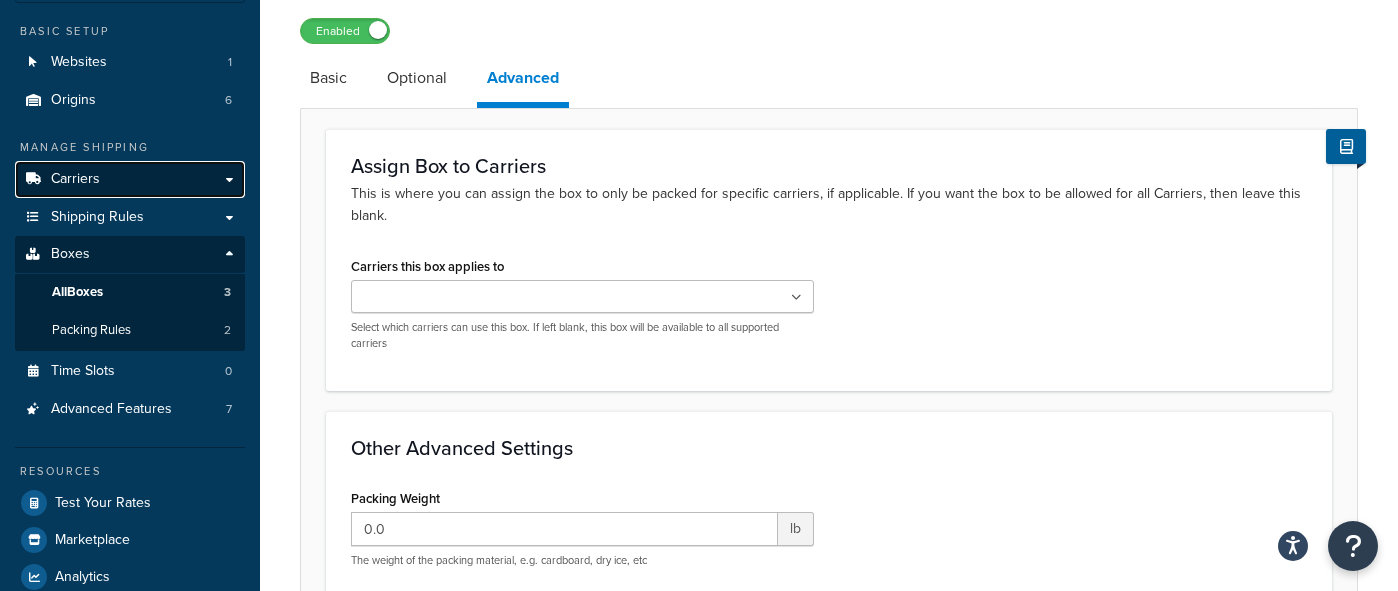 click on "Carriers" at bounding box center [75, 179] 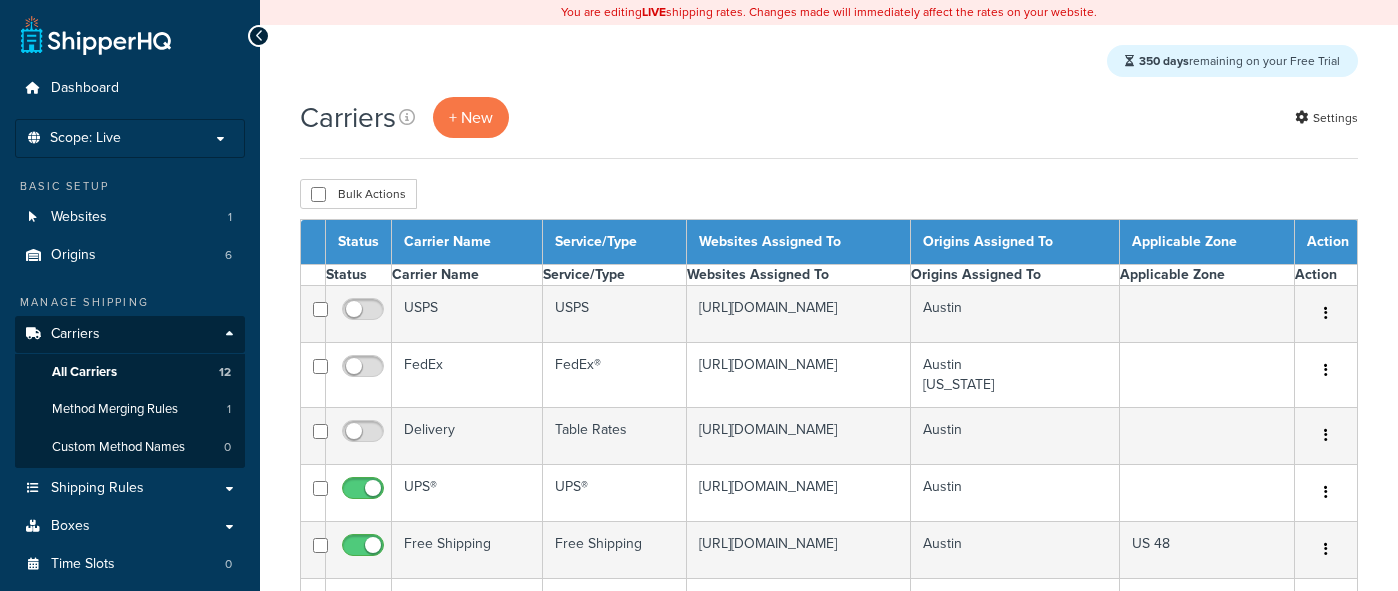 select on "15" 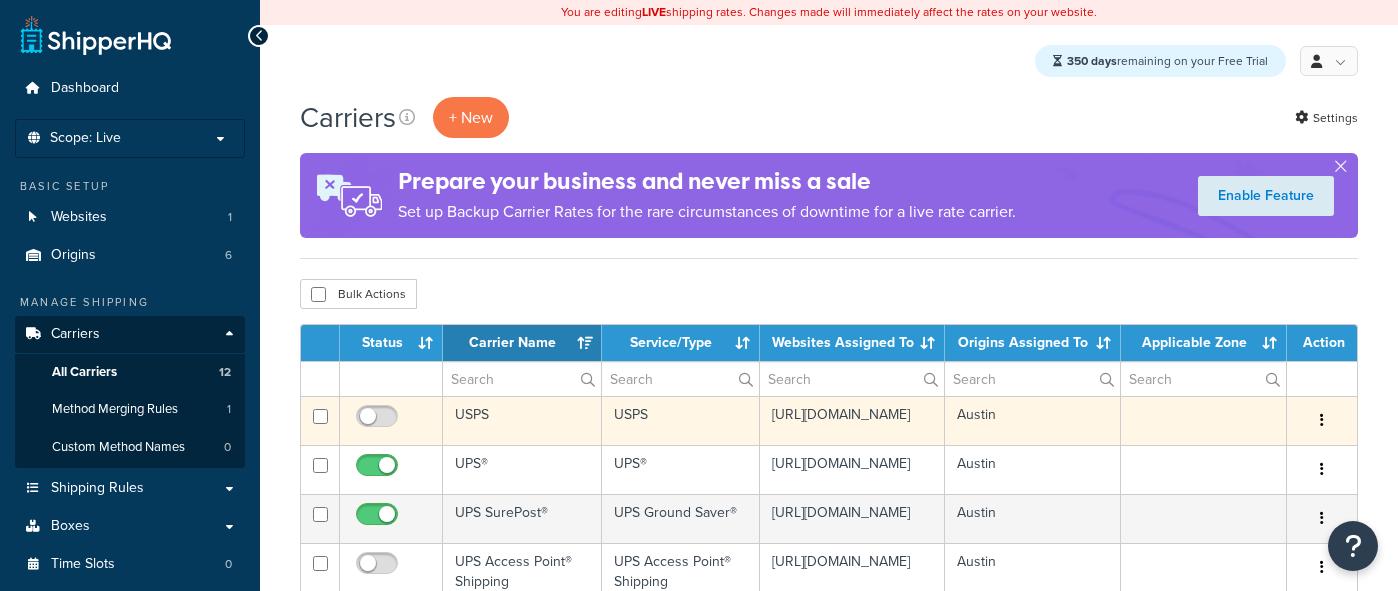 scroll, scrollTop: 0, scrollLeft: 0, axis: both 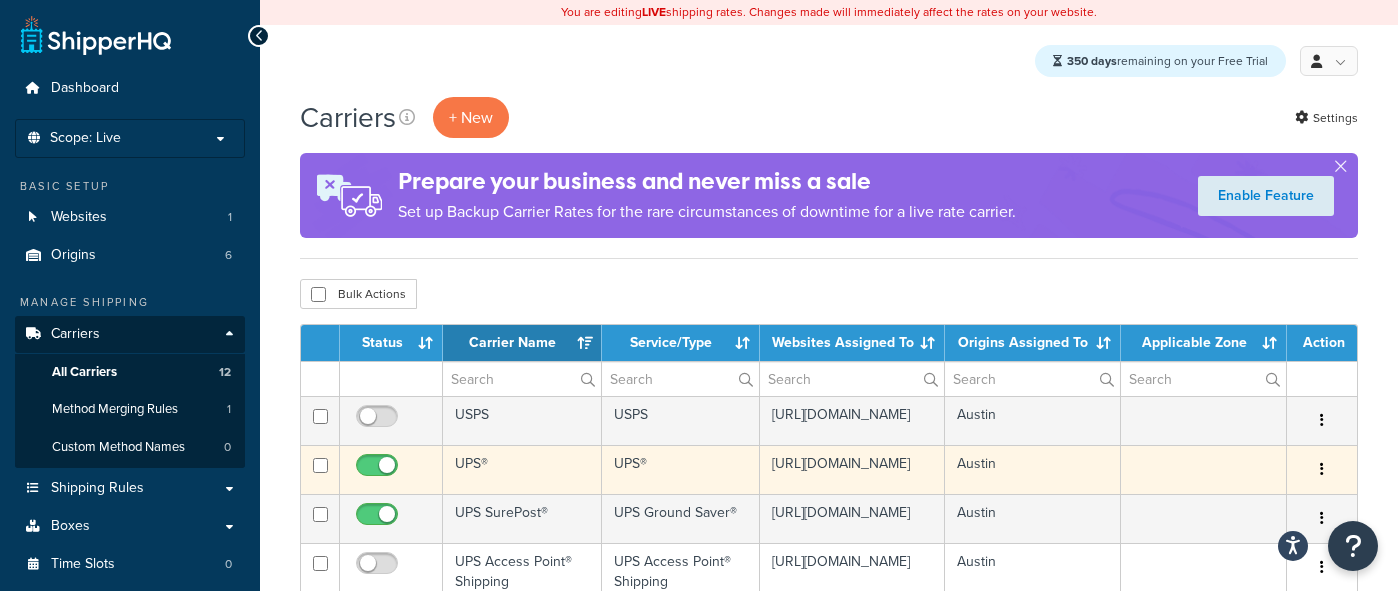 click on "UPS®" at bounding box center (522, 469) 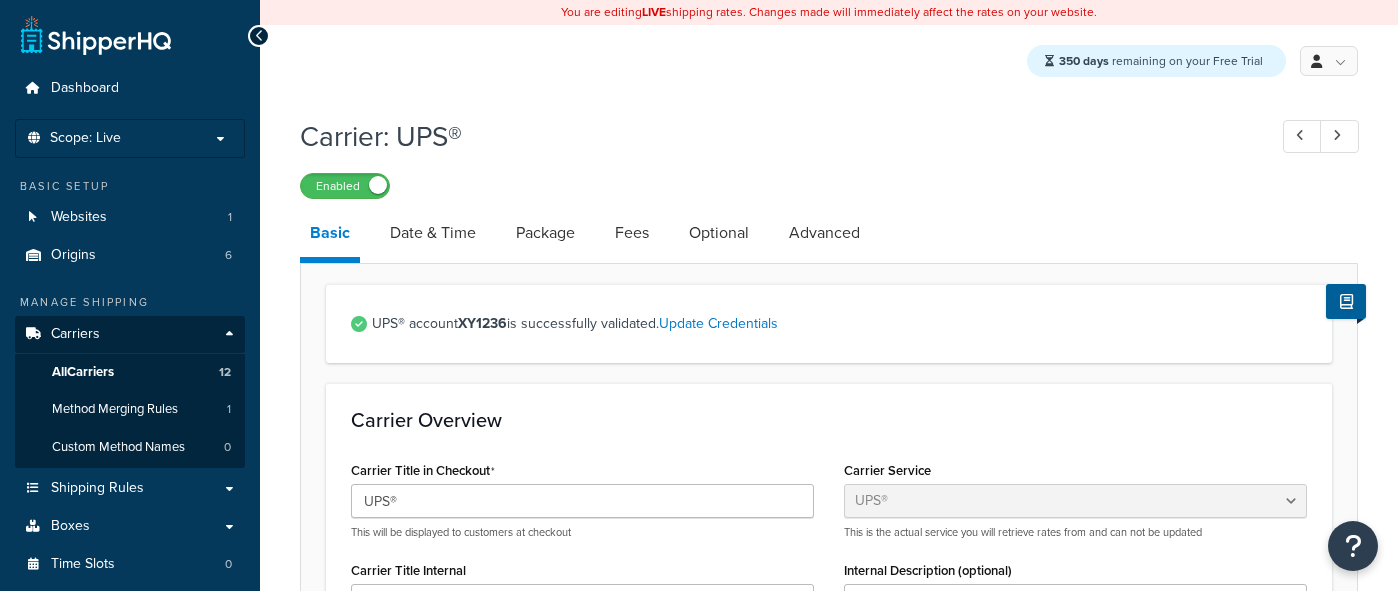 select on "ups" 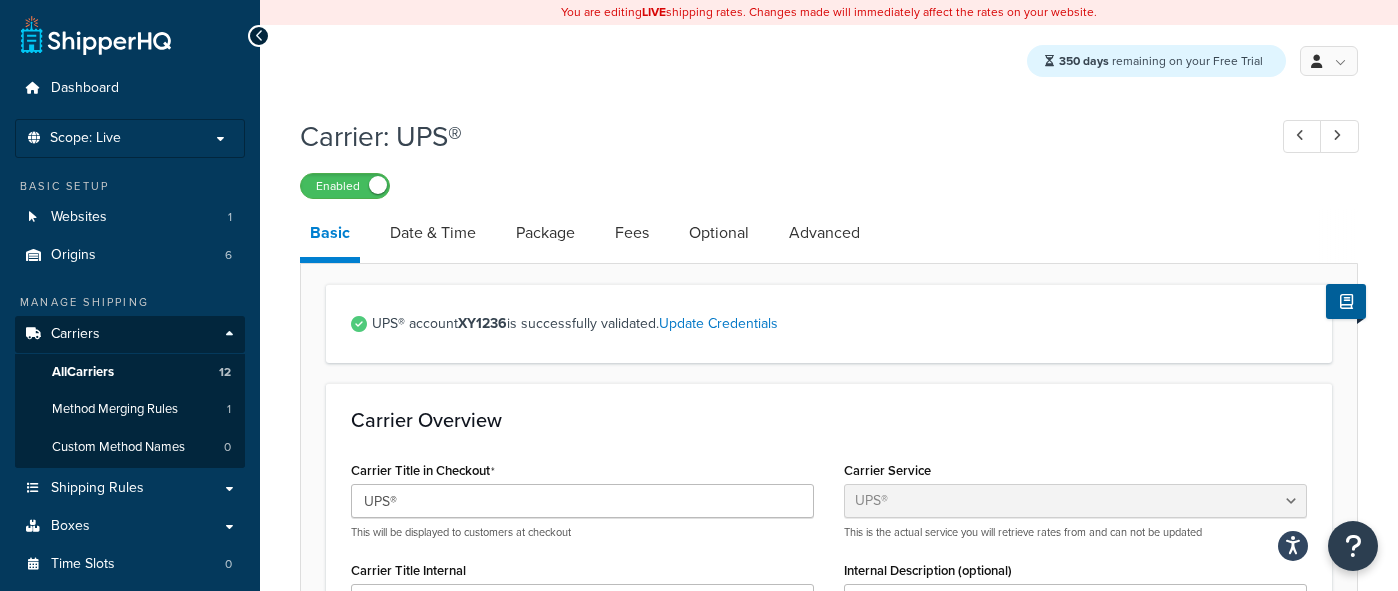 scroll, scrollTop: 0, scrollLeft: 0, axis: both 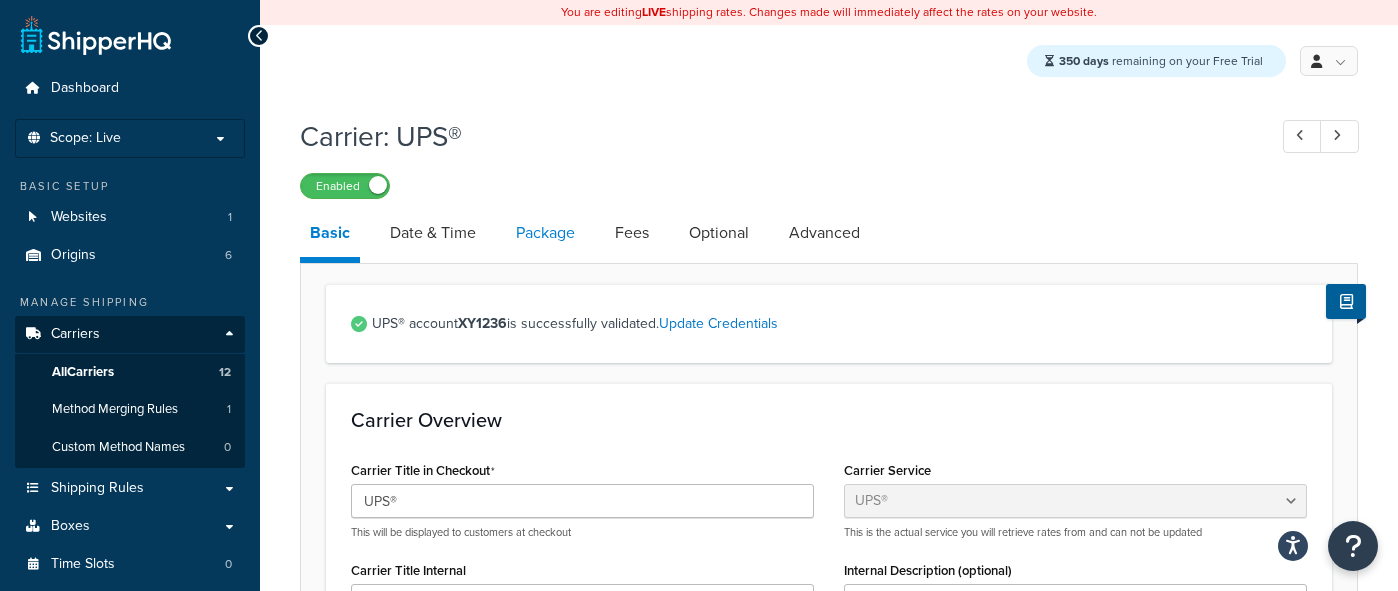 click on "Package" at bounding box center (545, 233) 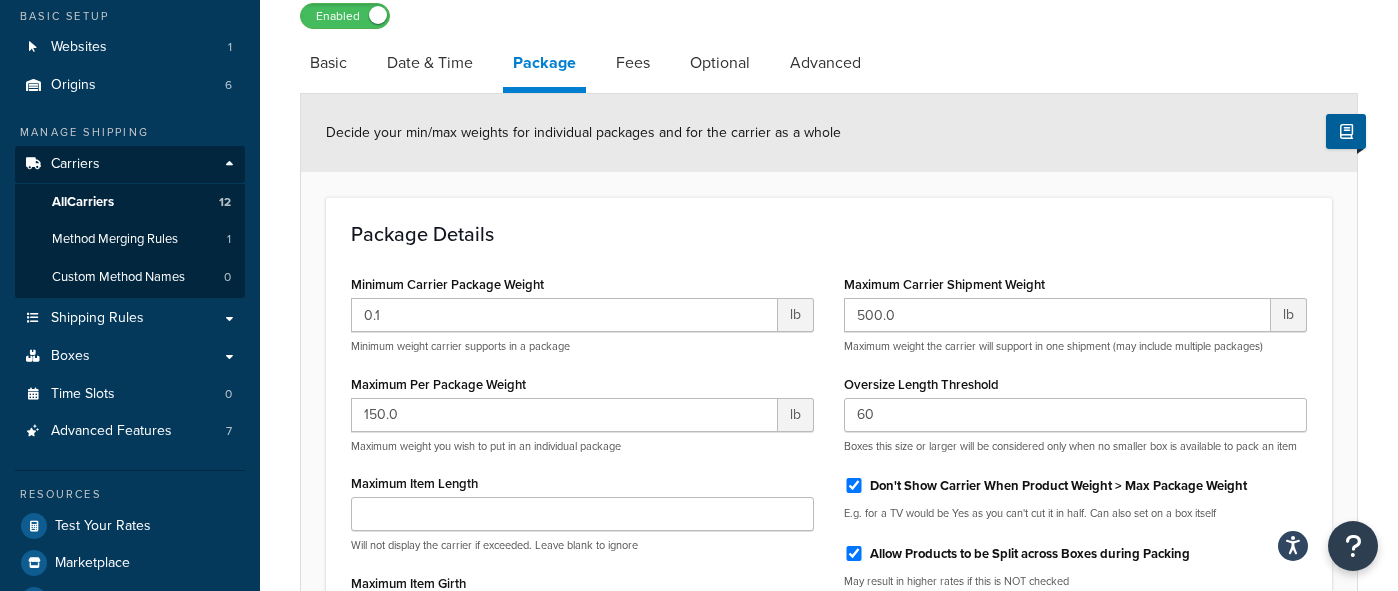 scroll, scrollTop: 185, scrollLeft: 0, axis: vertical 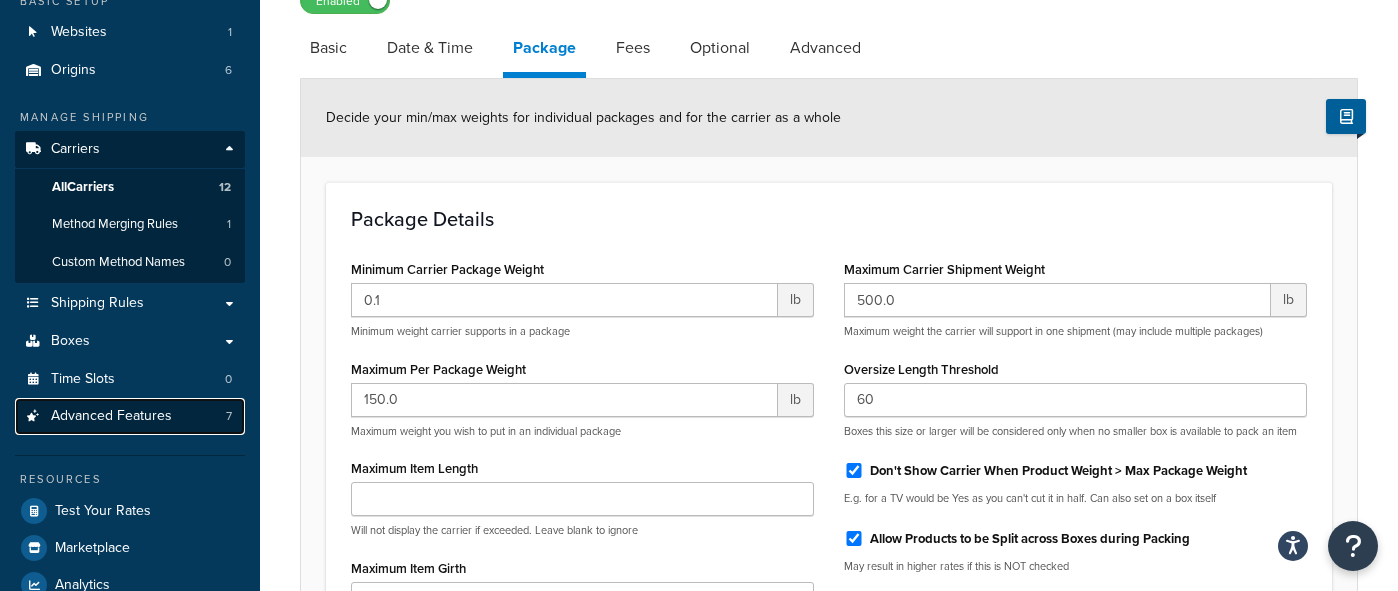 click on "Advanced Features" at bounding box center [111, 416] 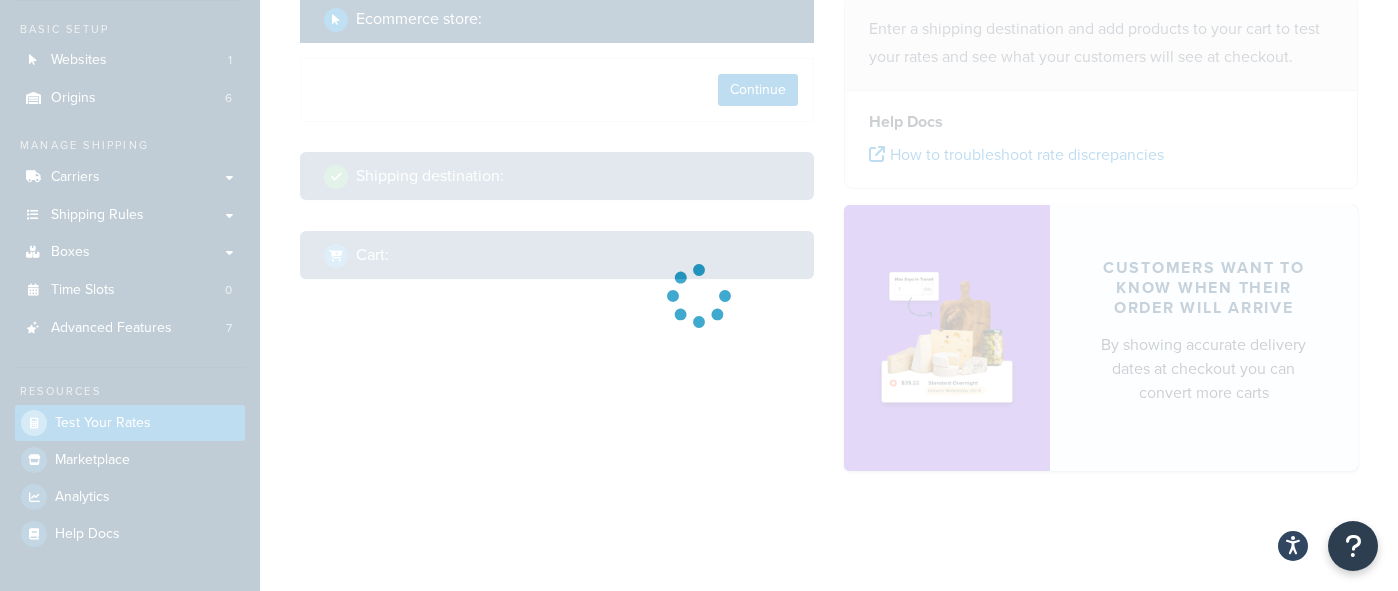scroll, scrollTop: 142, scrollLeft: 0, axis: vertical 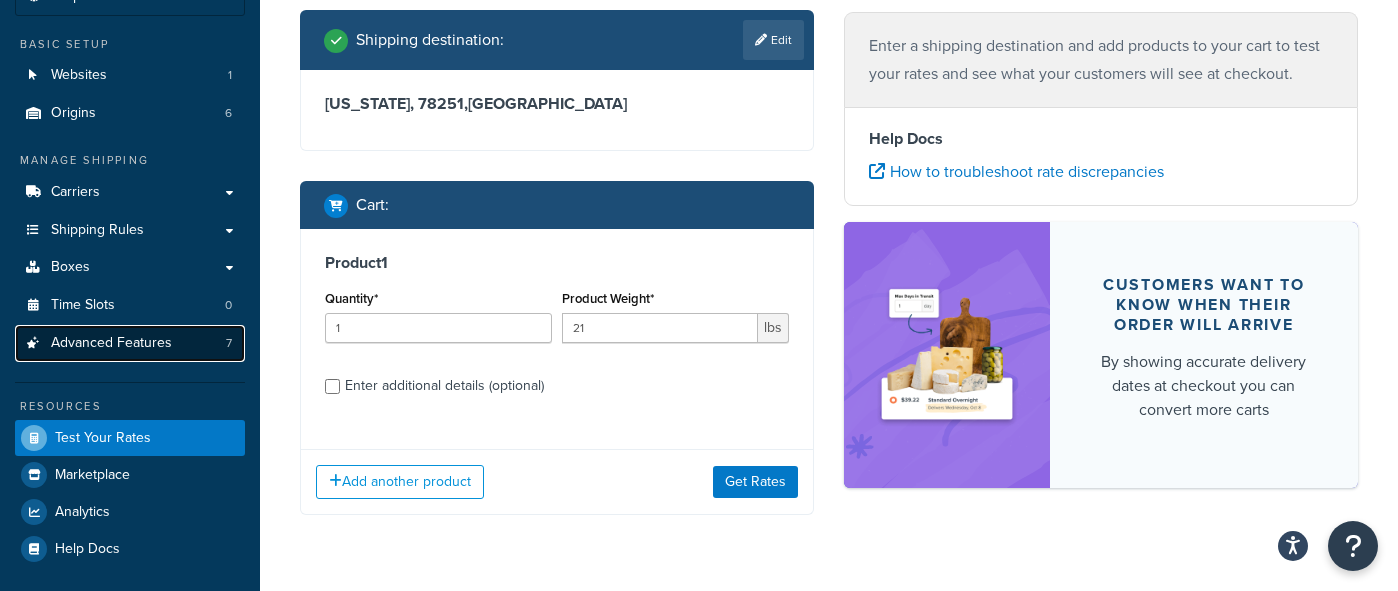 click on "Advanced Features" at bounding box center [111, 343] 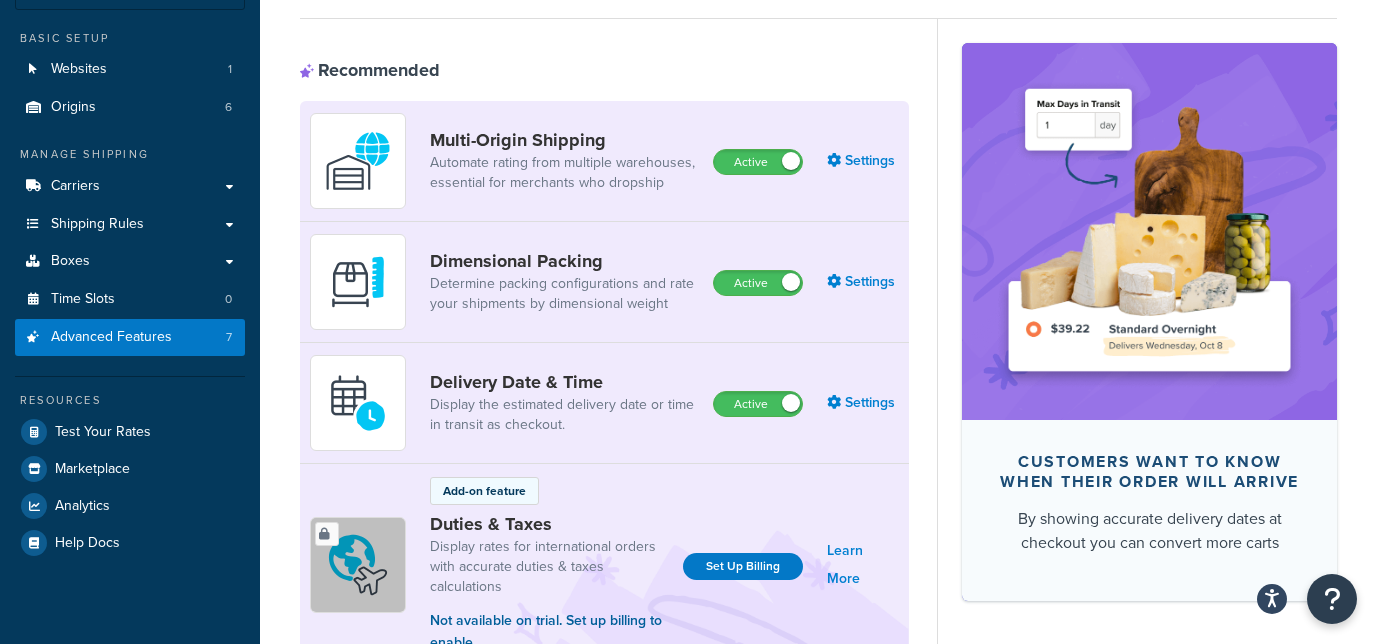 scroll, scrollTop: 153, scrollLeft: 0, axis: vertical 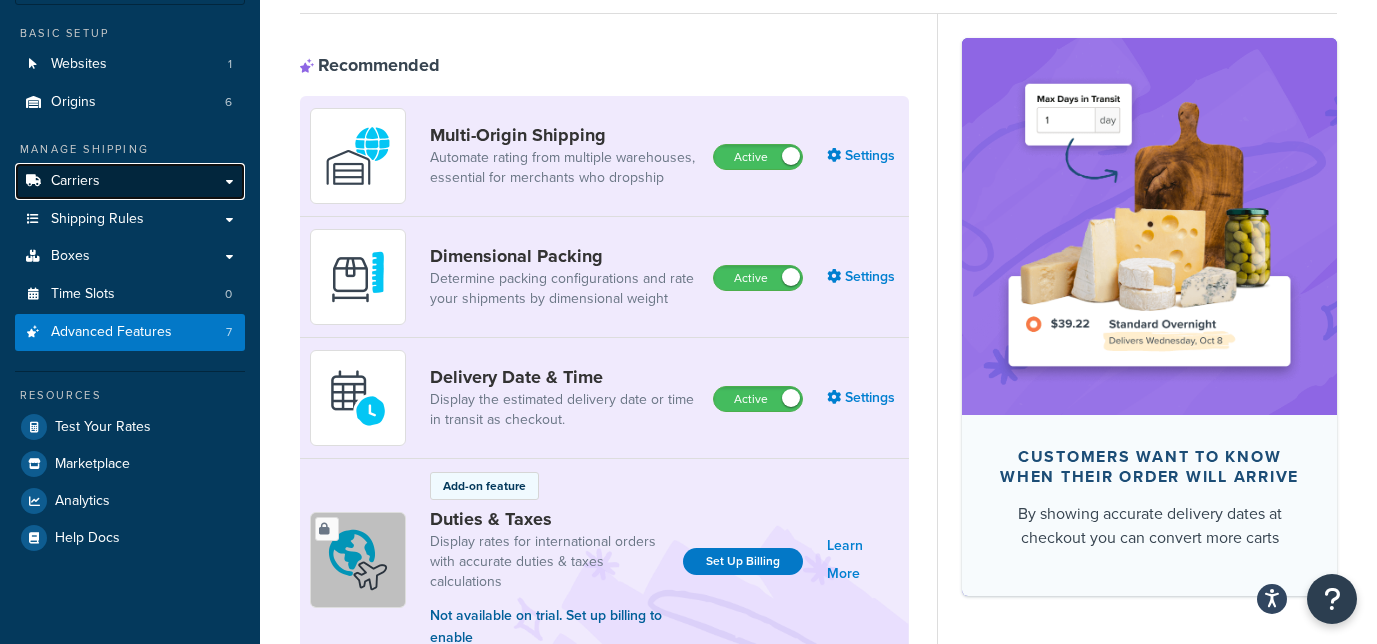click on "Carriers" at bounding box center [130, 181] 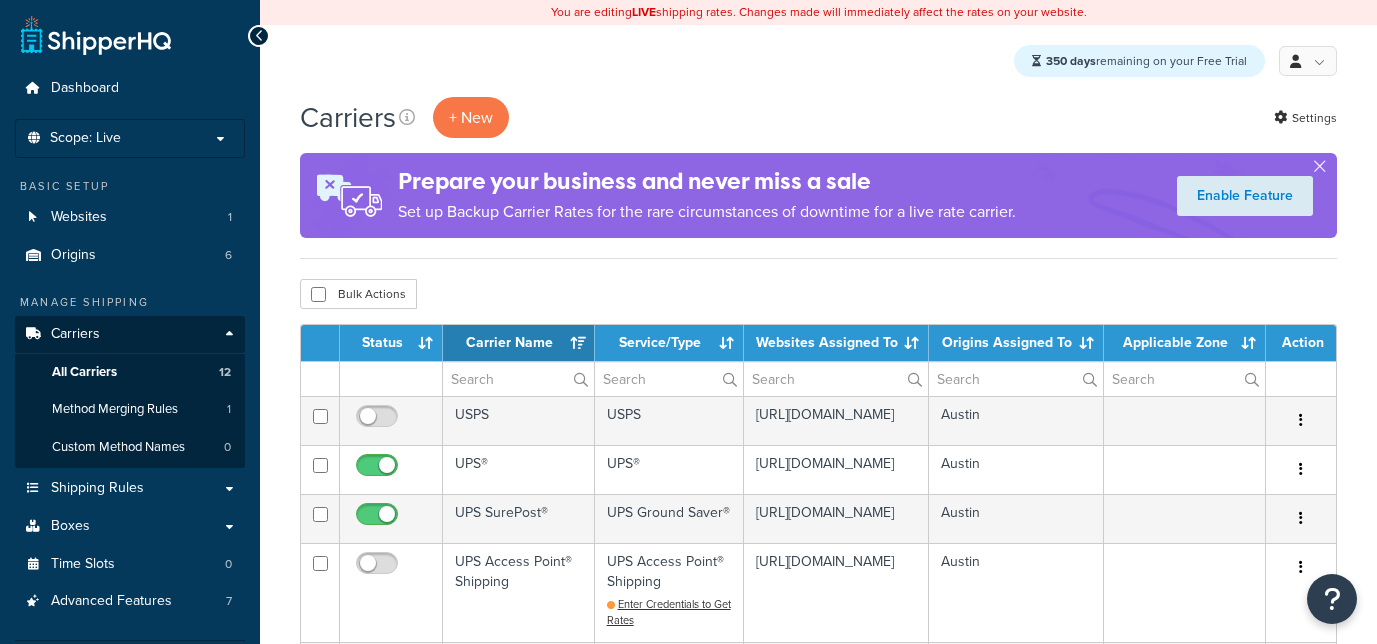 select on "15" 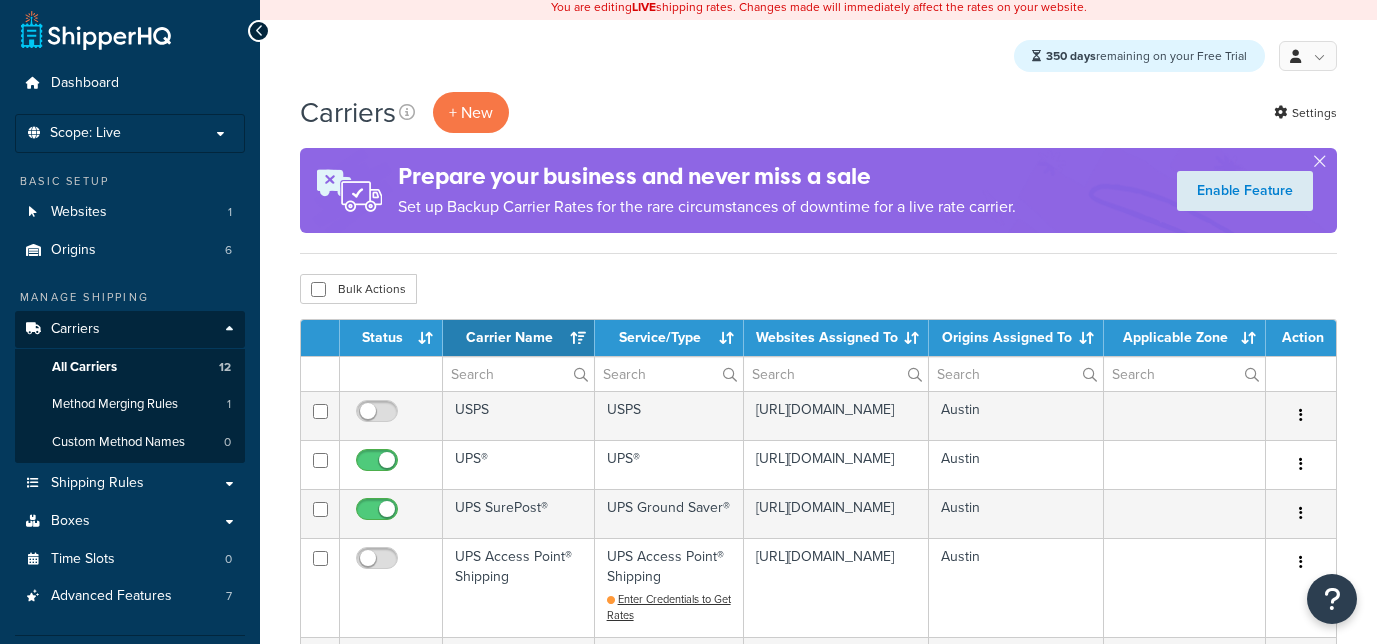 scroll, scrollTop: 0, scrollLeft: 0, axis: both 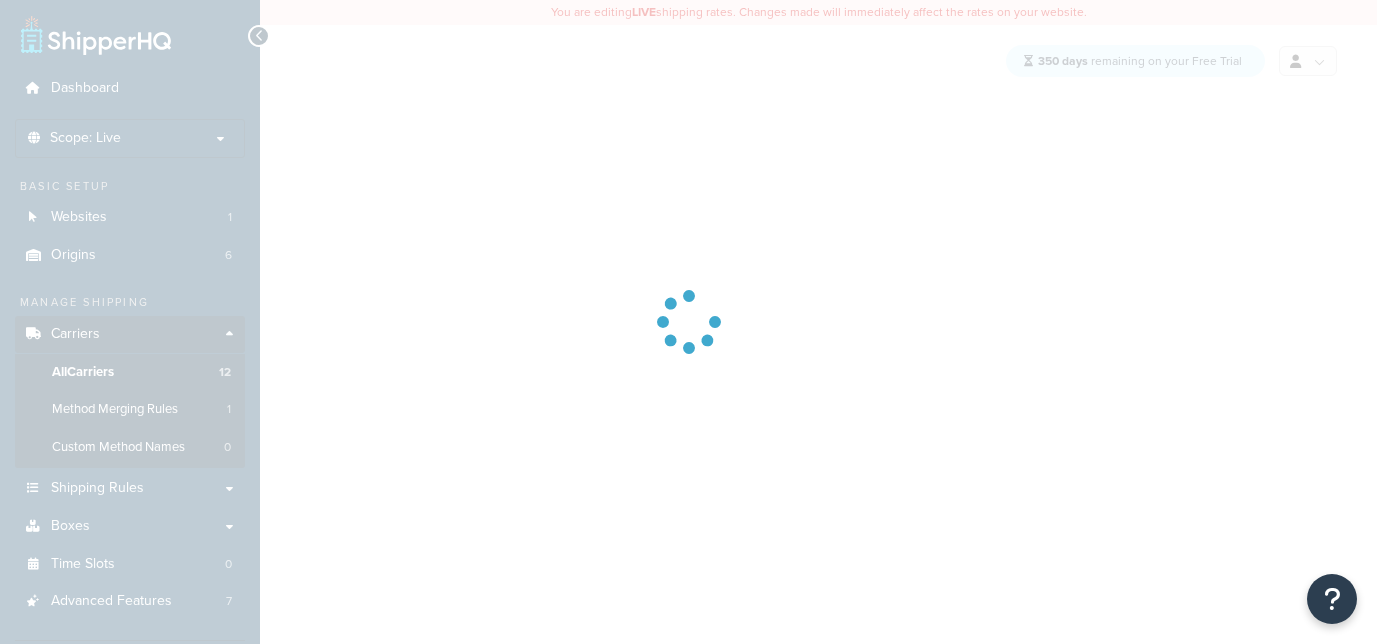 select on "ups" 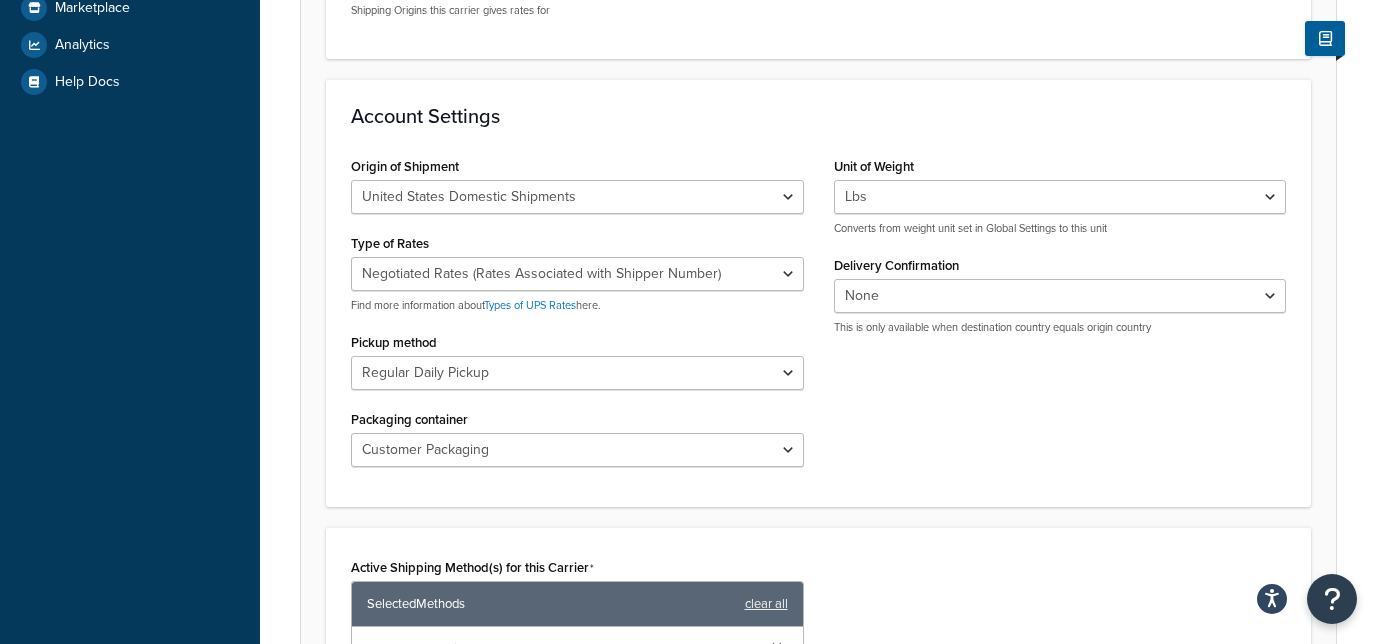 scroll, scrollTop: 1166, scrollLeft: 0, axis: vertical 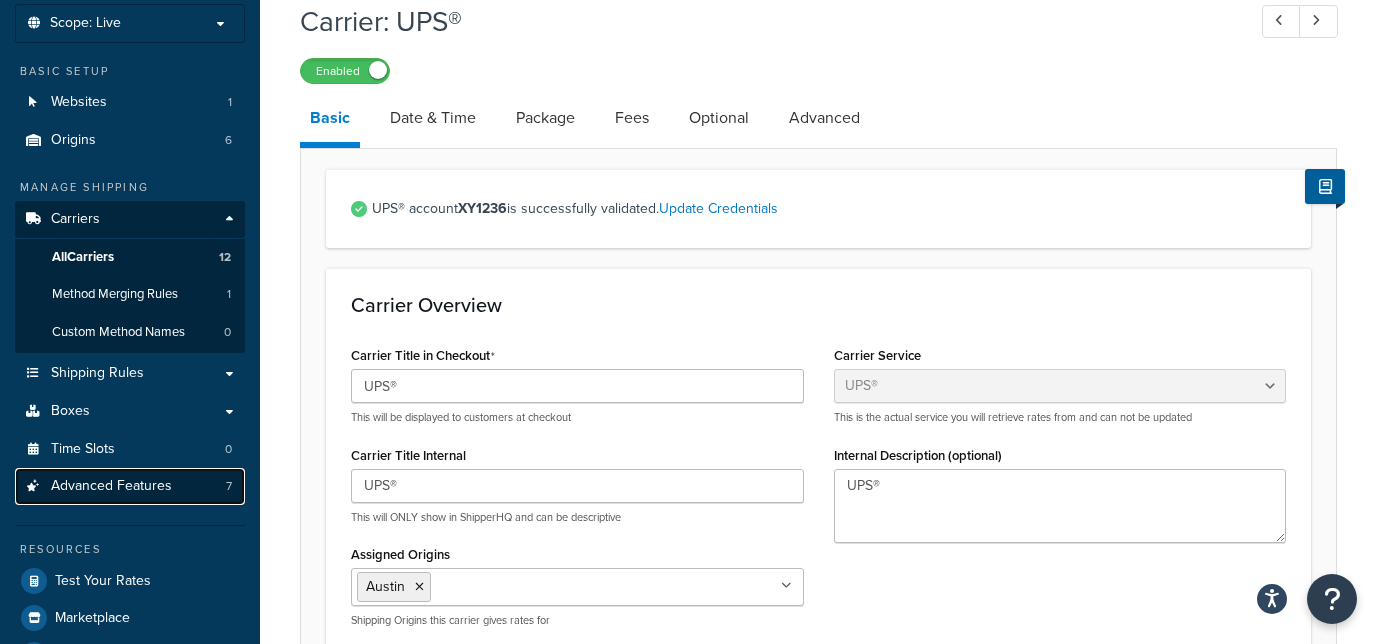 click on "Advanced Features" at bounding box center [111, 486] 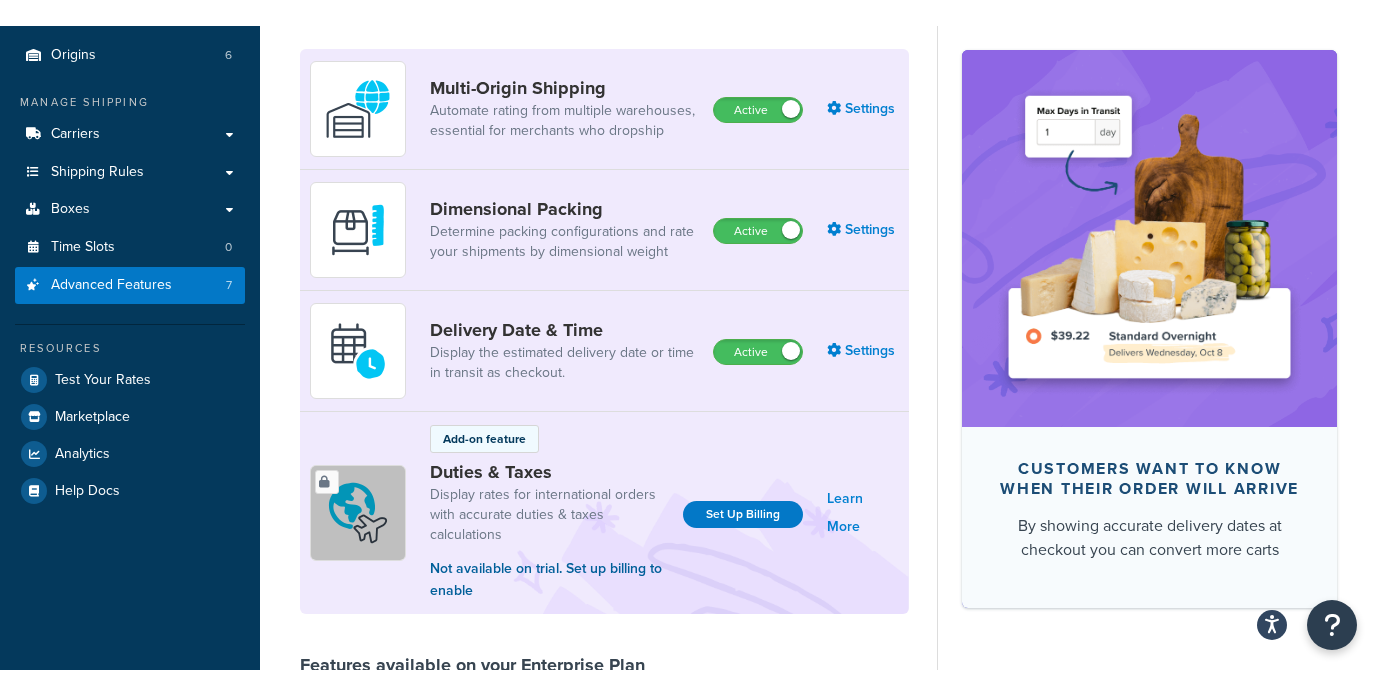 scroll, scrollTop: 228, scrollLeft: 0, axis: vertical 